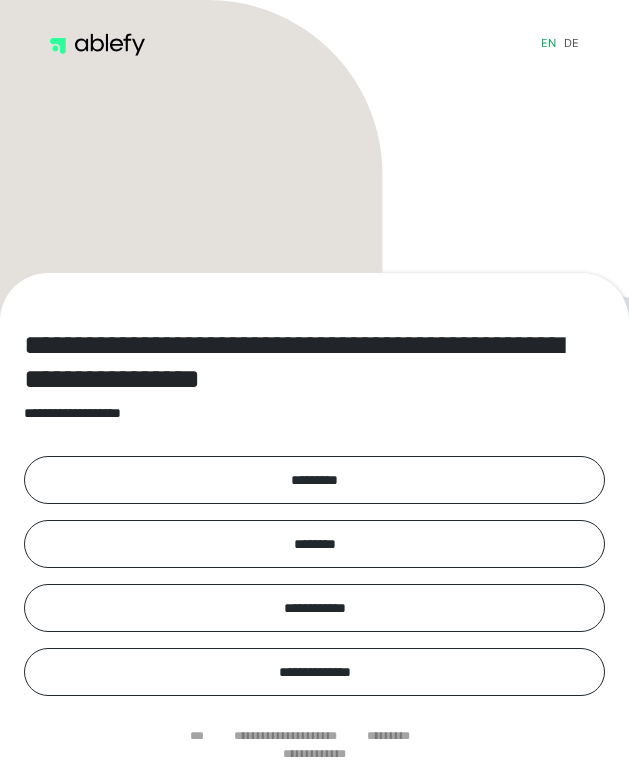 scroll, scrollTop: 0, scrollLeft: 0, axis: both 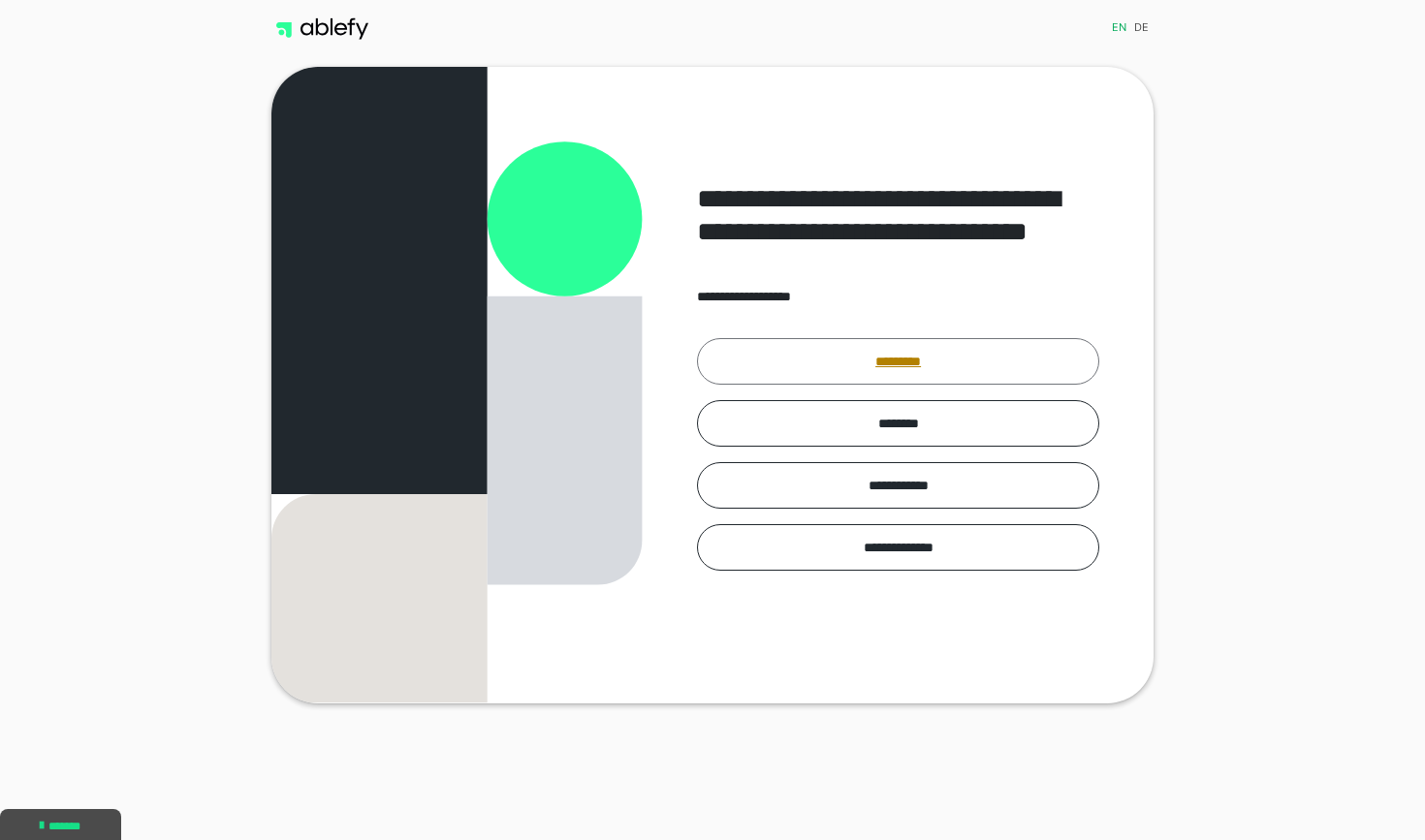 click on "*********" at bounding box center [898, 361] 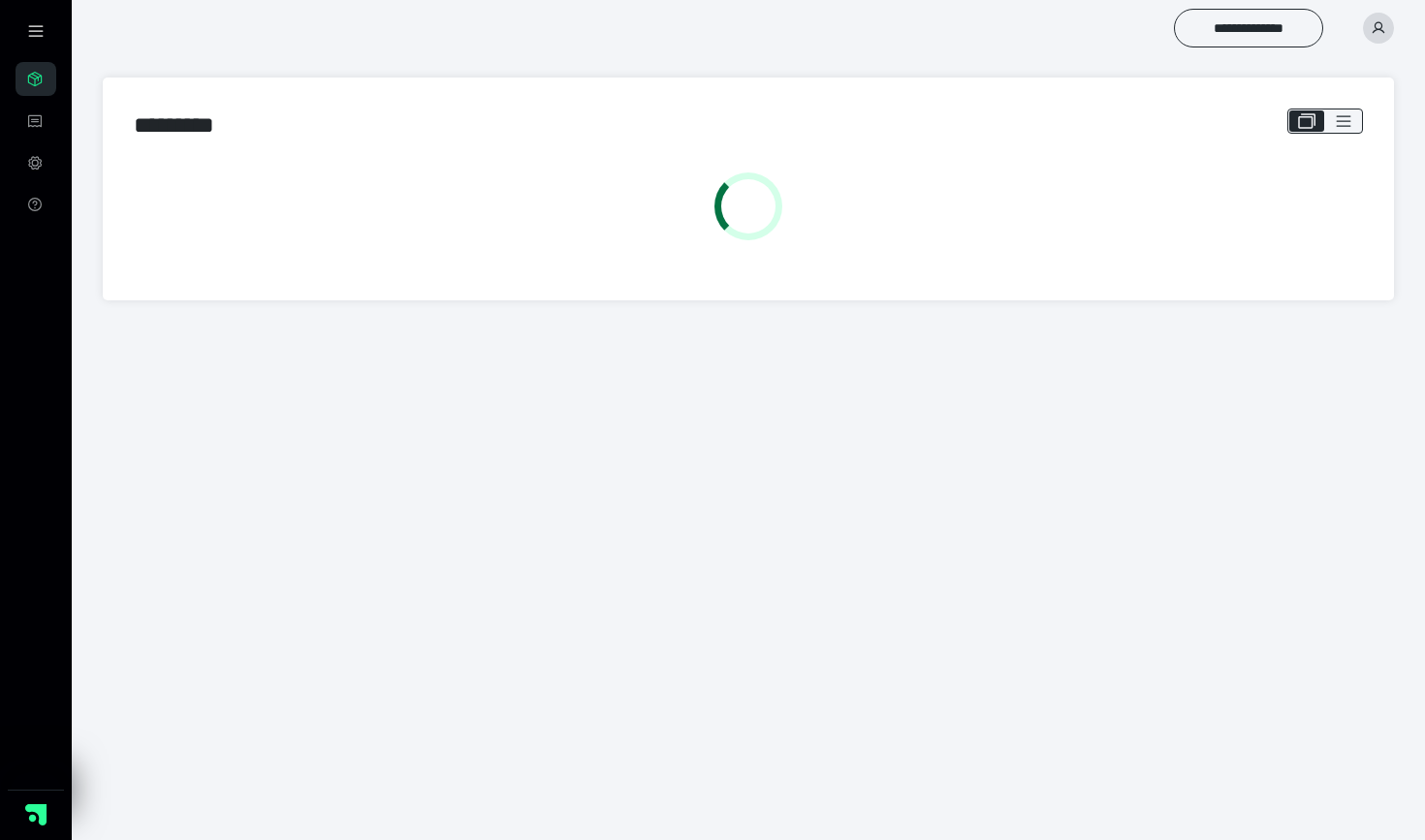 scroll, scrollTop: 0, scrollLeft: 0, axis: both 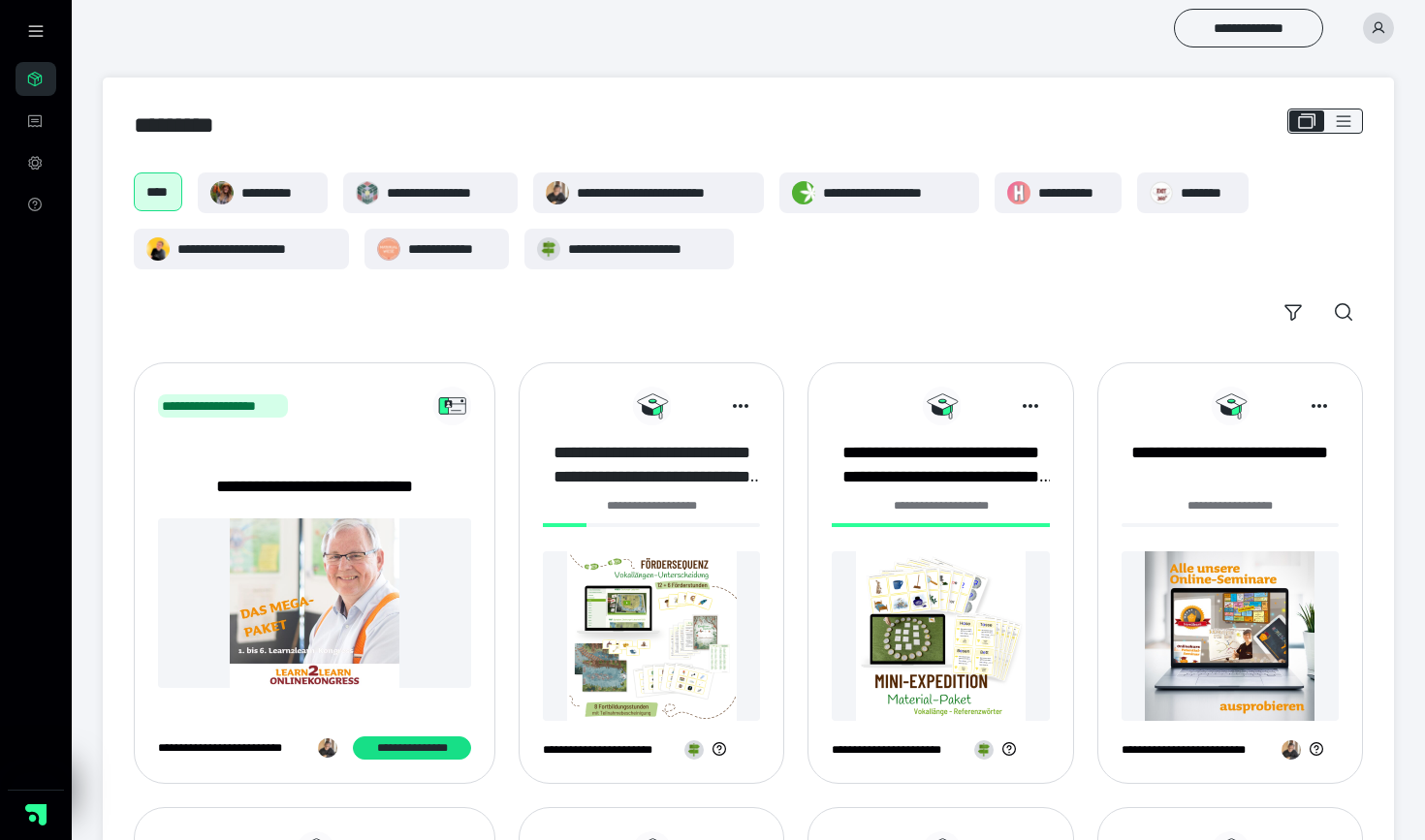 click on "**********" at bounding box center [651, 465] 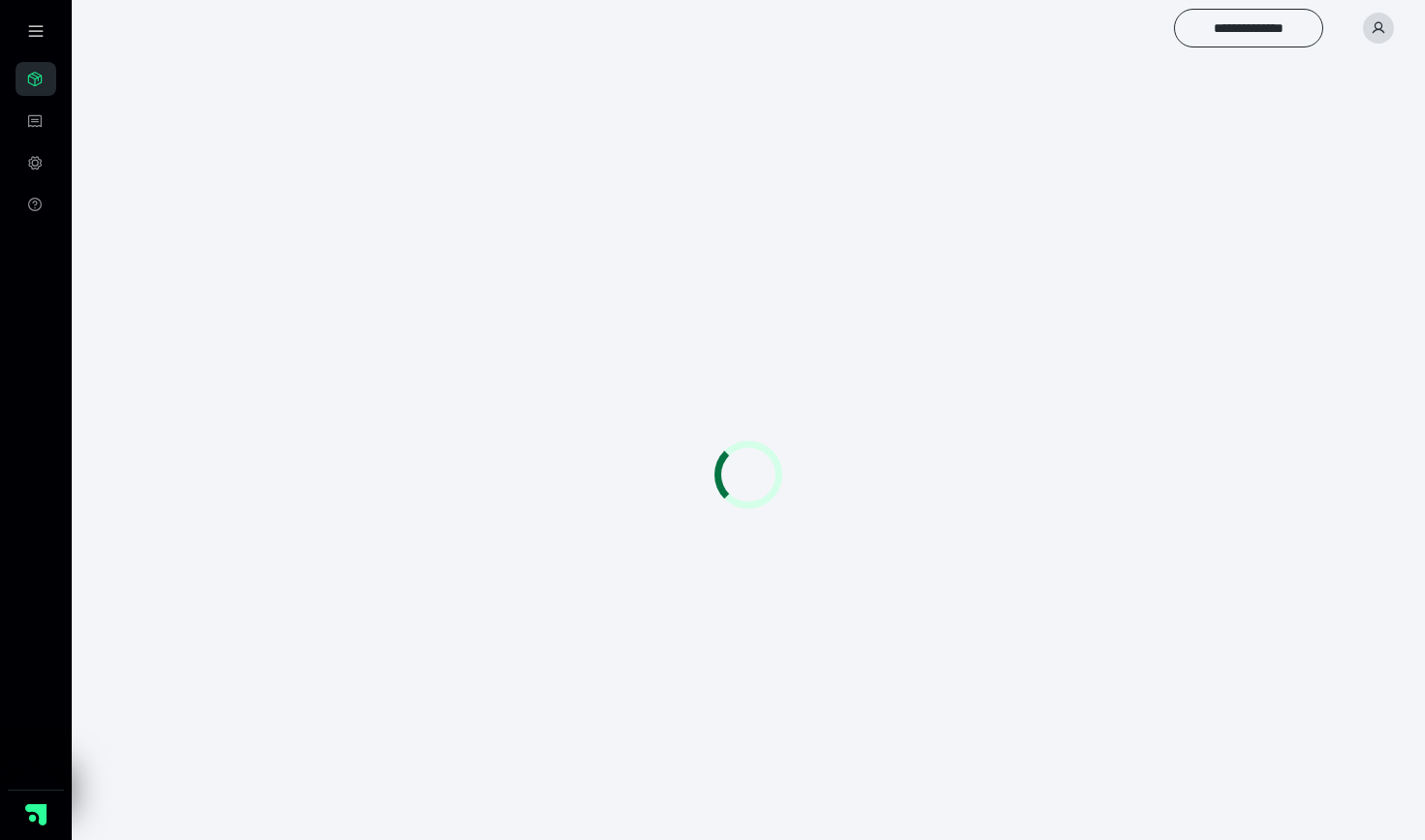 scroll, scrollTop: 0, scrollLeft: 0, axis: both 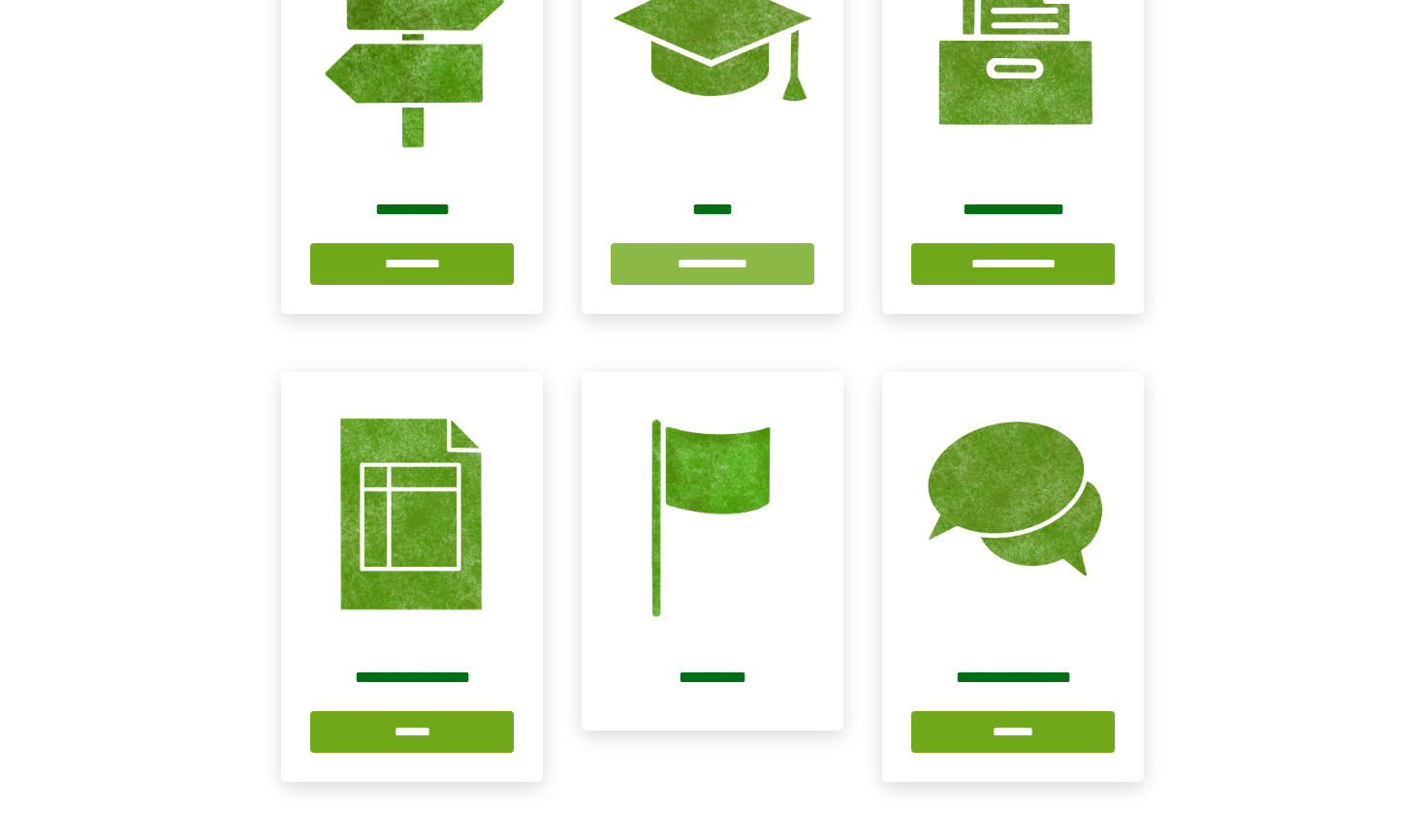 click on "**********" at bounding box center [712, 264] 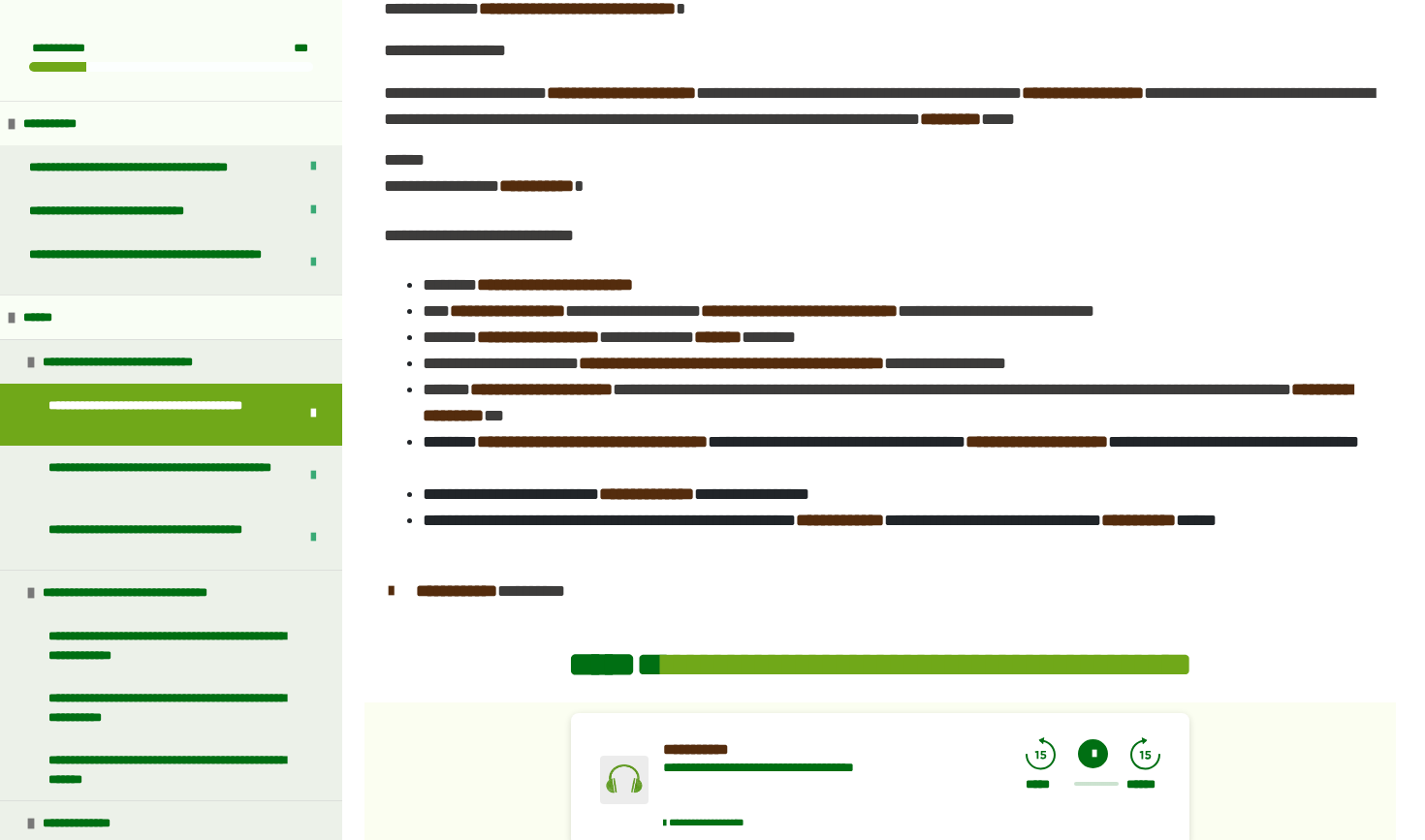 scroll, scrollTop: 495, scrollLeft: 0, axis: vertical 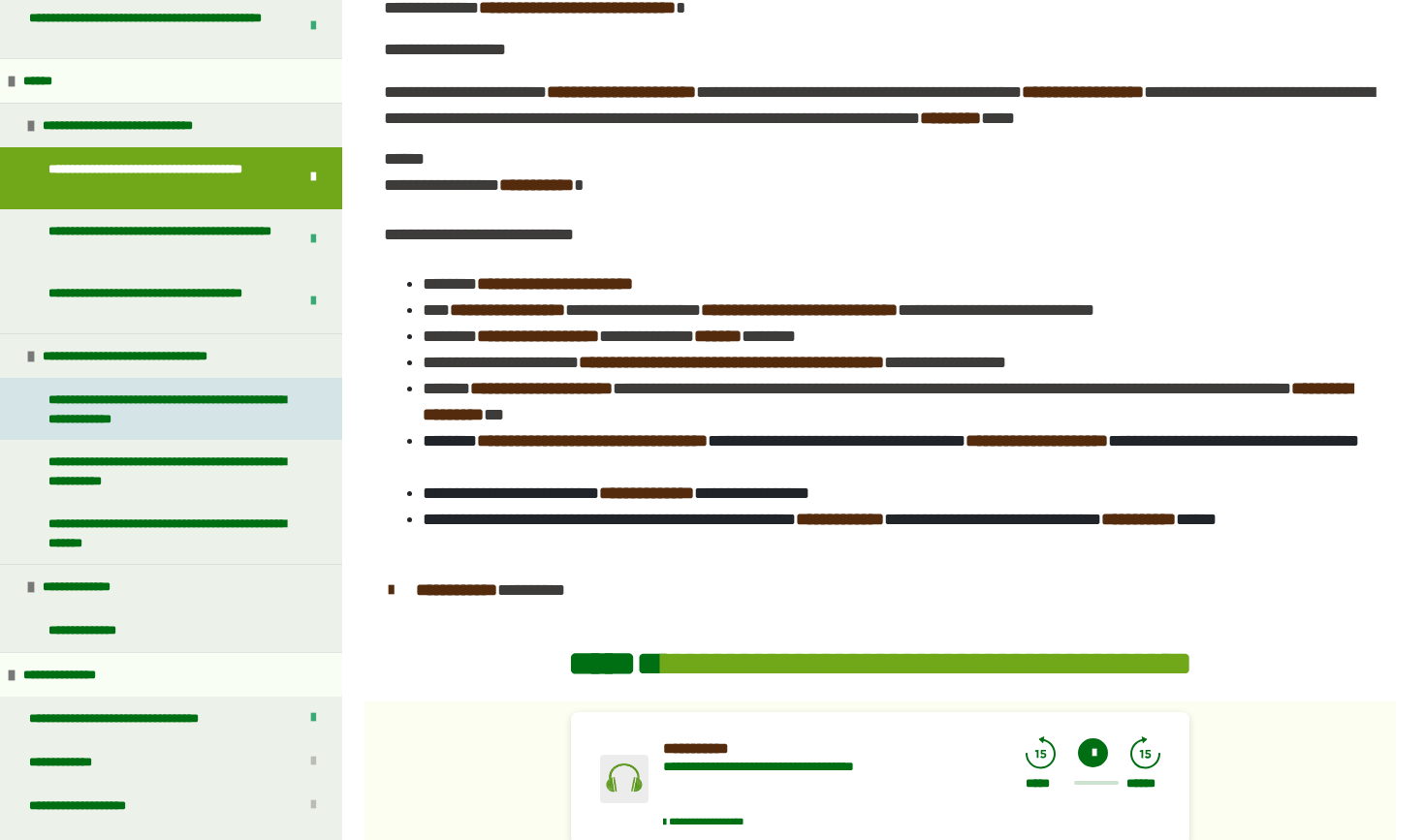 click on "**********" at bounding box center [173, 409] 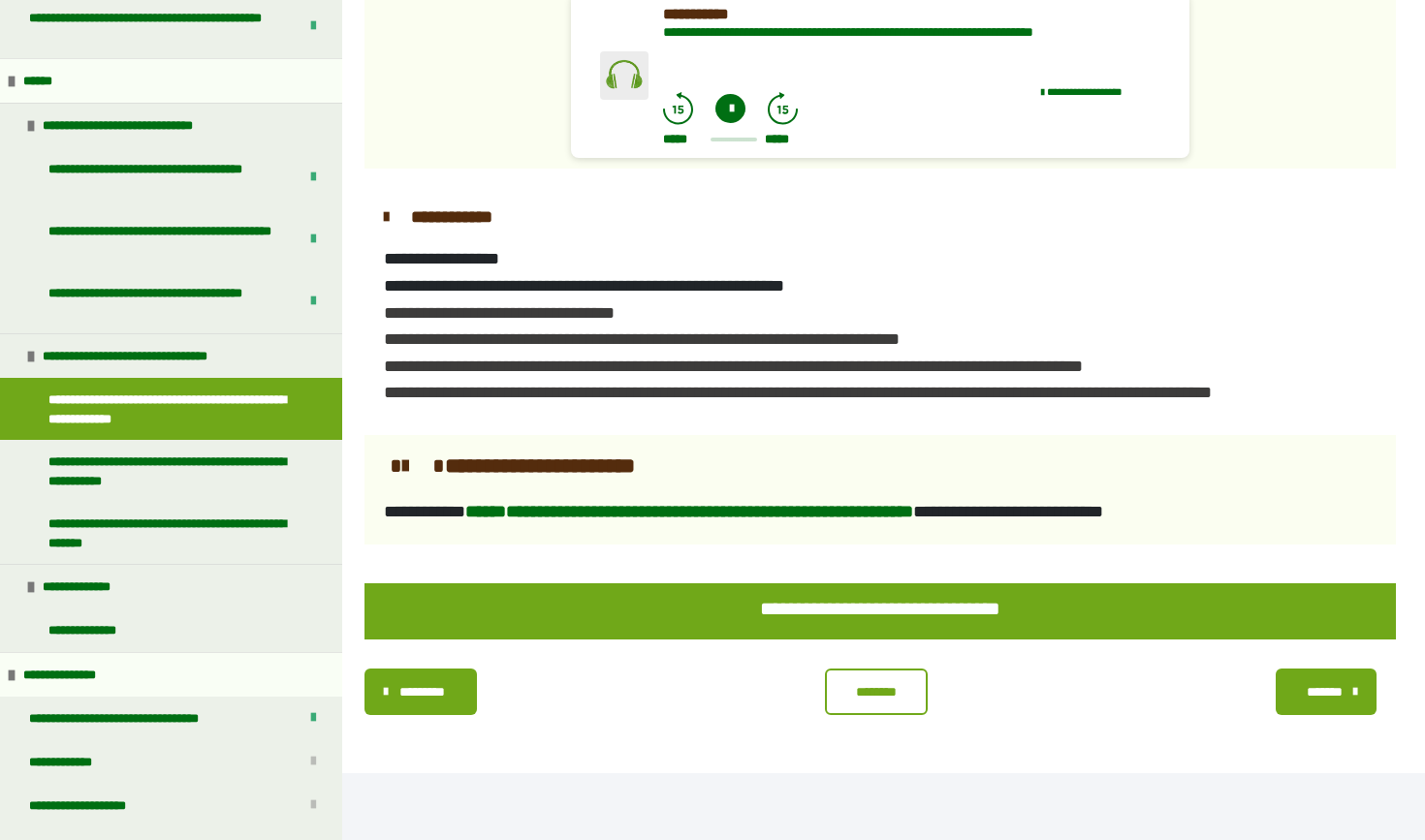 scroll, scrollTop: 873, scrollLeft: 0, axis: vertical 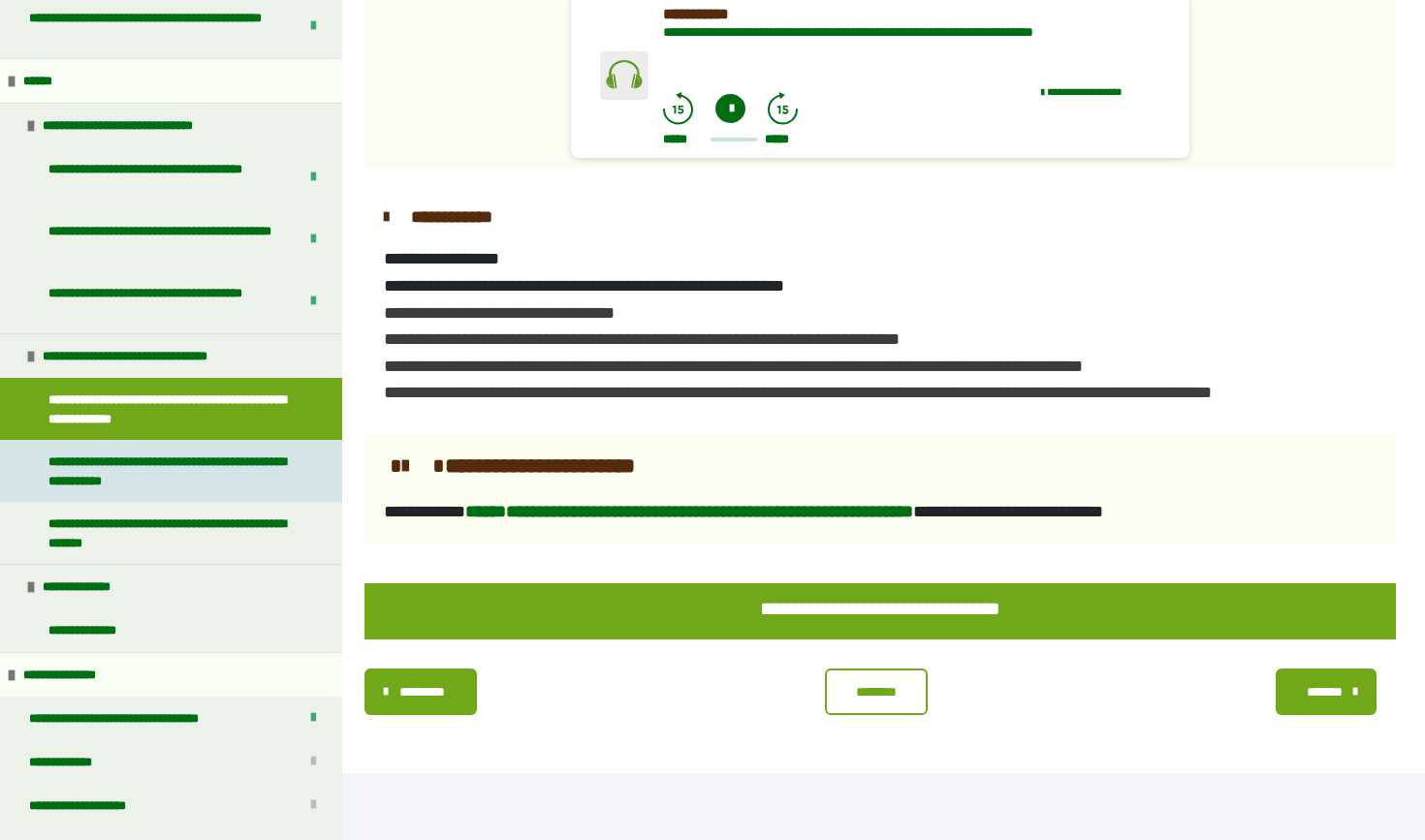 click on "**********" at bounding box center (173, 471) 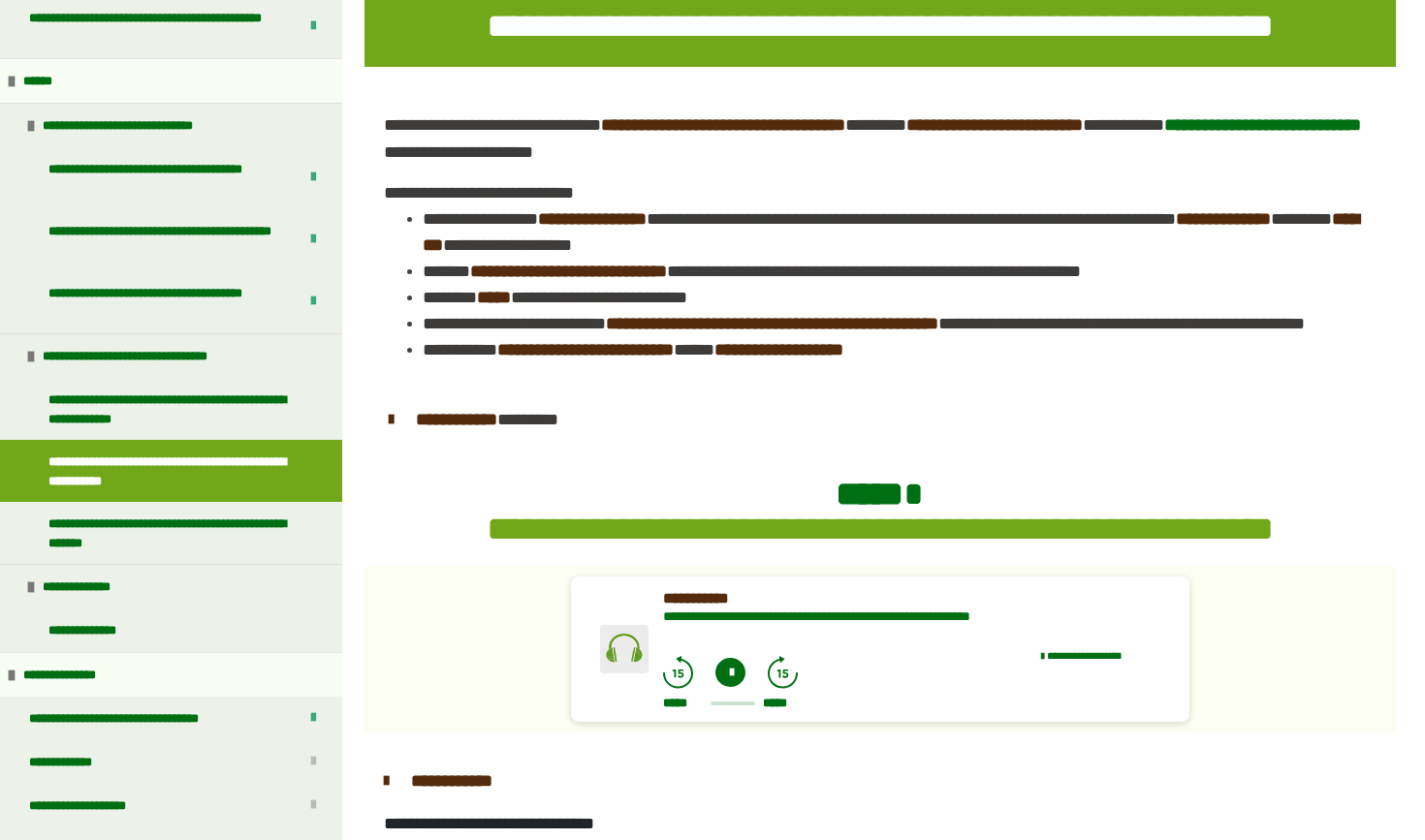 scroll, scrollTop: 309, scrollLeft: 0, axis: vertical 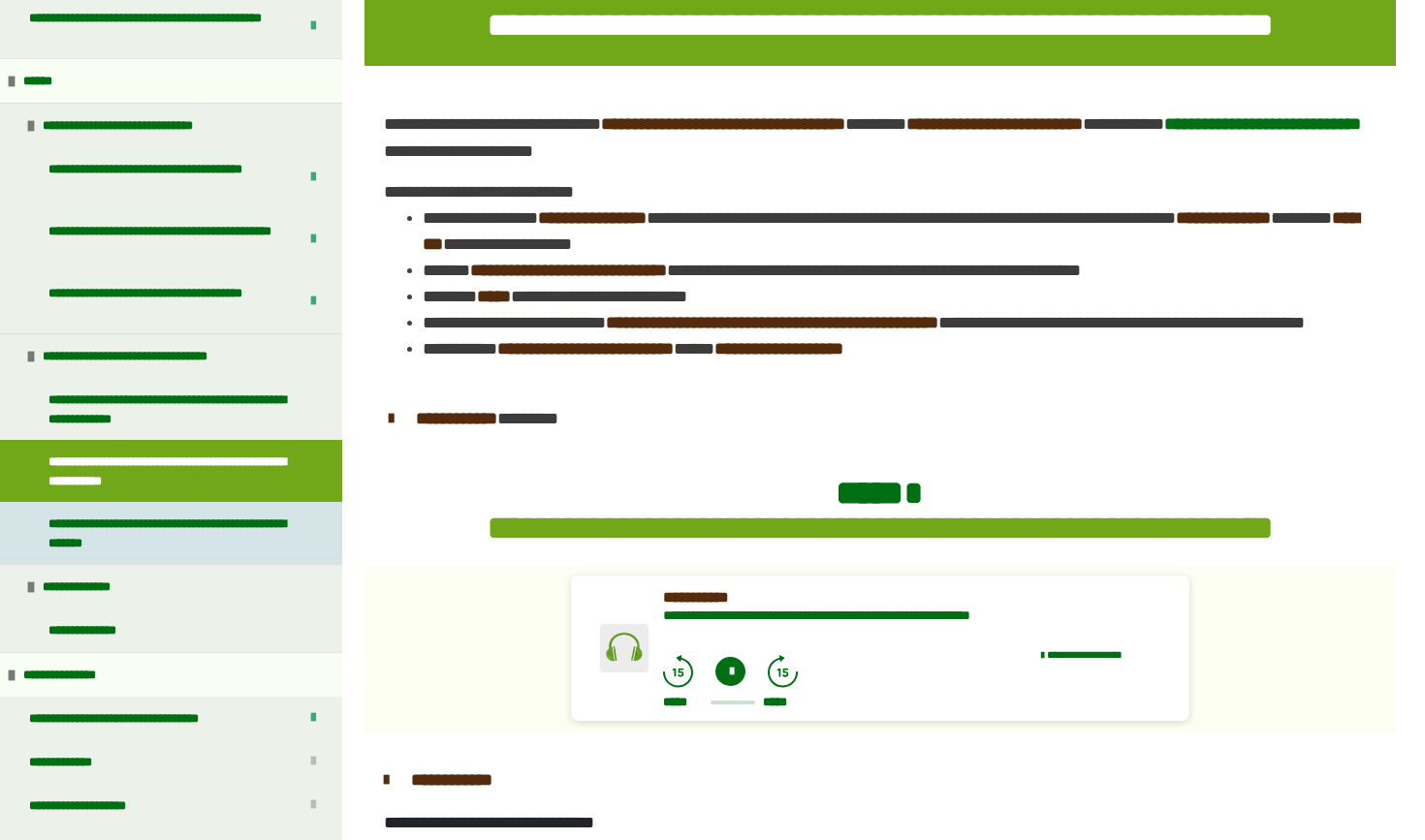 click on "**********" at bounding box center [173, 533] 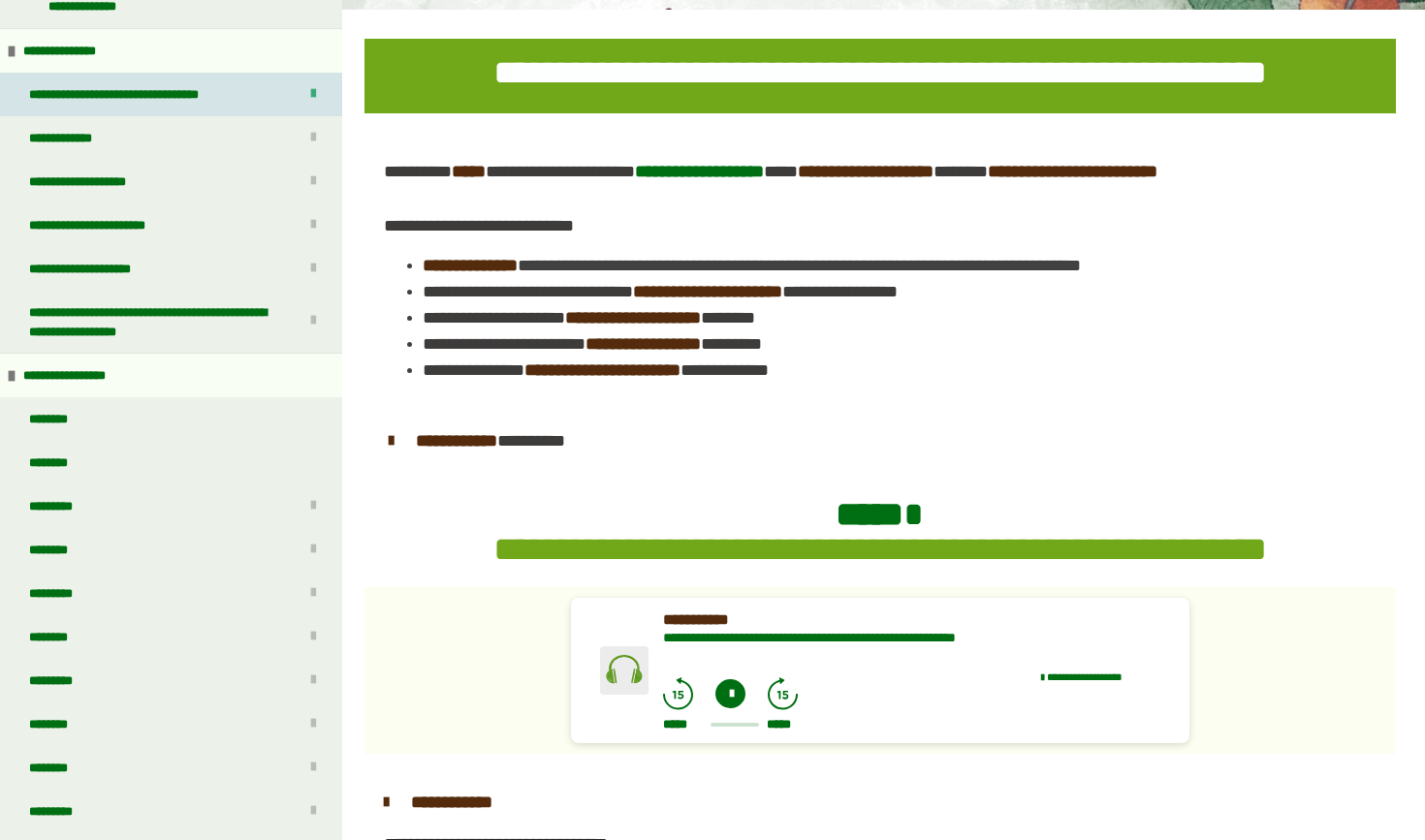 scroll, scrollTop: 865, scrollLeft: 0, axis: vertical 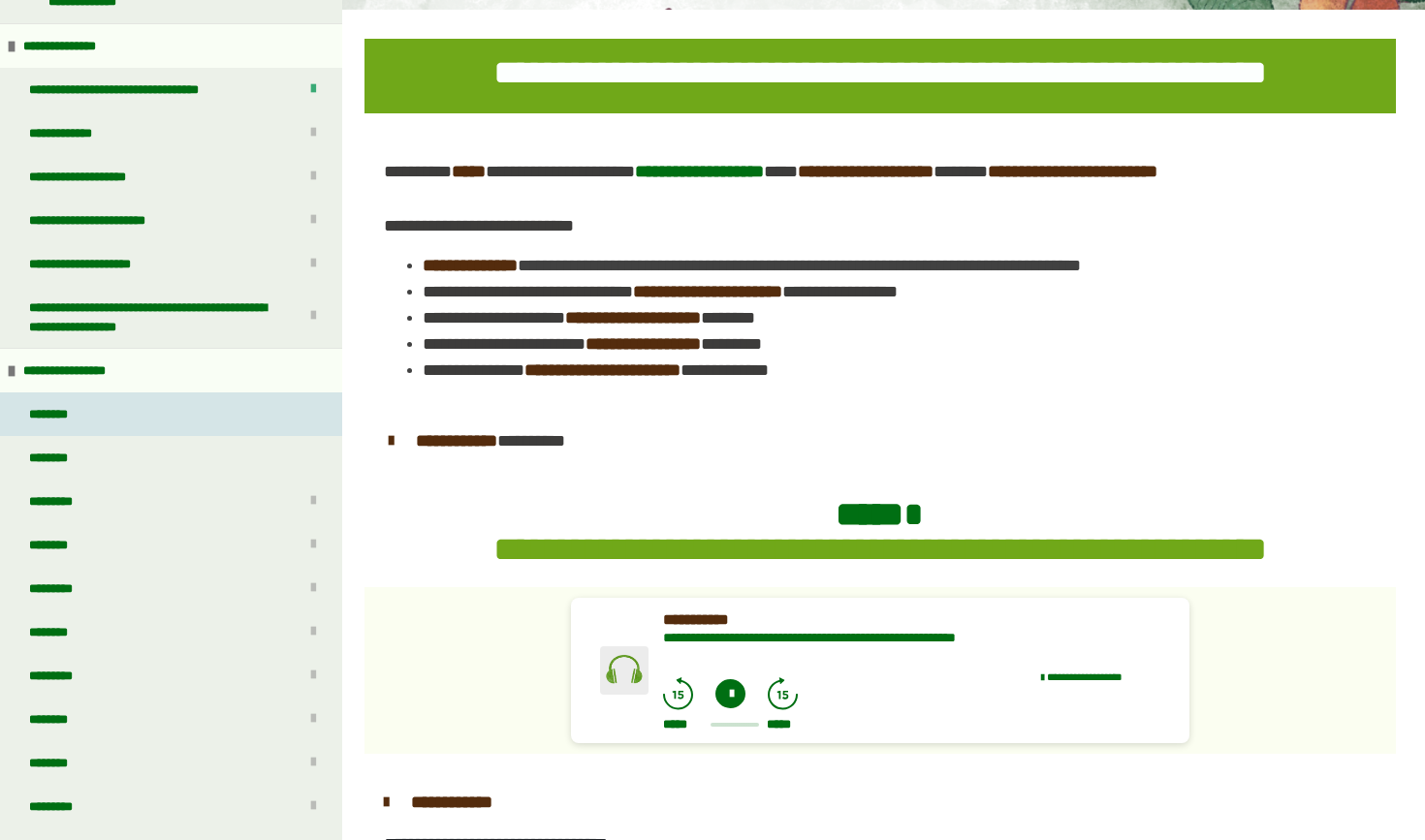 click on "********" at bounding box center (171, 414) 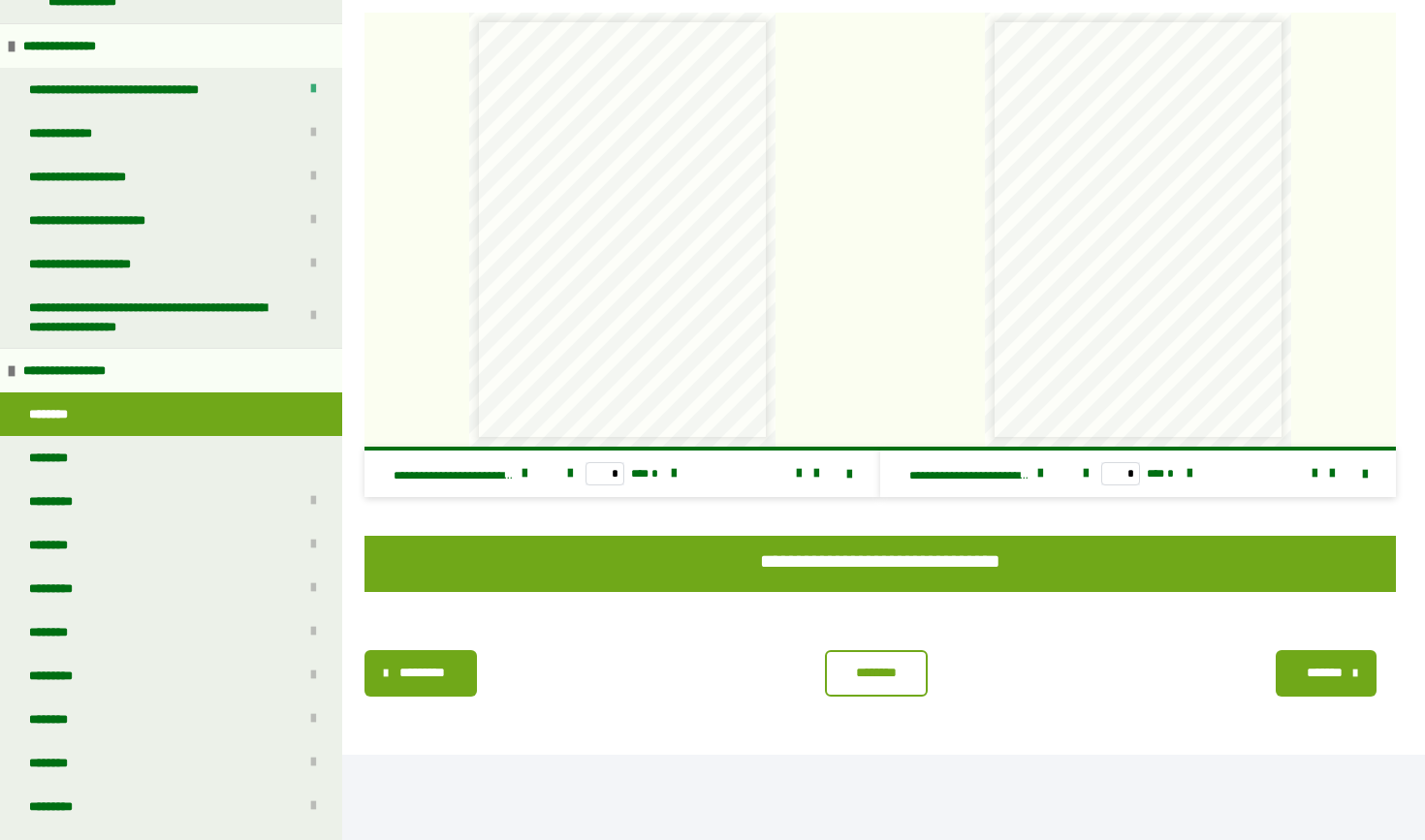 scroll, scrollTop: 7211, scrollLeft: 0, axis: vertical 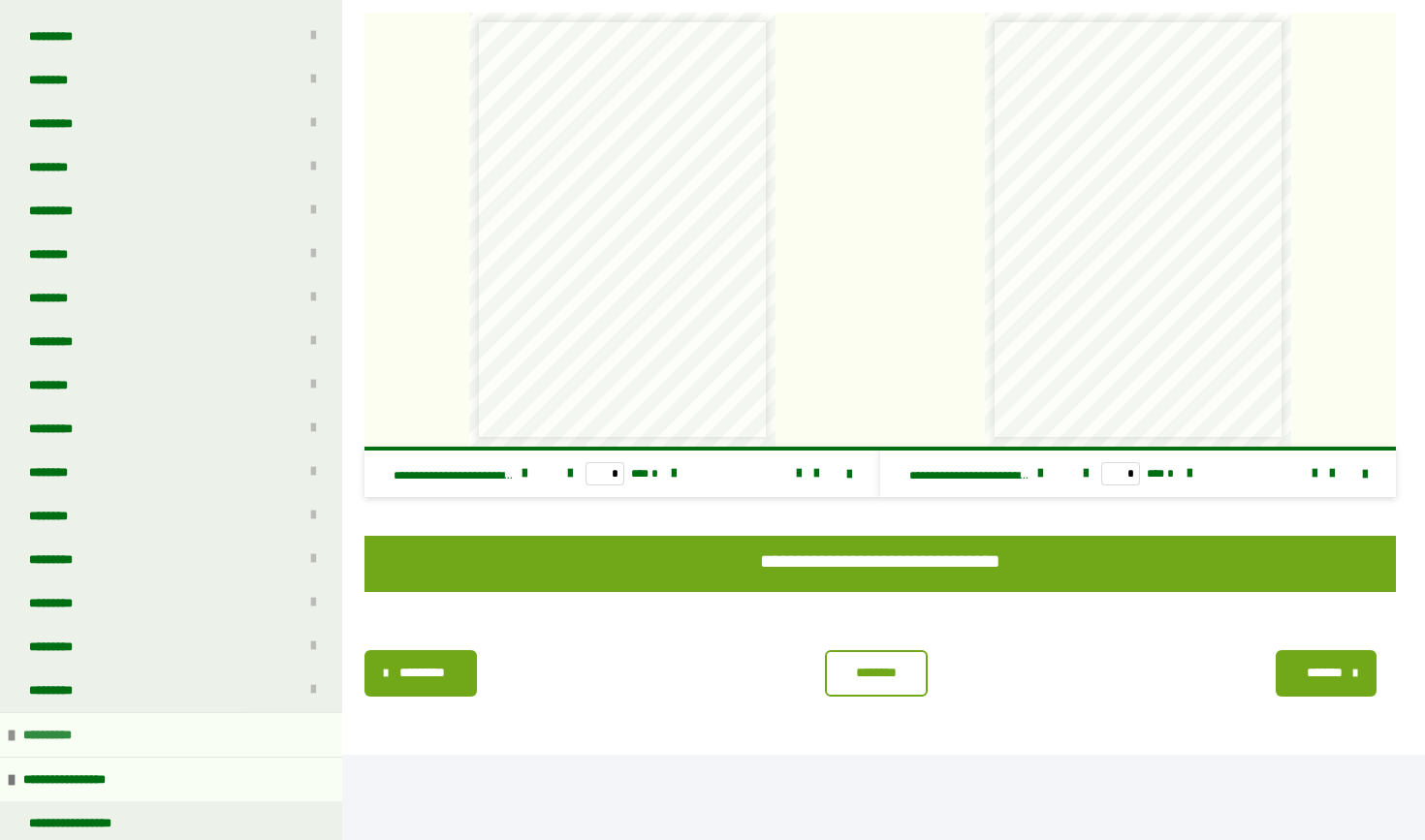 click on "**********" at bounding box center [171, 734] 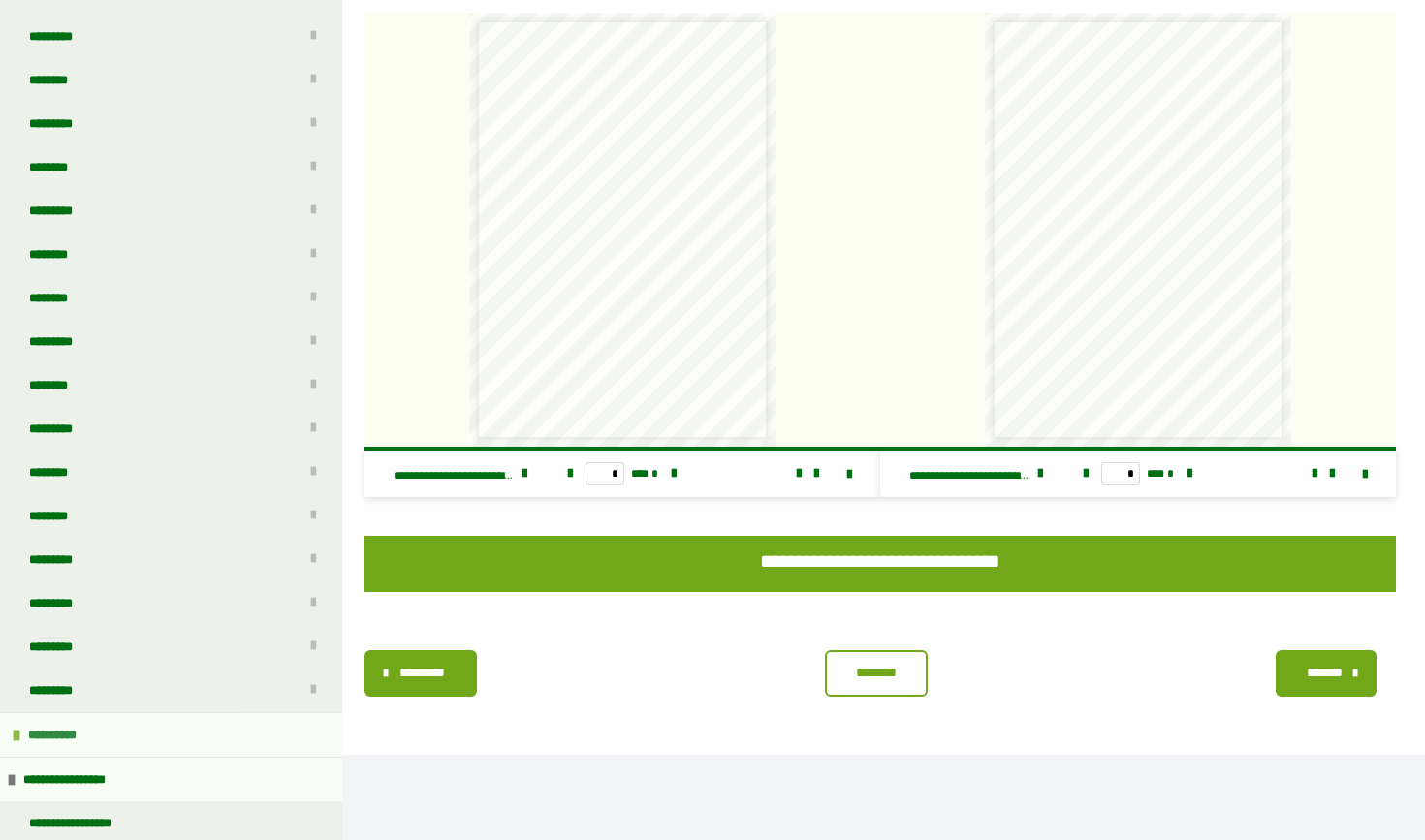 click on "**********" at bounding box center (171, 734) 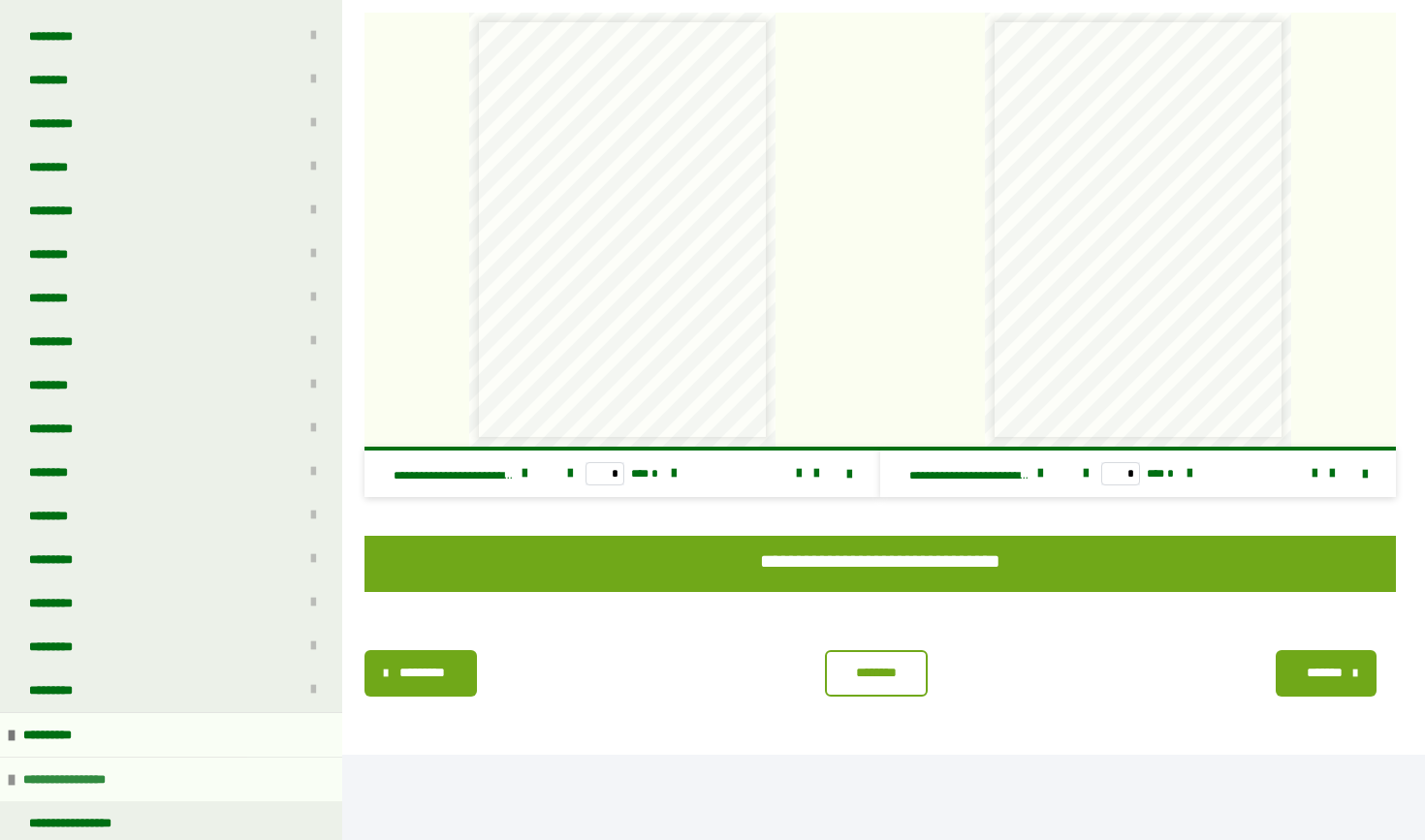 click on "**********" at bounding box center [74, 779] 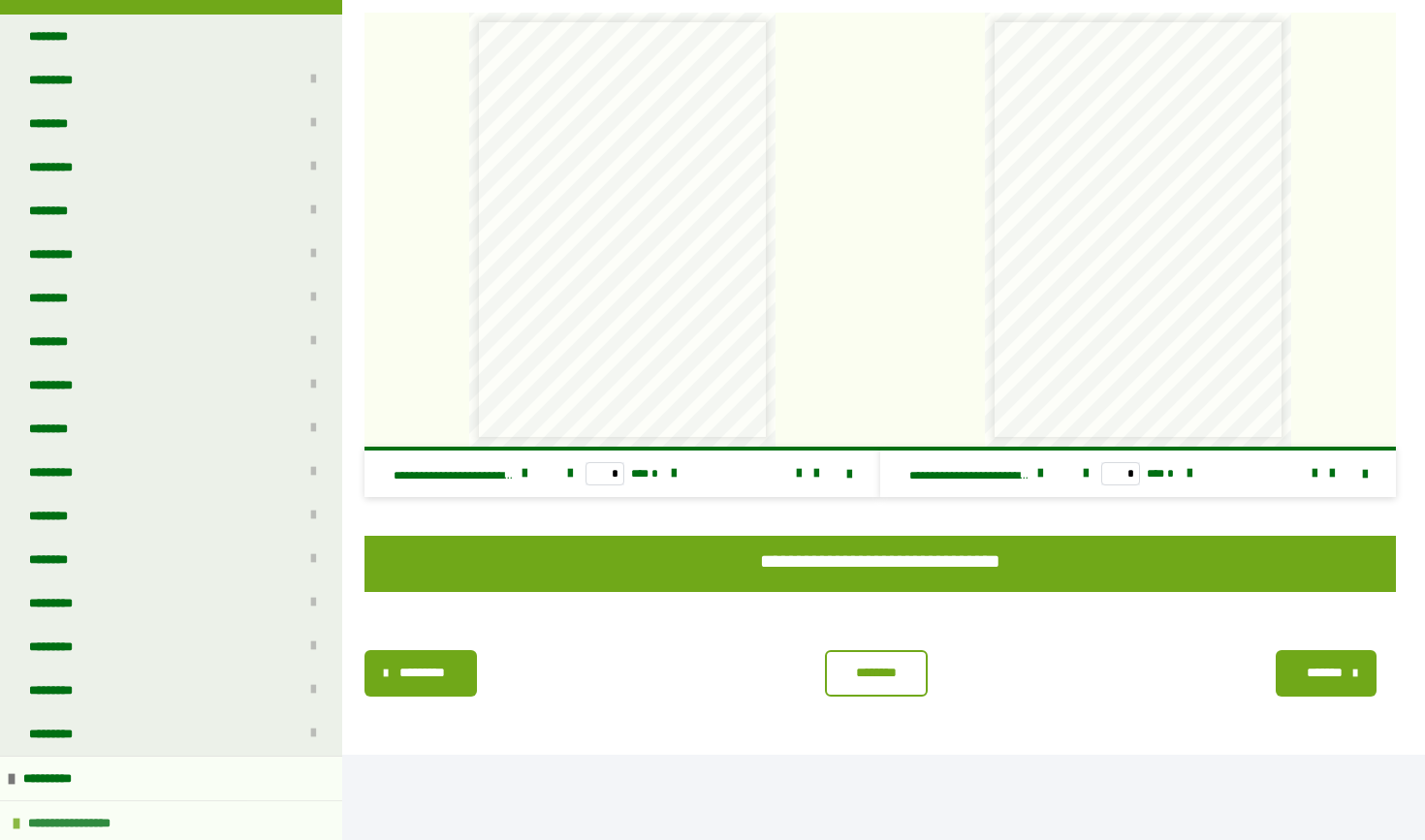 scroll, scrollTop: 1287, scrollLeft: 0, axis: vertical 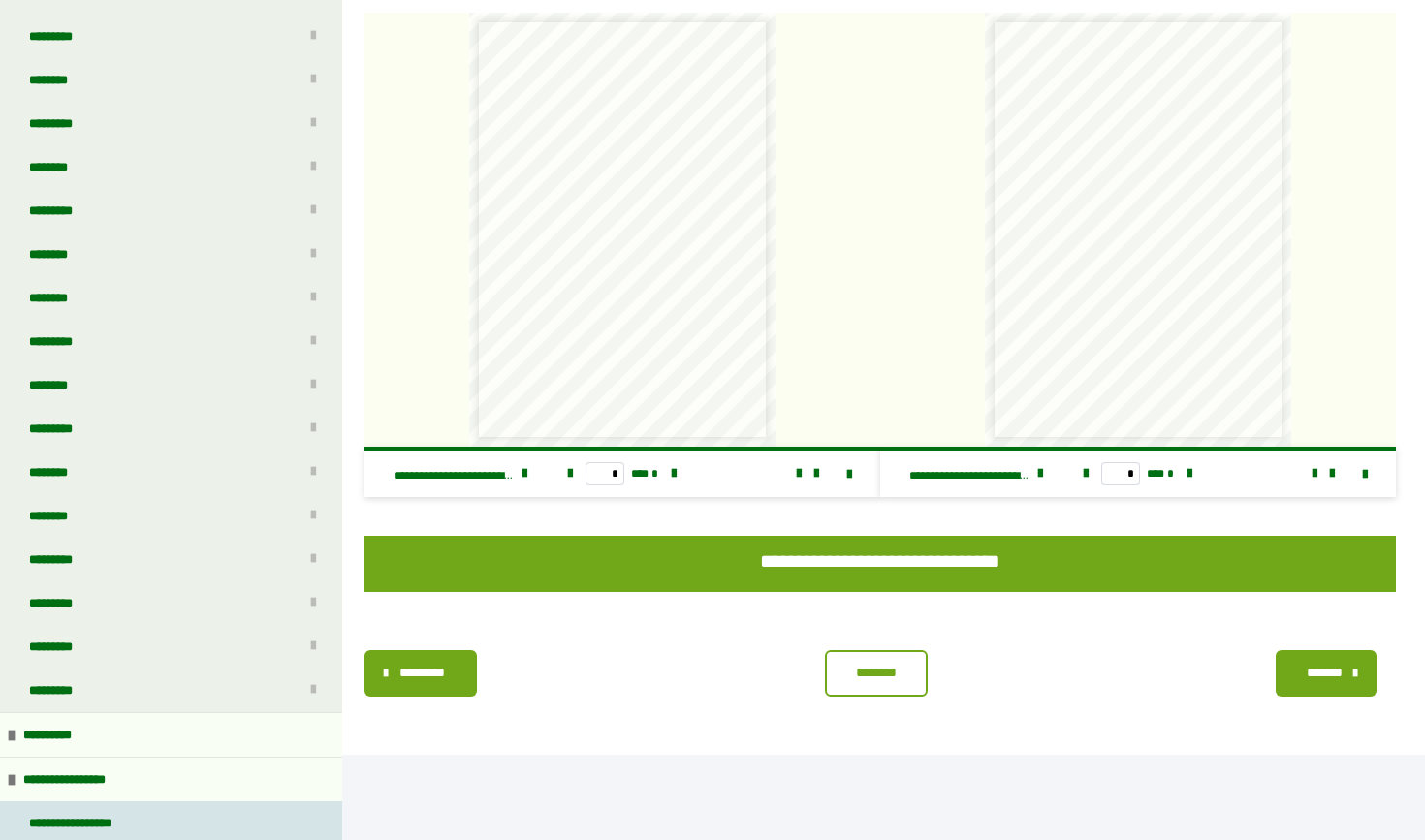 click on "**********" at bounding box center (79, 823) 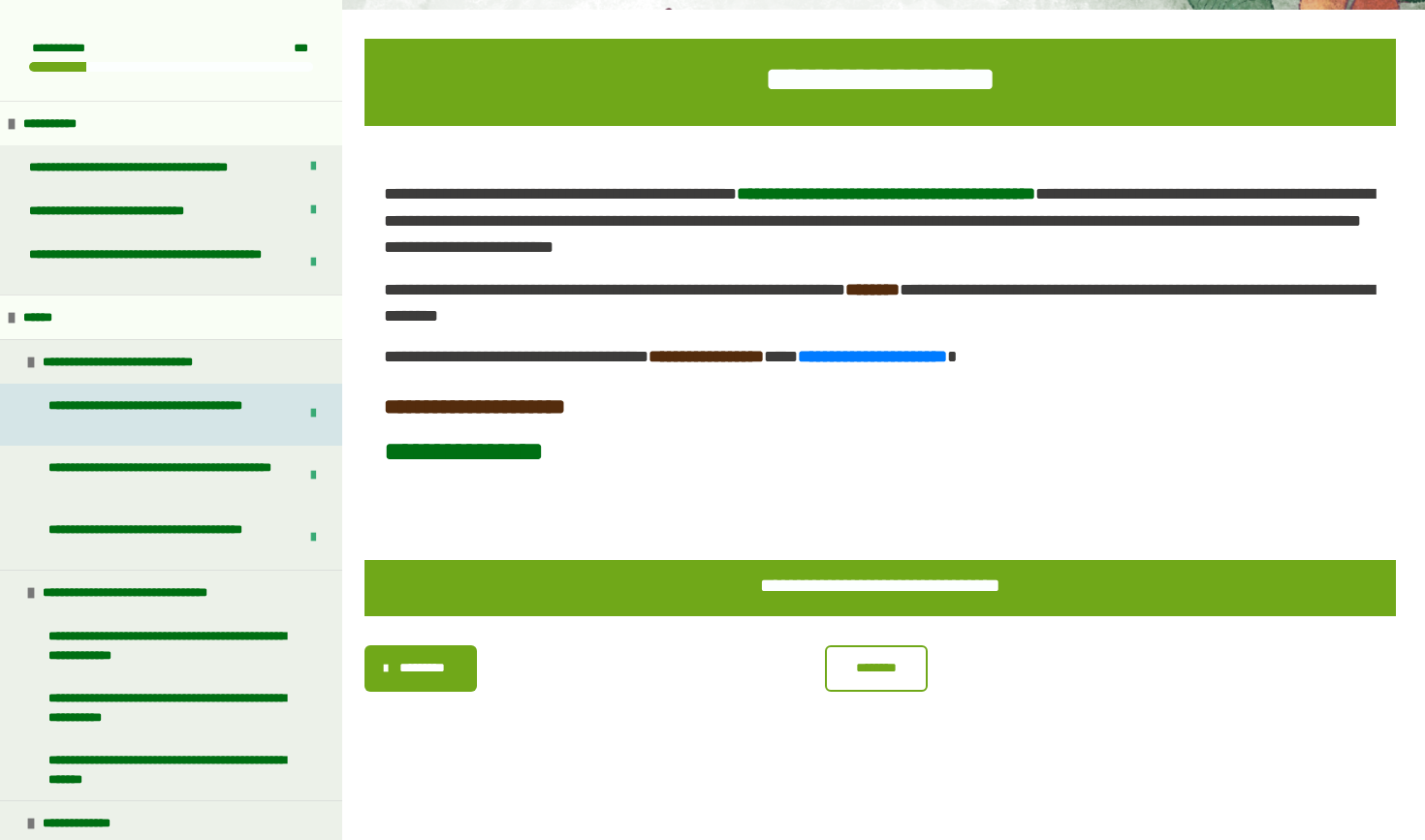 scroll, scrollTop: 0, scrollLeft: 0, axis: both 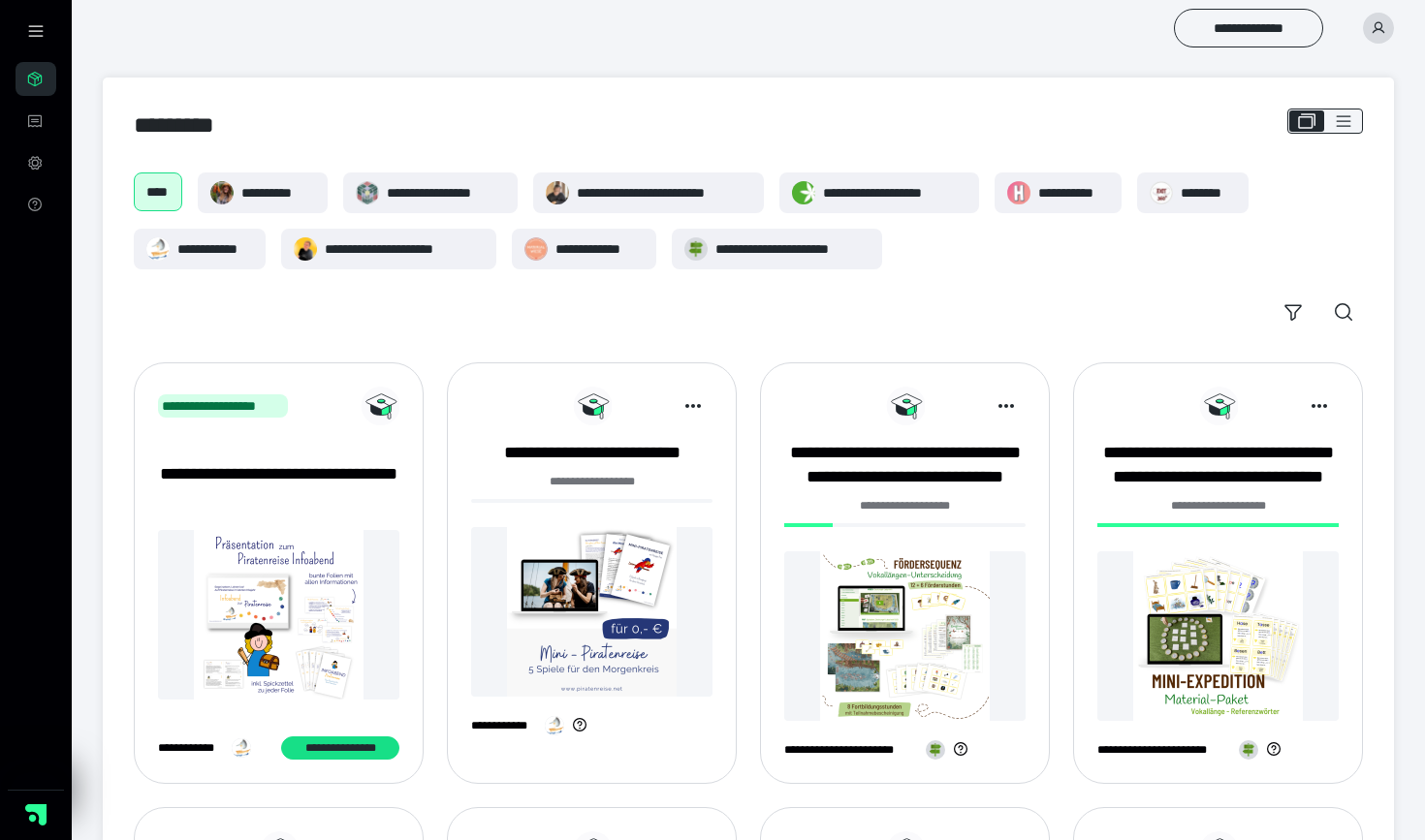 click at bounding box center (591, 611) 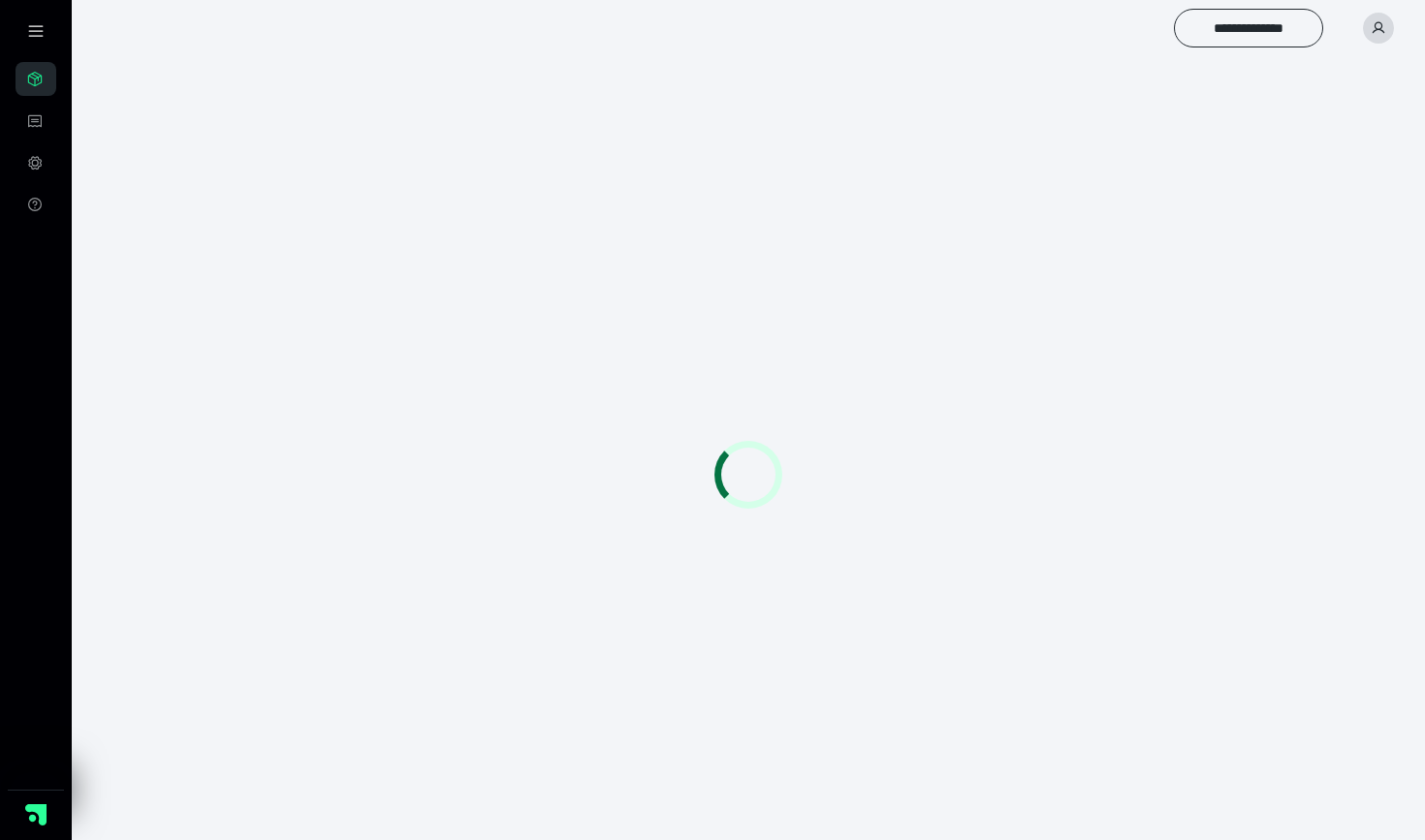 scroll, scrollTop: 0, scrollLeft: 0, axis: both 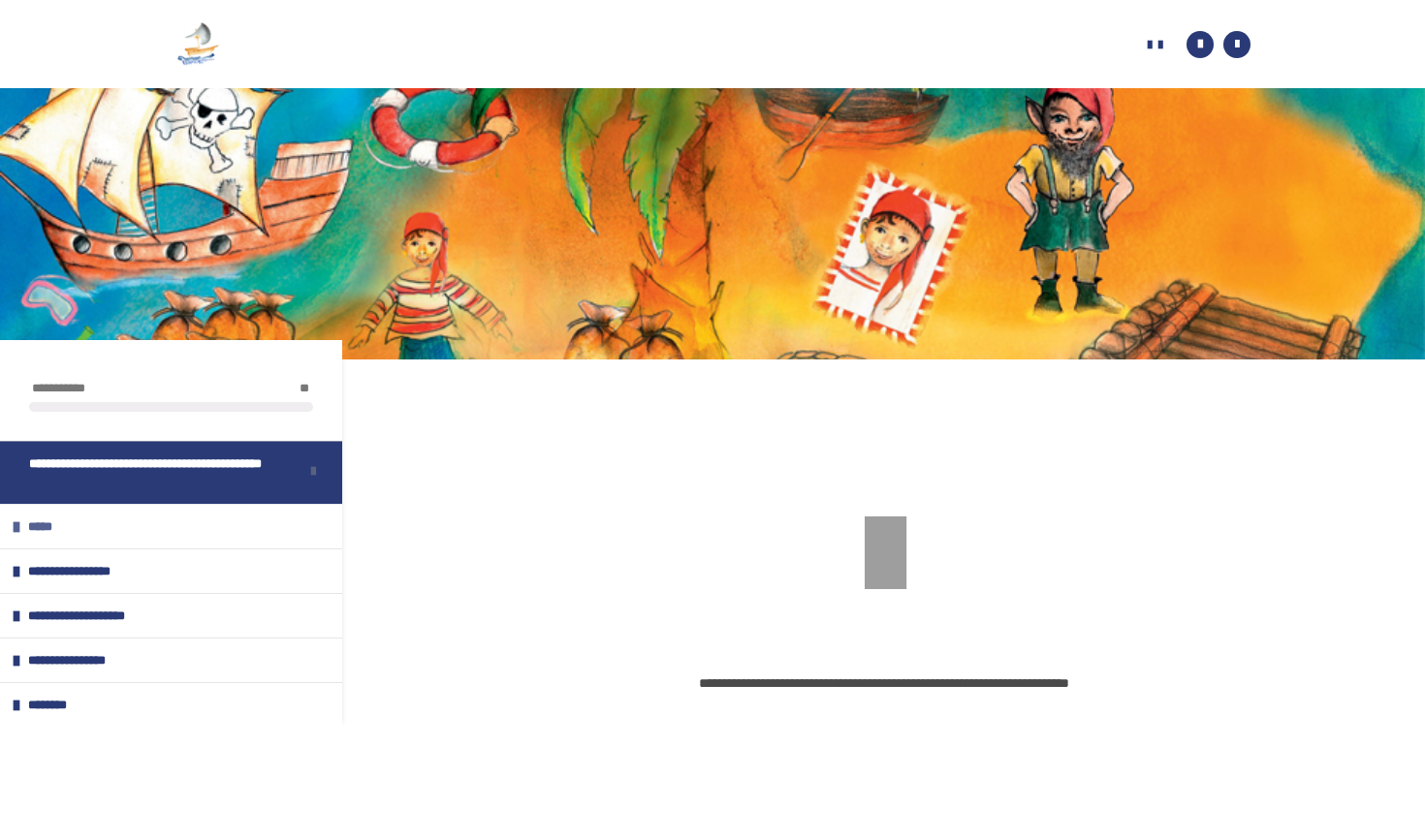 click on "*****" at bounding box center (171, 526) 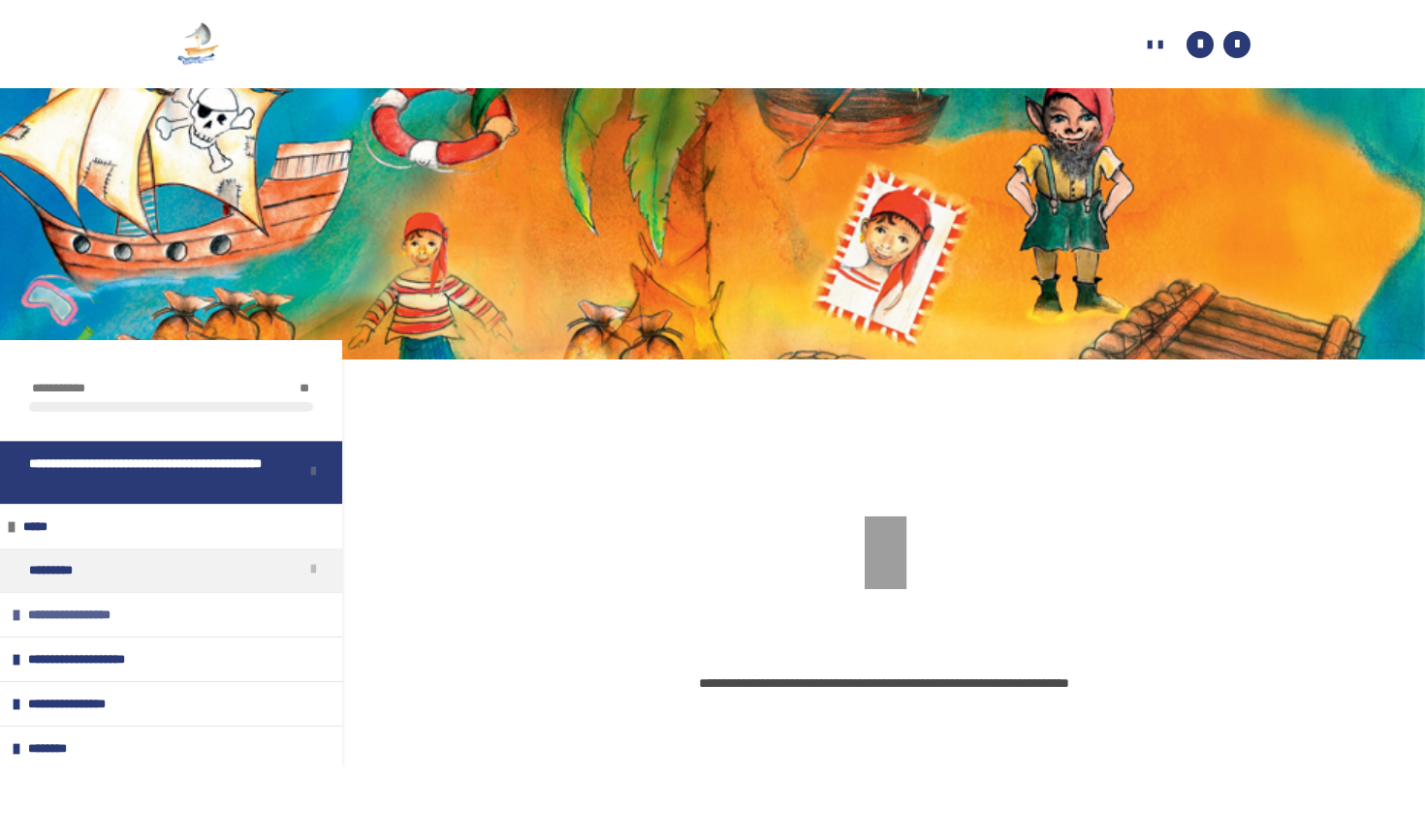 click on "**********" at bounding box center [79, 614] 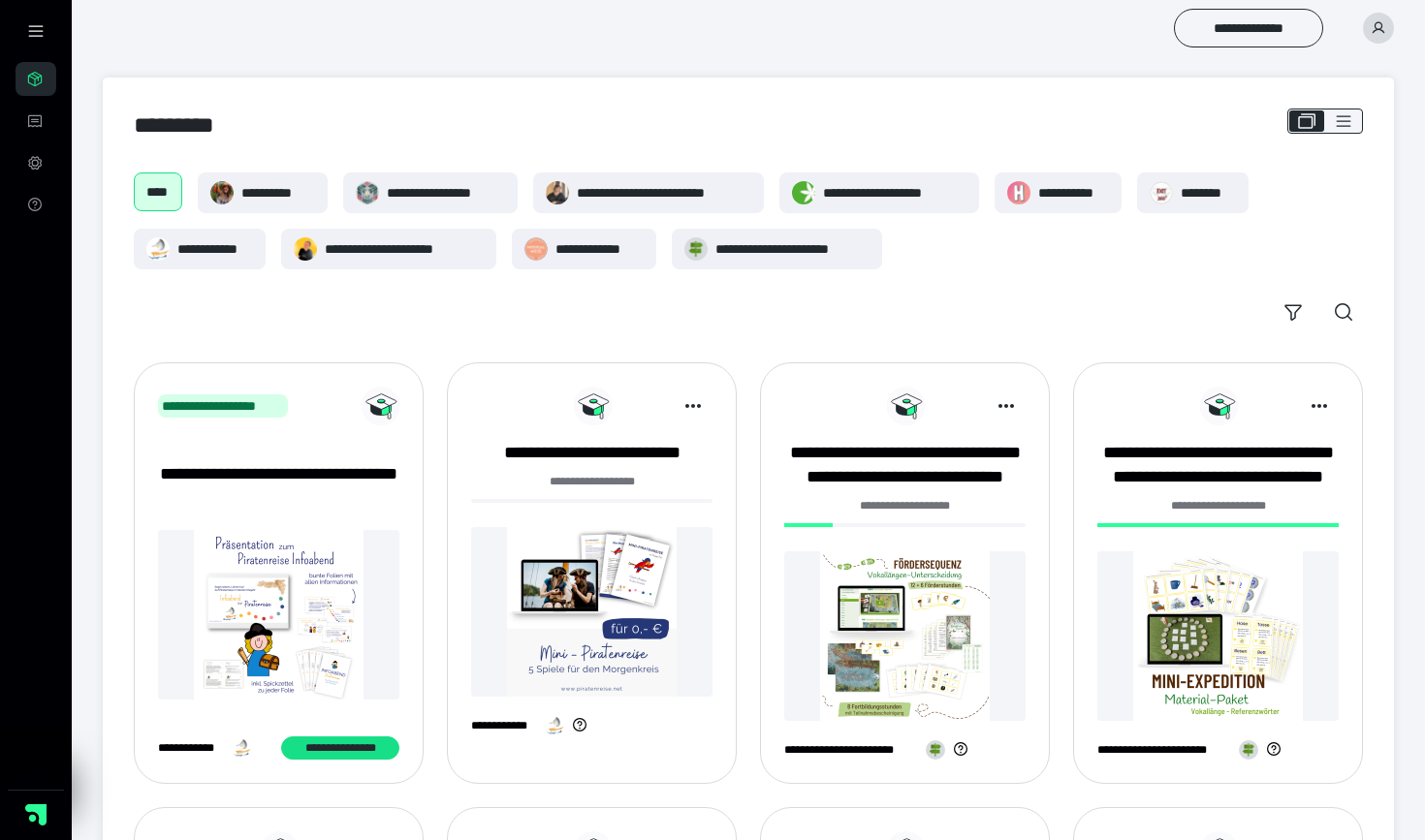 scroll, scrollTop: 0, scrollLeft: 0, axis: both 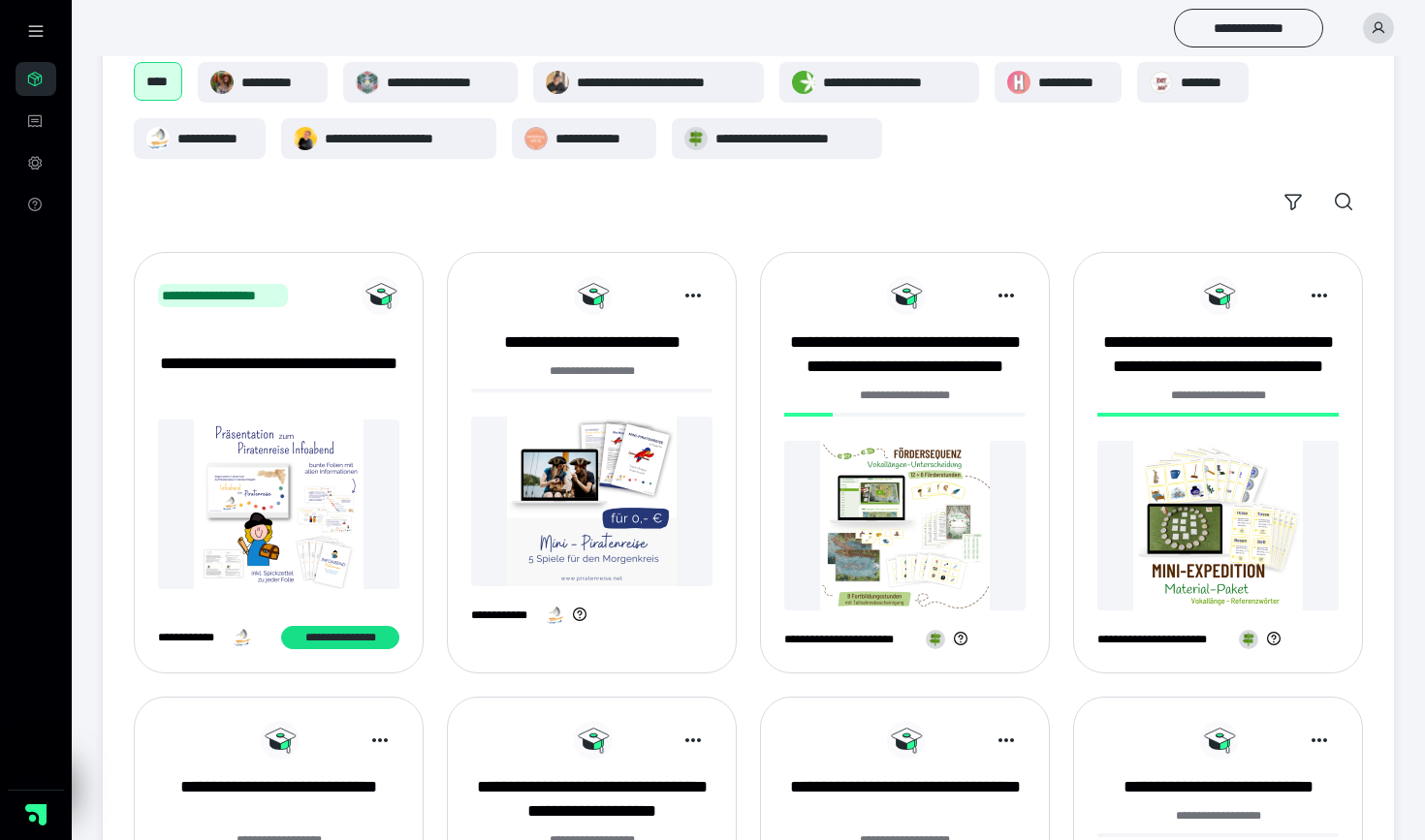 click at bounding box center [278, 504] 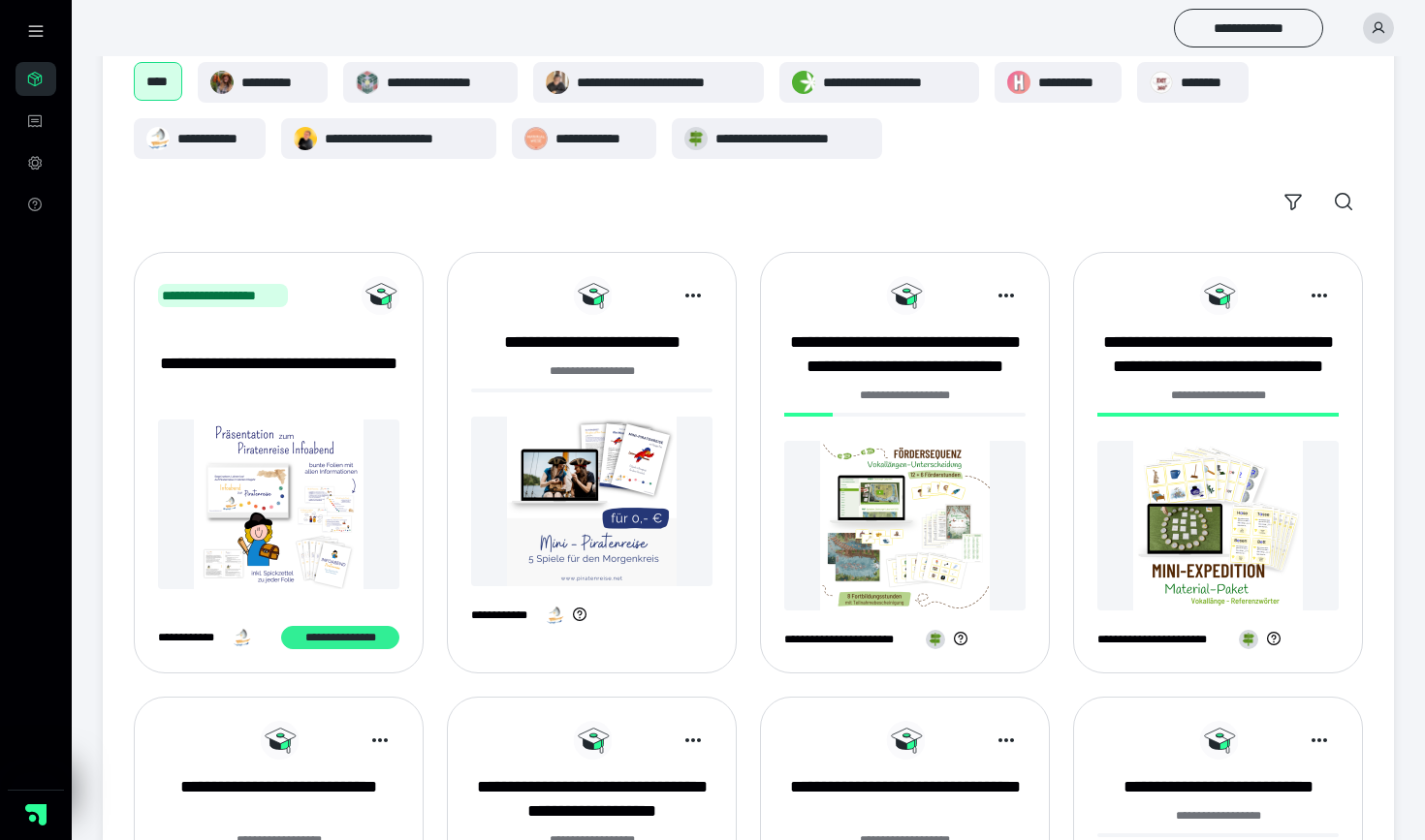 click on "**********" at bounding box center [340, 638] 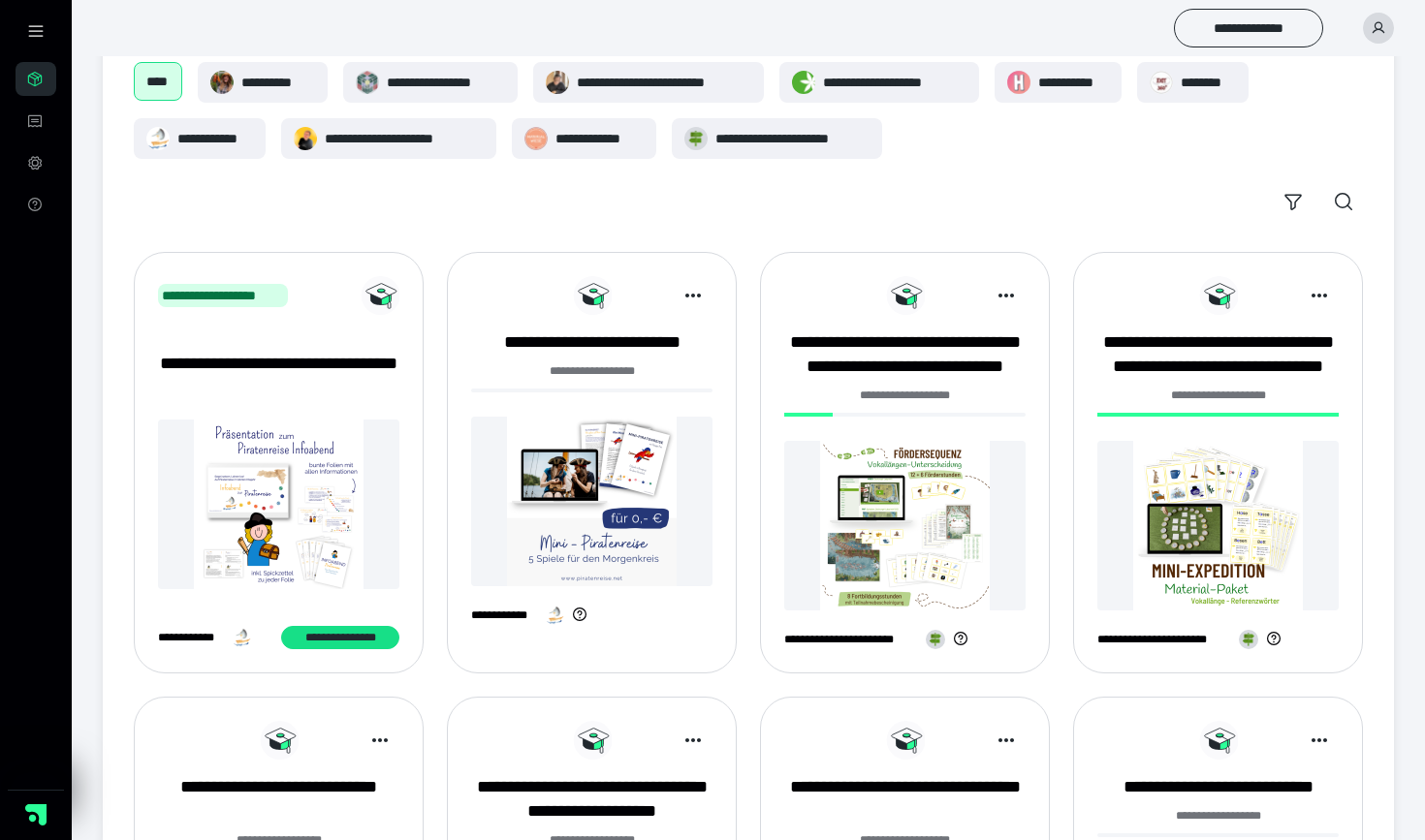 click at bounding box center [591, 501] 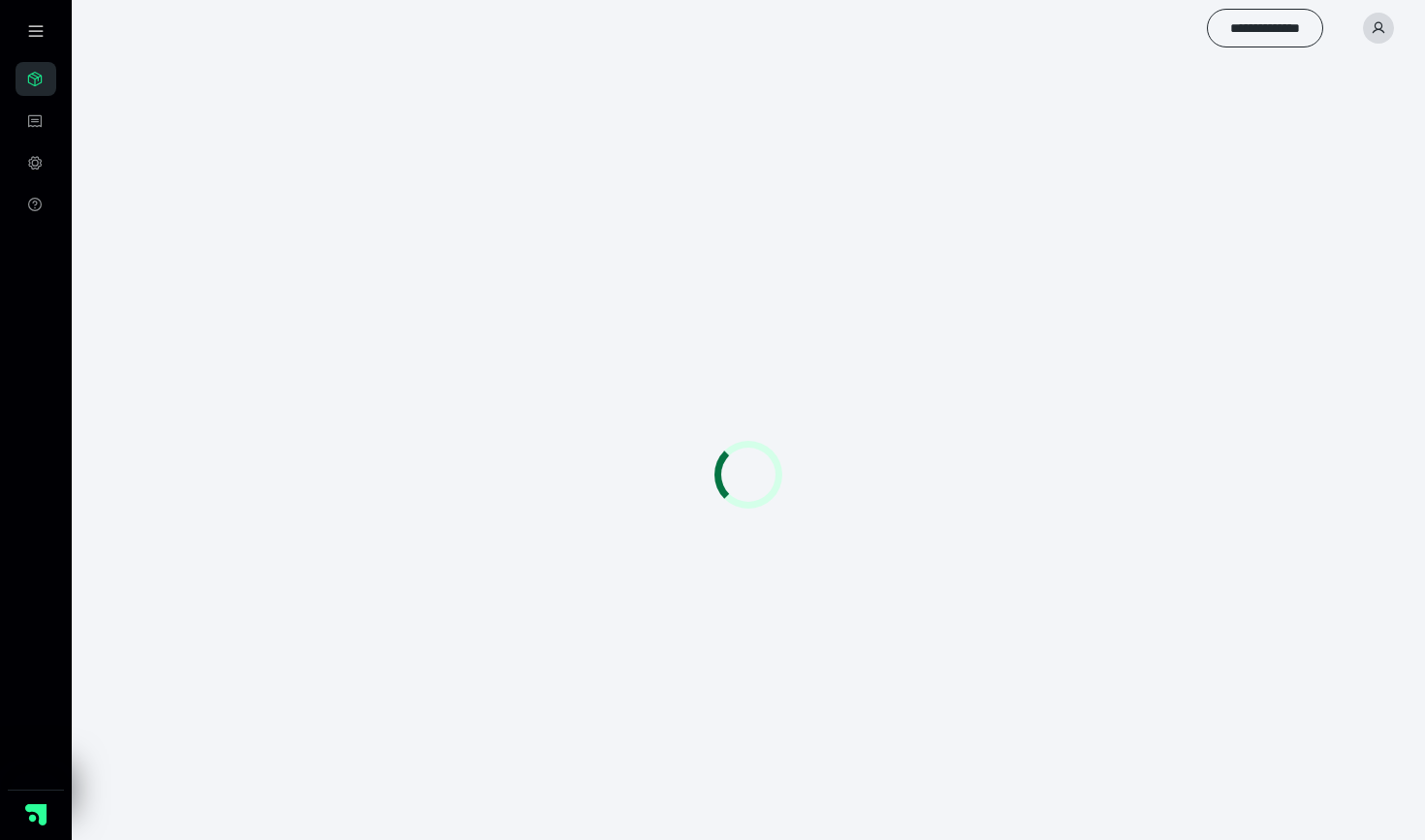 scroll, scrollTop: 0, scrollLeft: 0, axis: both 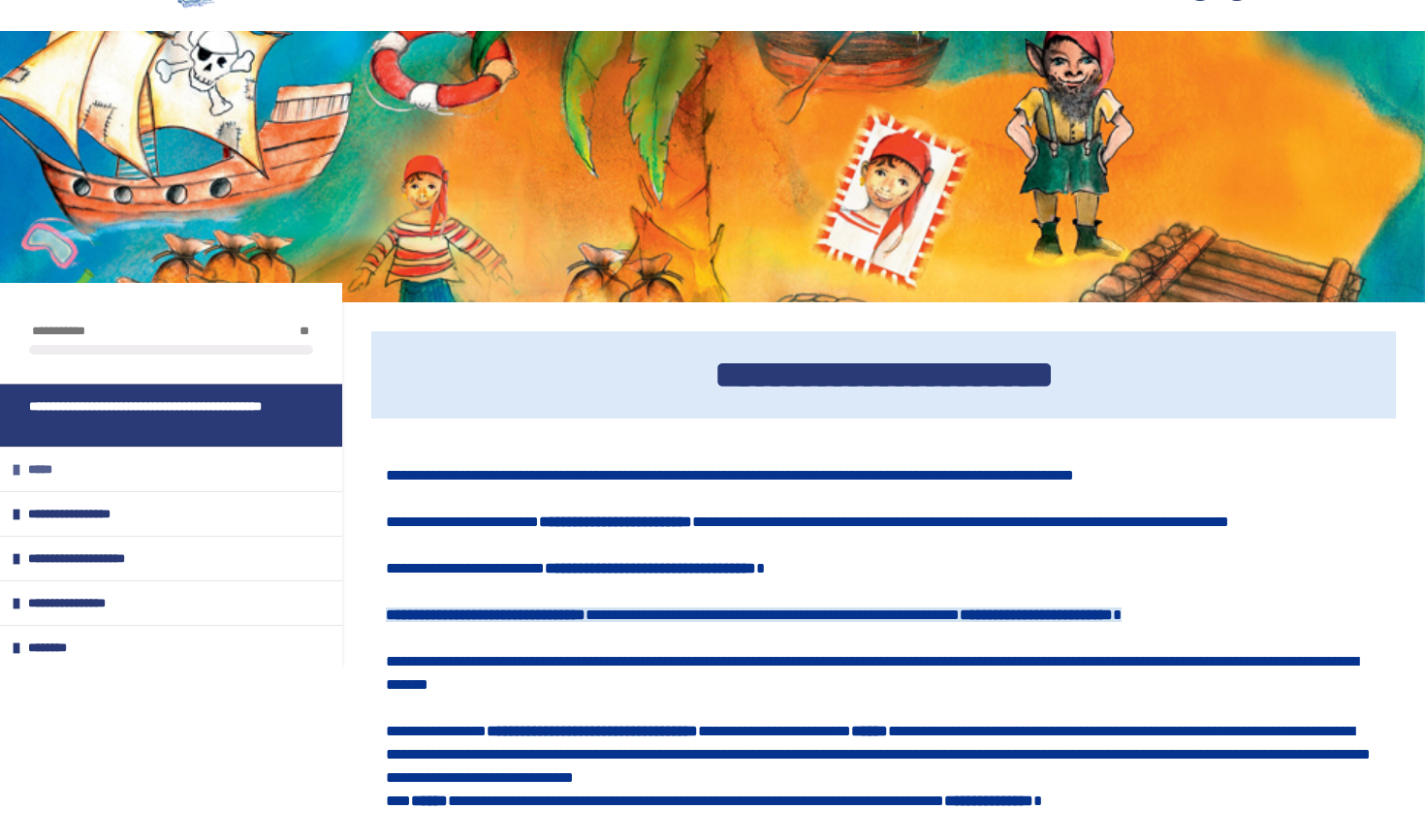 click on "*****" at bounding box center [44, 469] 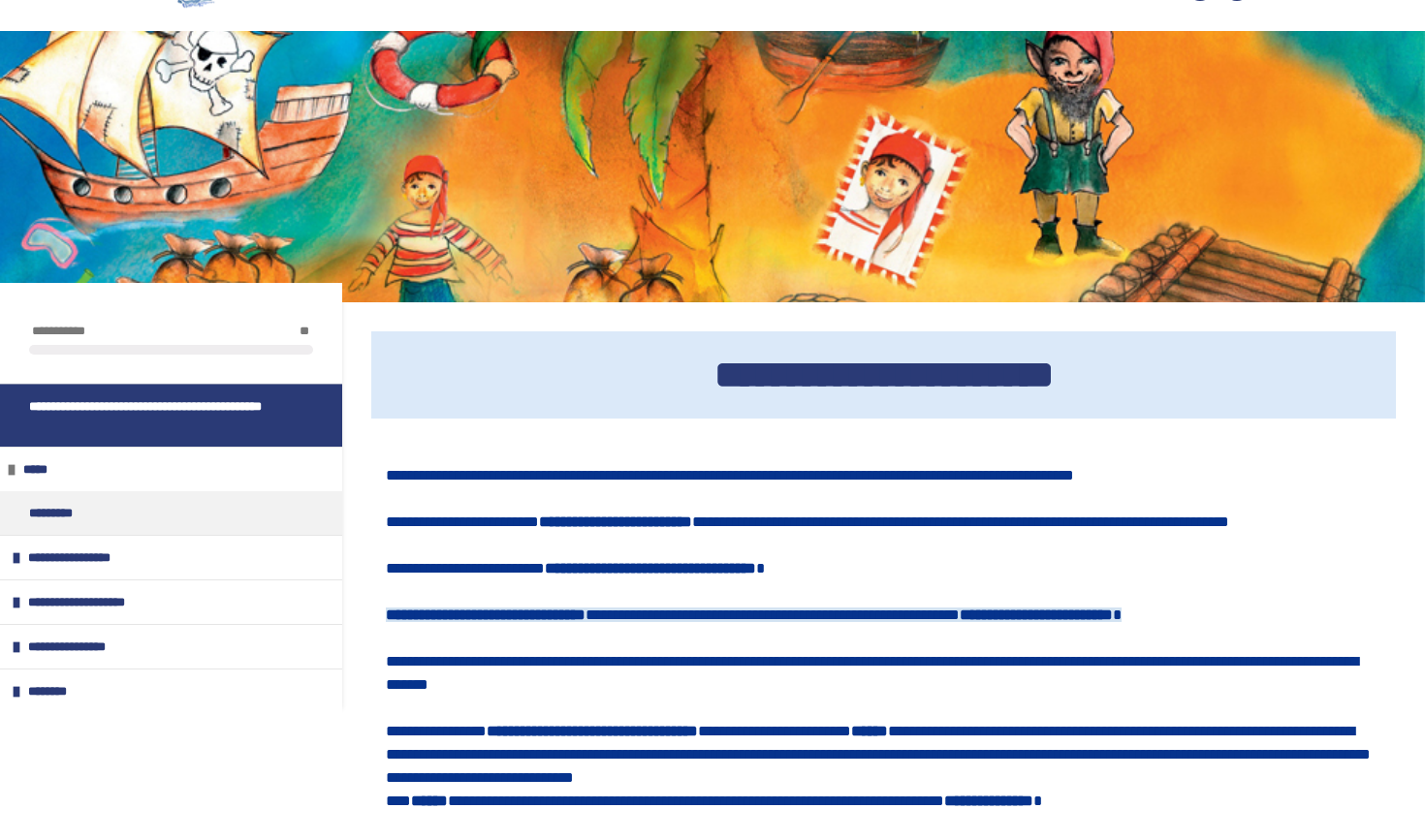 click on "**********" at bounding box center [163, 416] 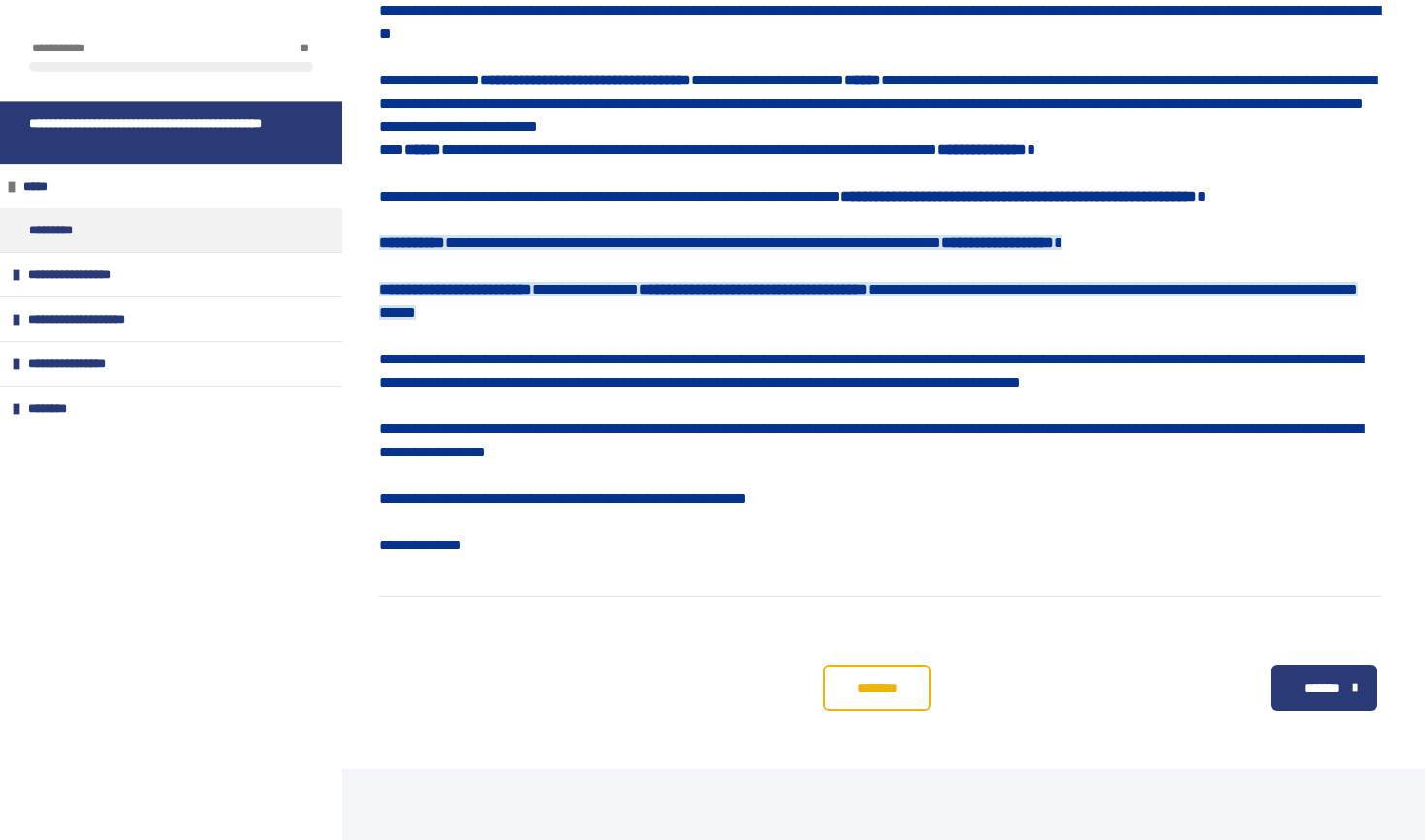 scroll, scrollTop: 708, scrollLeft: 0, axis: vertical 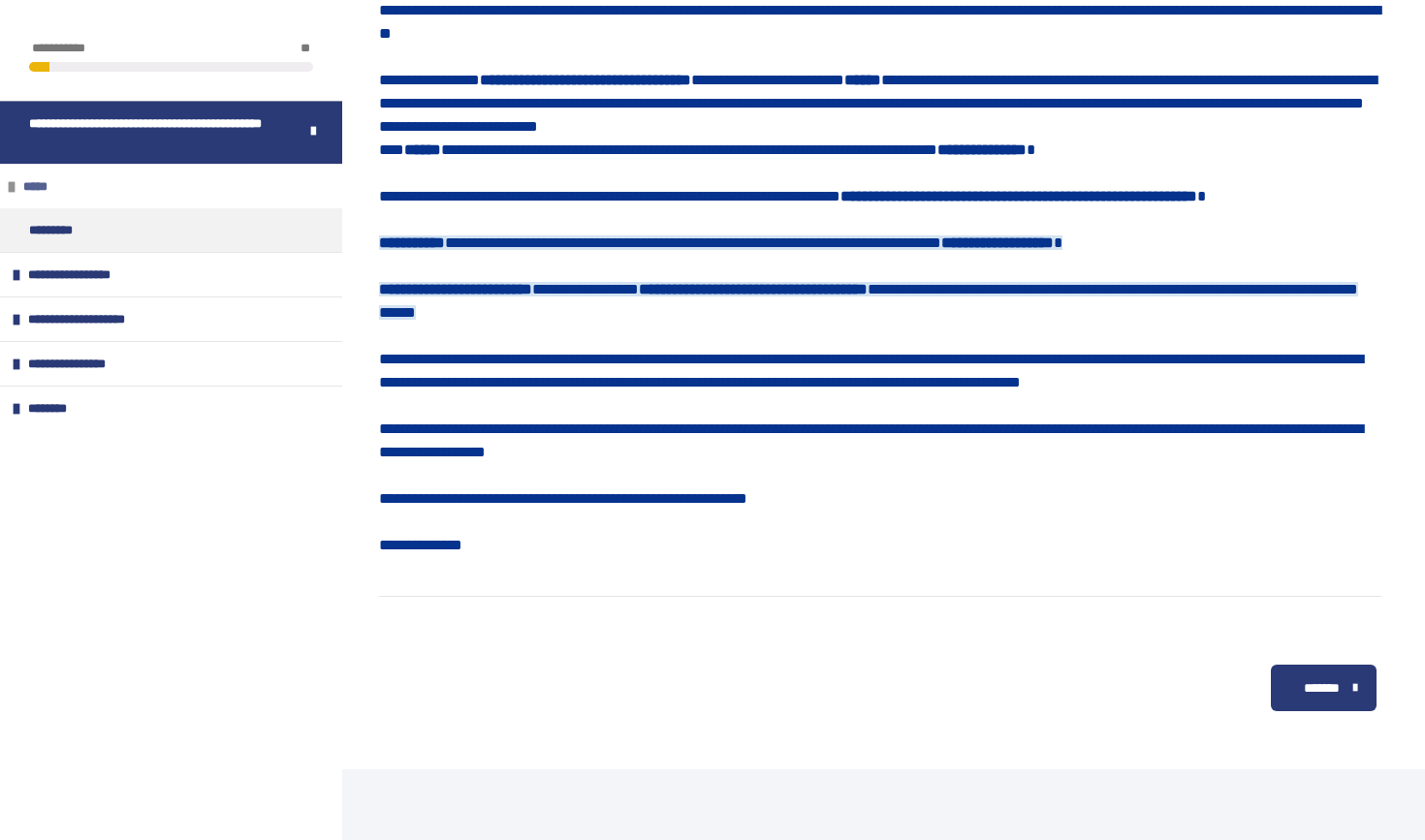 click on "*****" at bounding box center (171, 186) 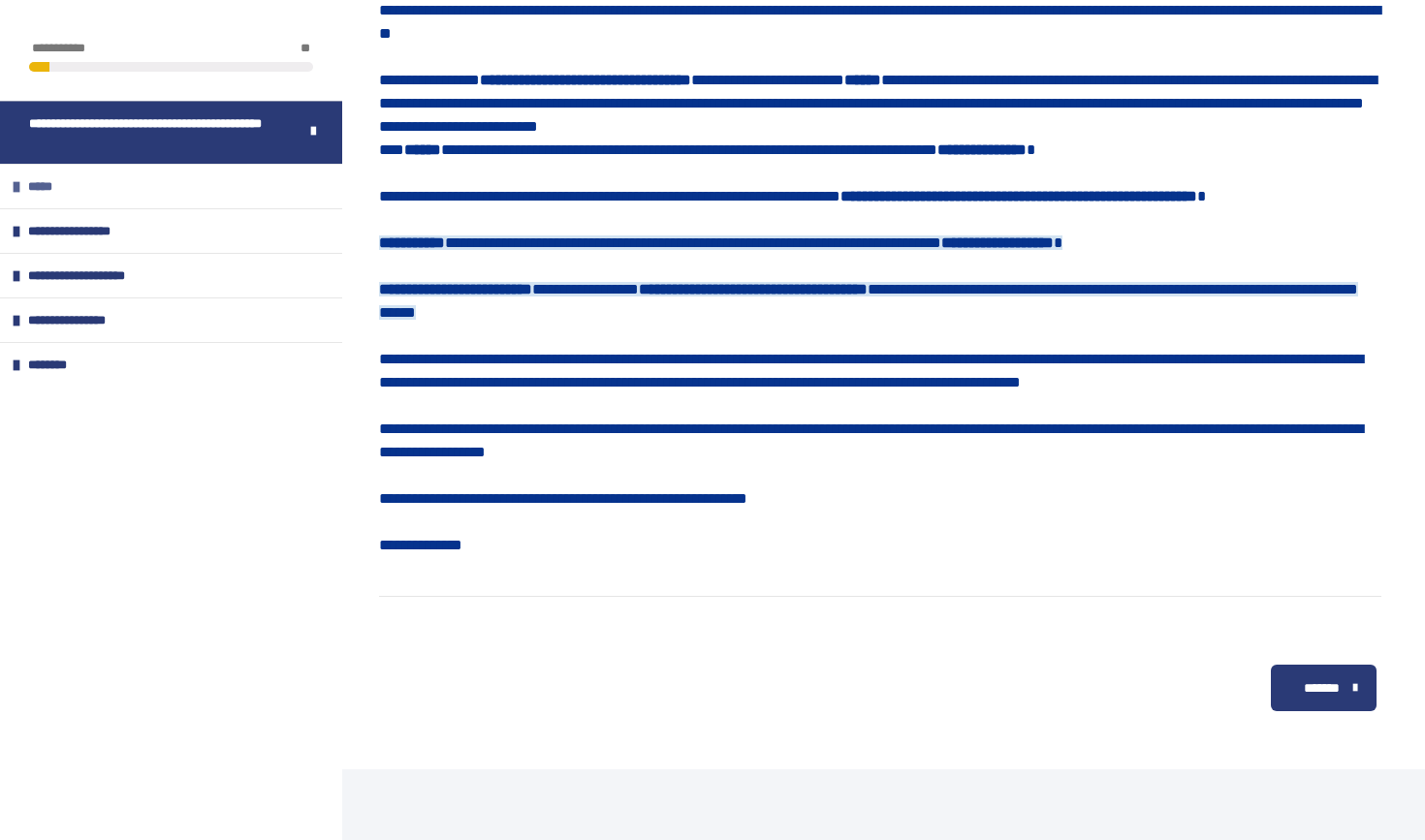 click on "*****" at bounding box center (171, 186) 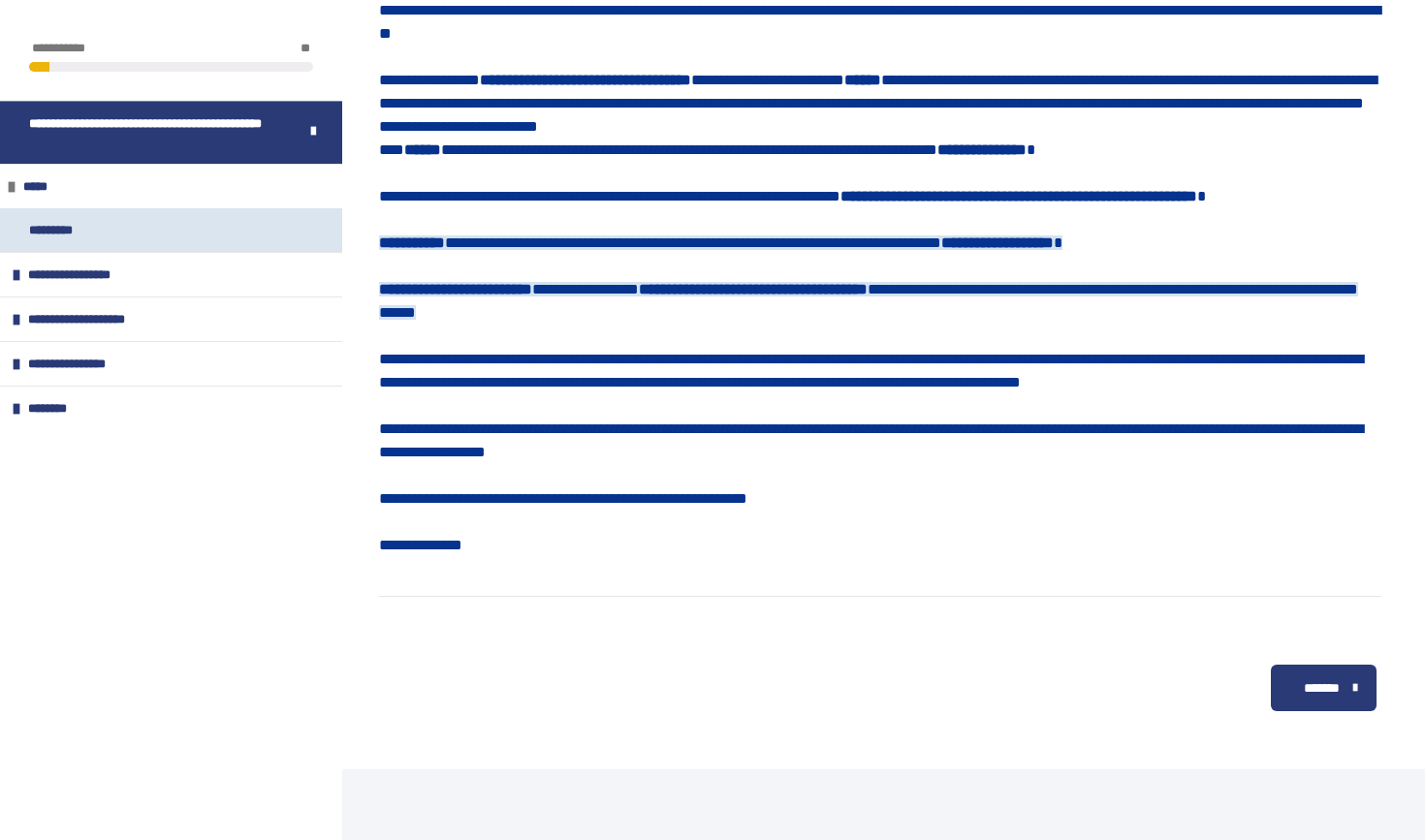 click on "*********" at bounding box center (62, 230) 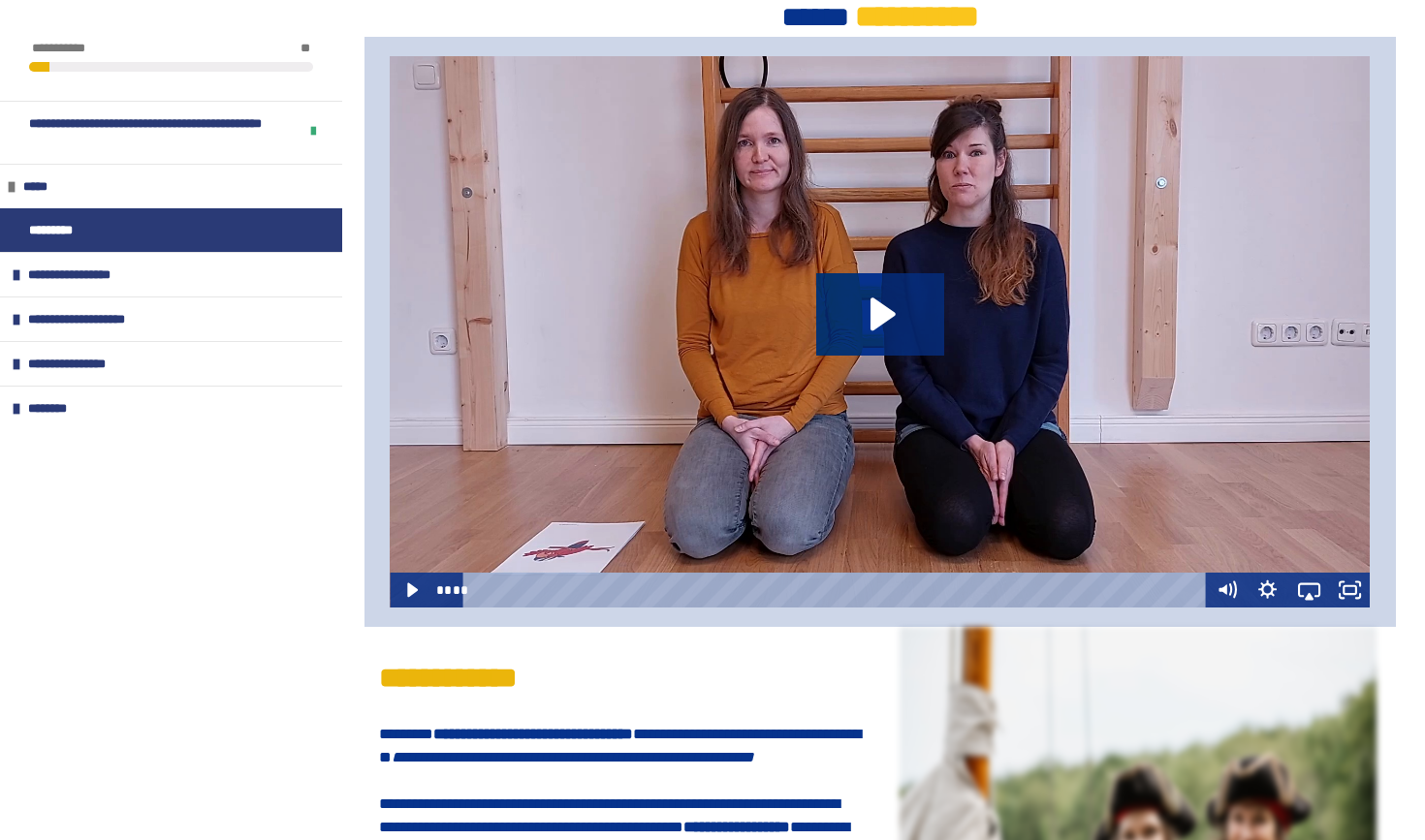 scroll, scrollTop: 985, scrollLeft: 0, axis: vertical 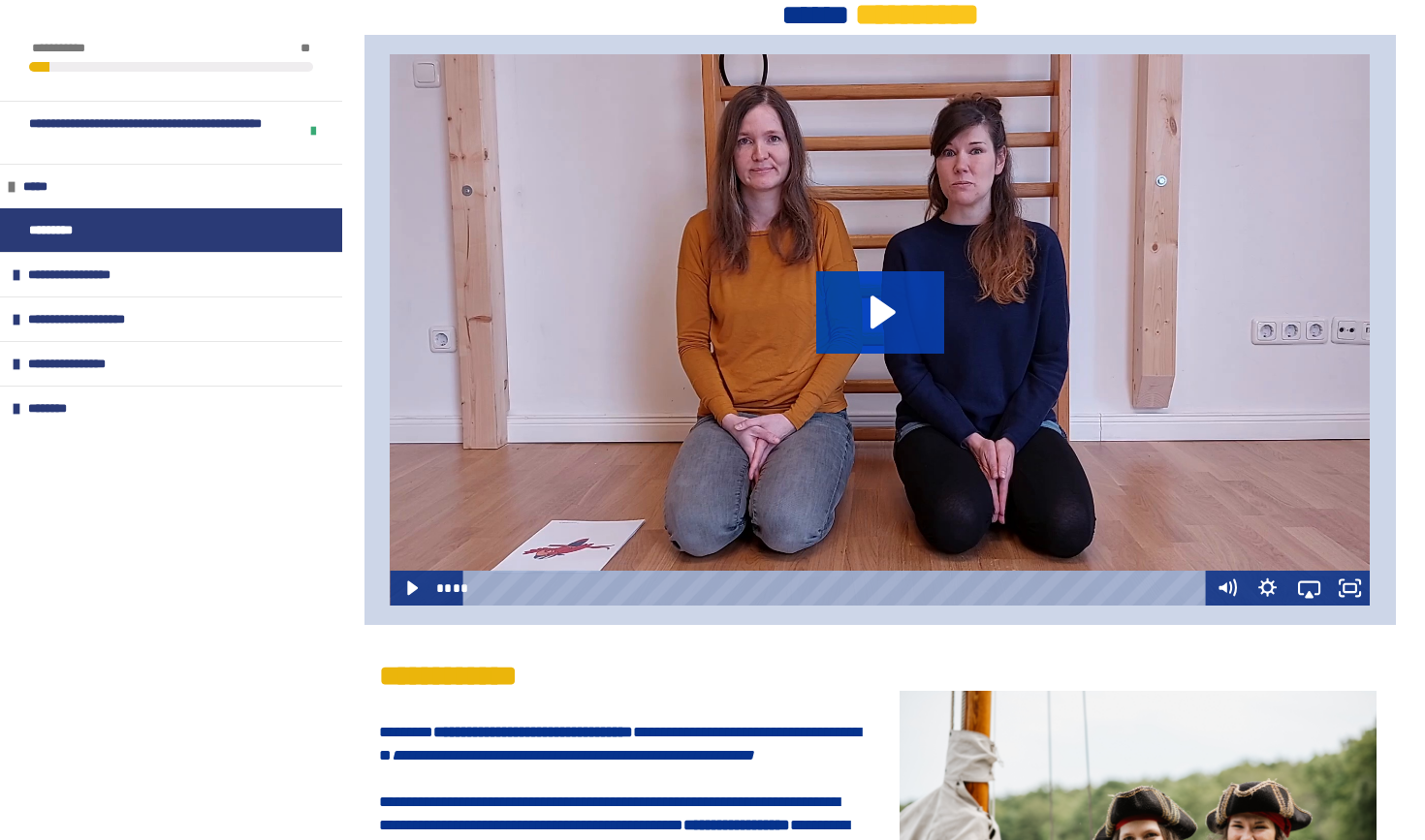 click 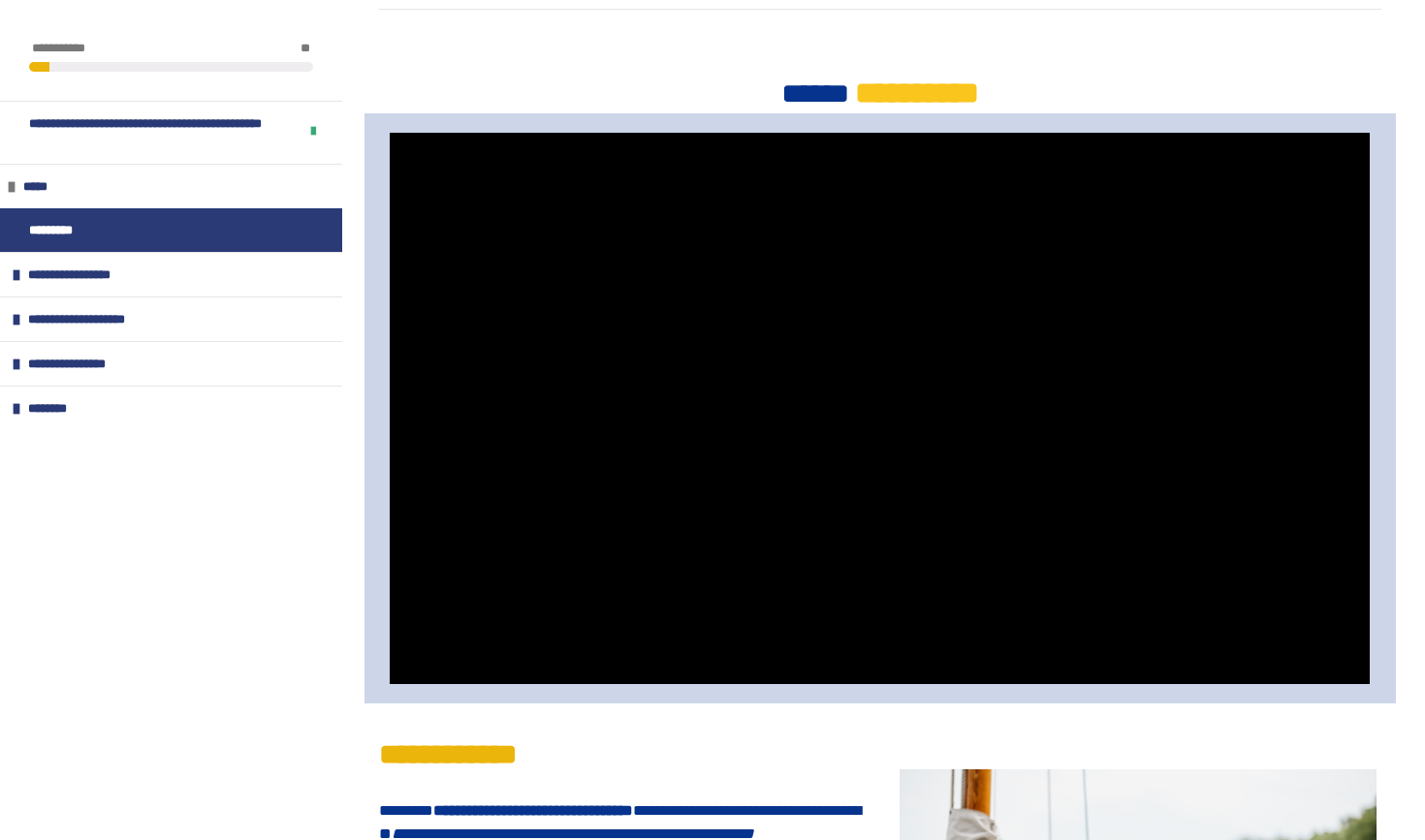scroll, scrollTop: 900, scrollLeft: 0, axis: vertical 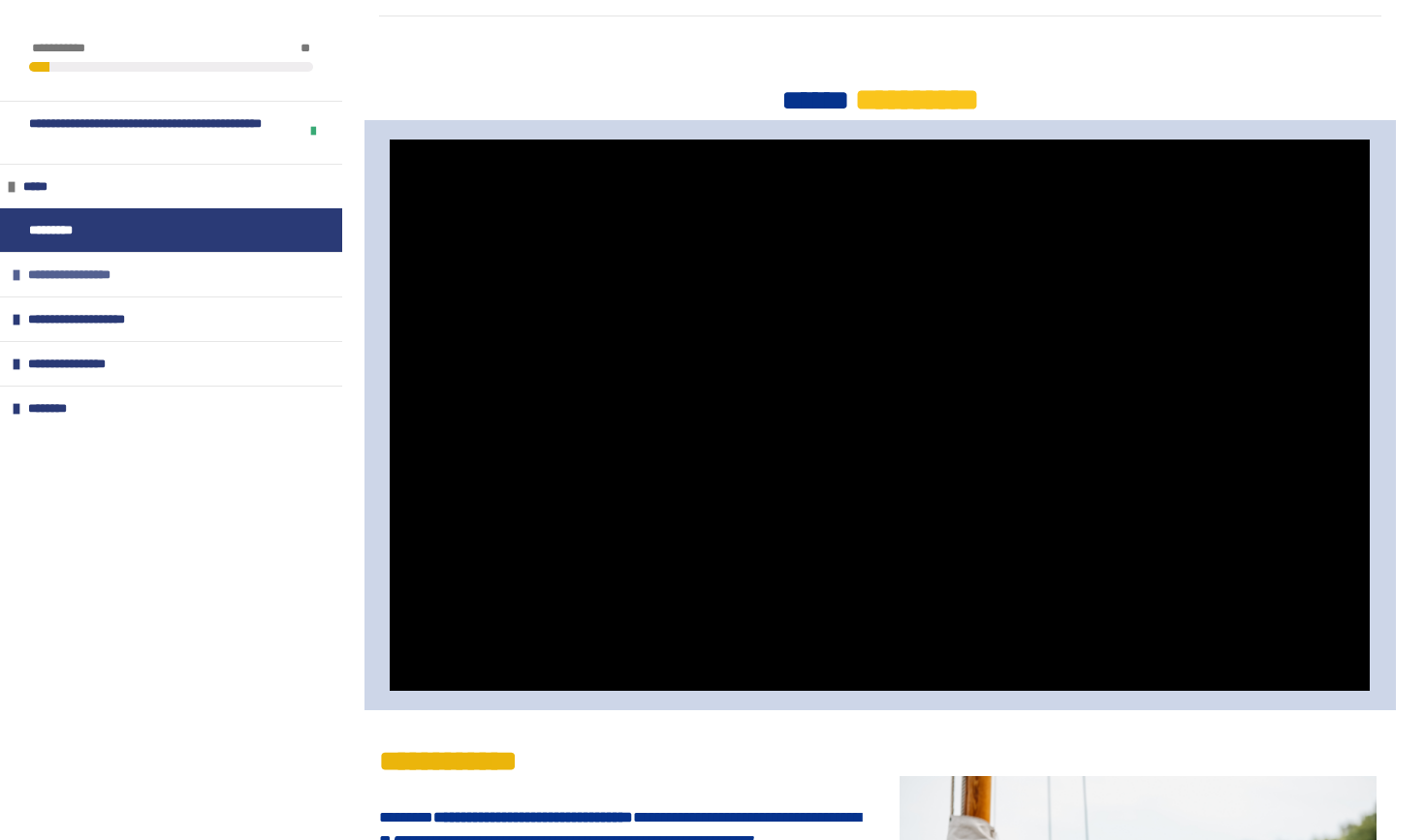 click at bounding box center (16, 275) 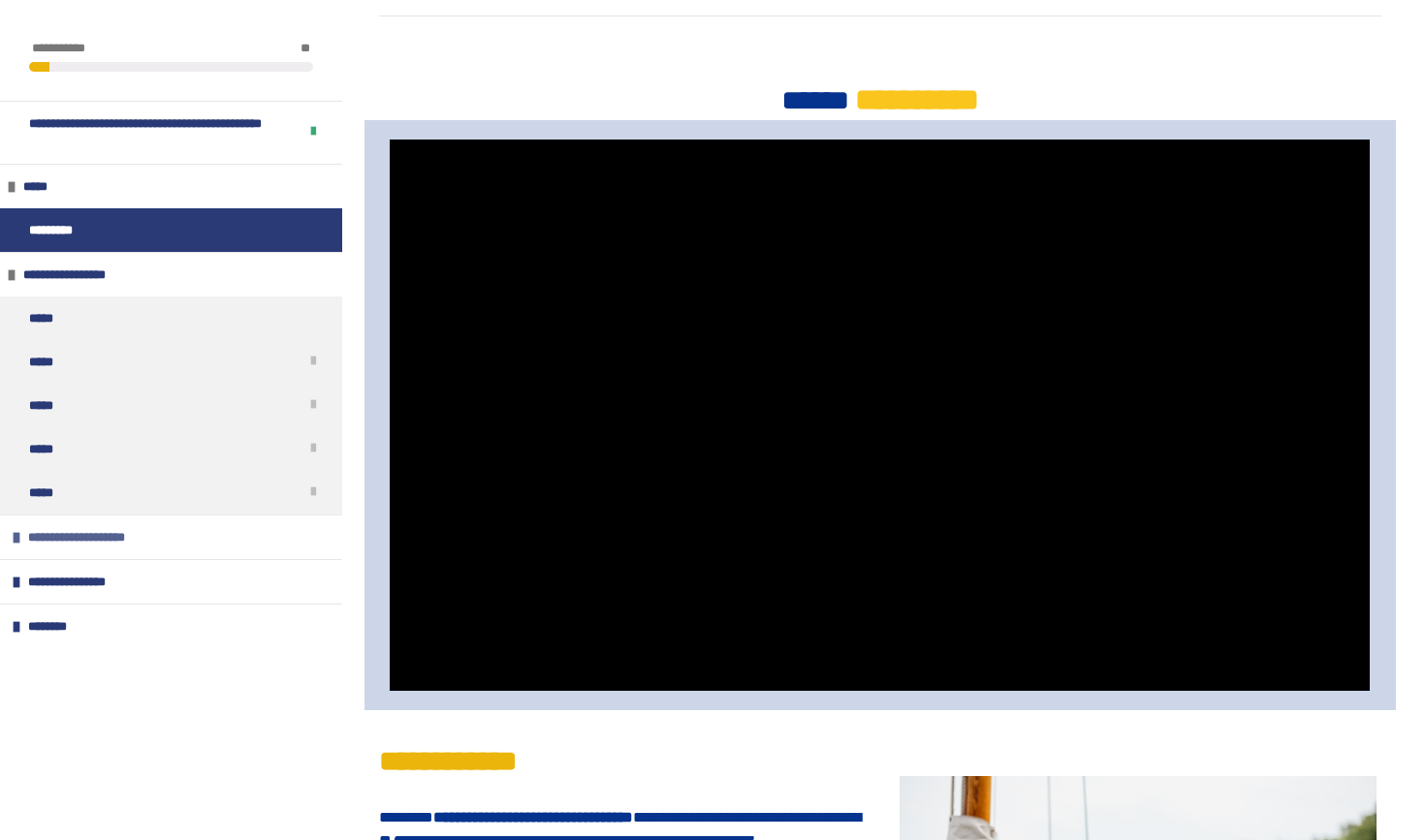 click on "**********" at bounding box center [90, 537] 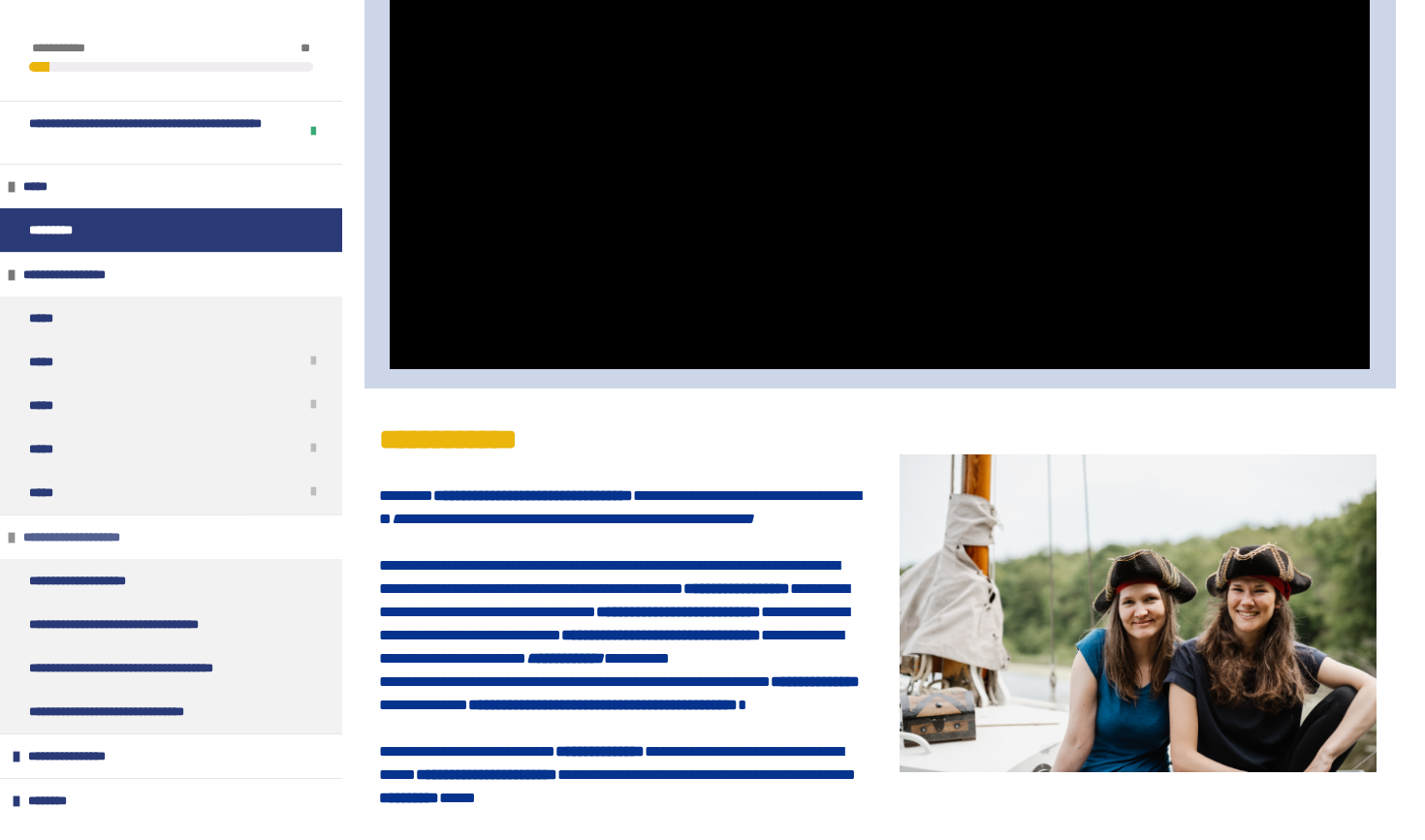 scroll, scrollTop: 1242, scrollLeft: 0, axis: vertical 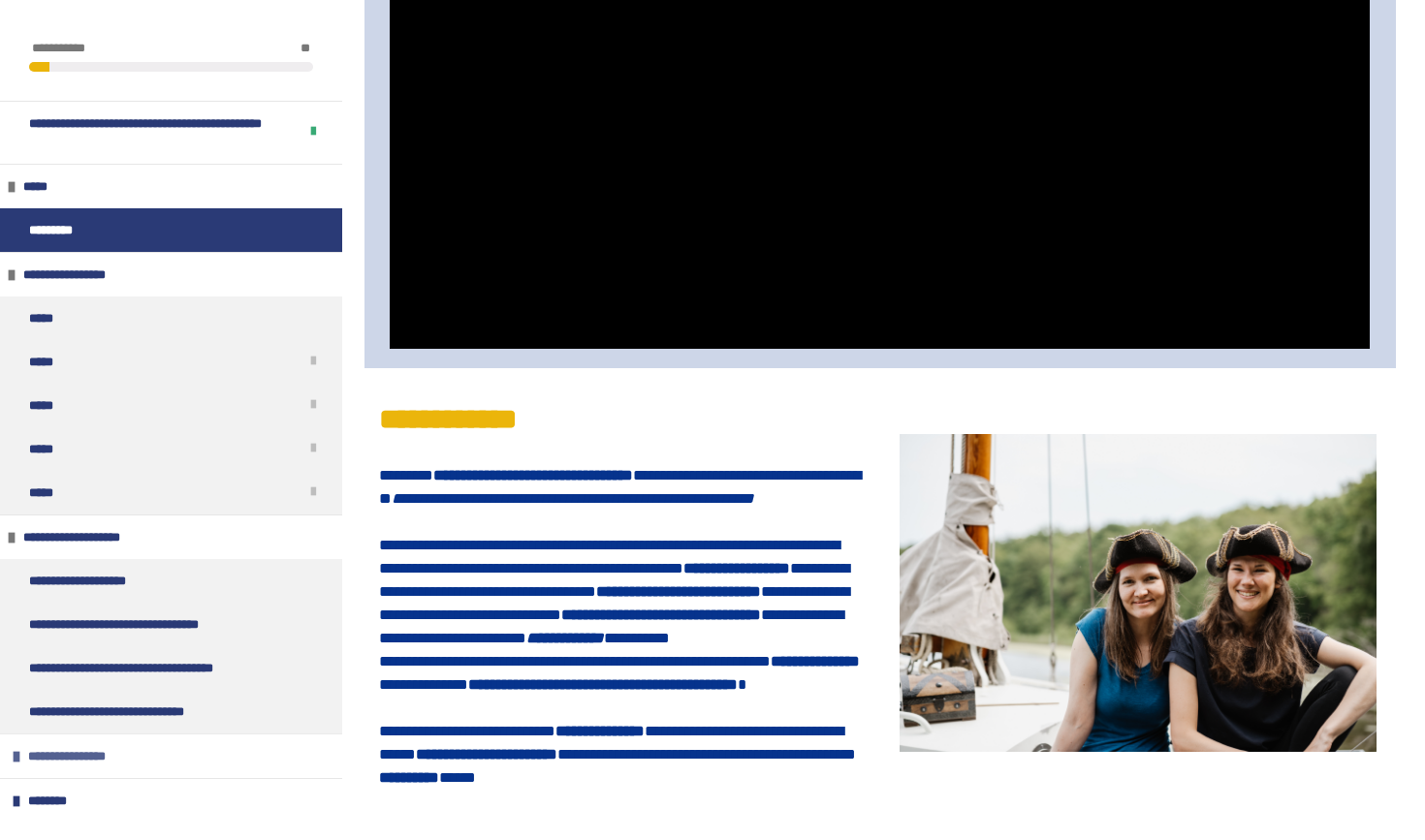 click on "**********" at bounding box center [78, 756] 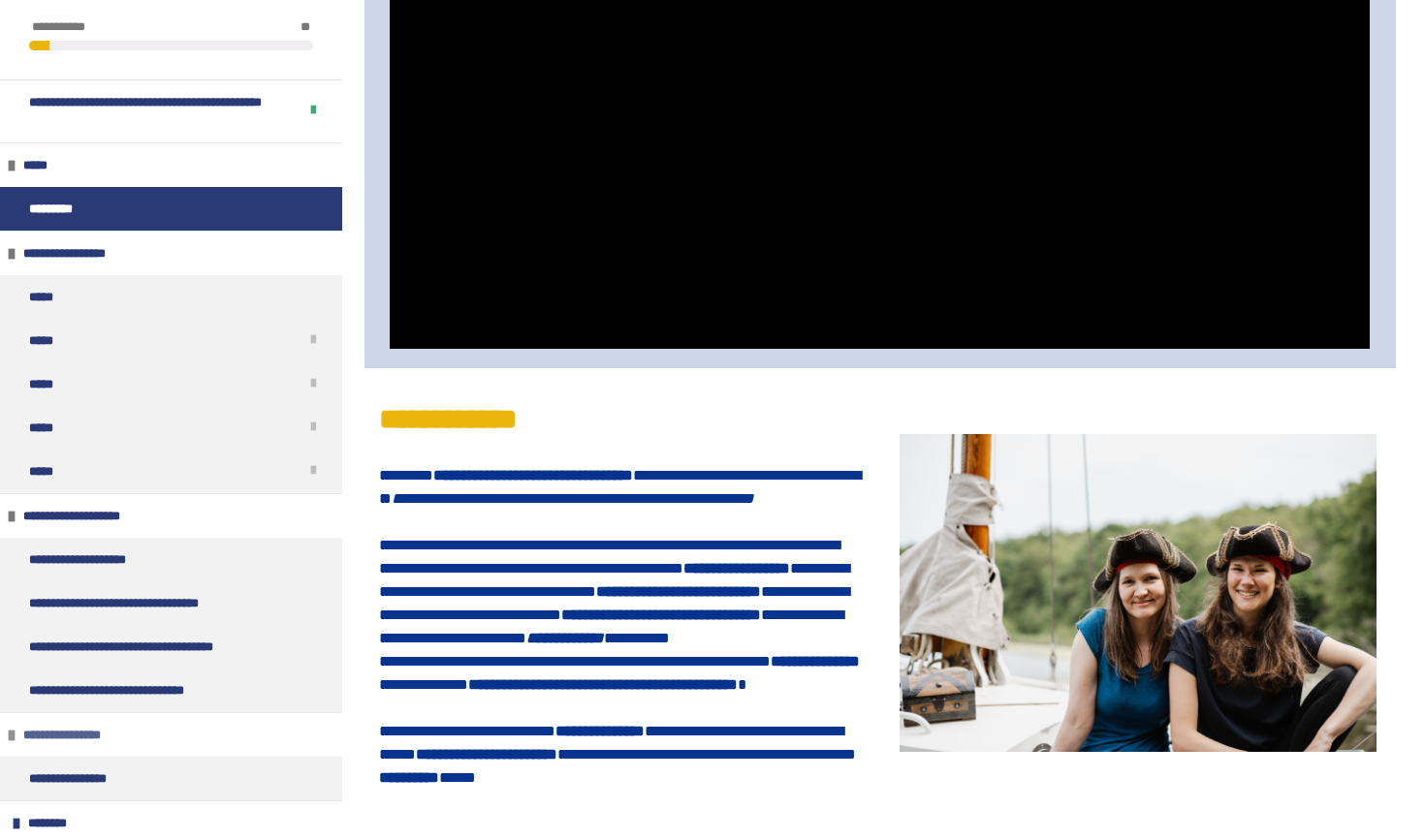 scroll, scrollTop: 21, scrollLeft: 0, axis: vertical 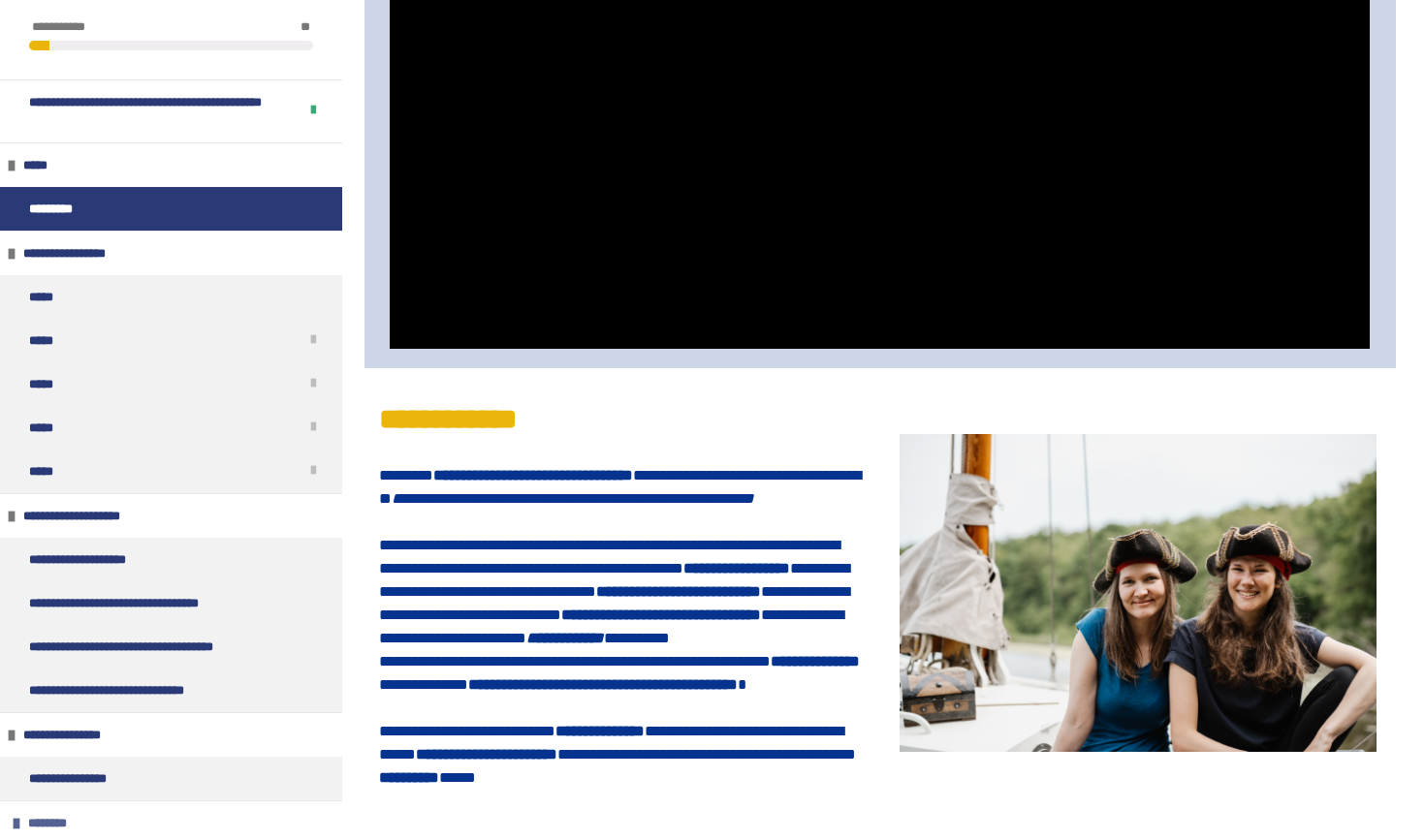 click on "********" at bounding box center (57, 823) 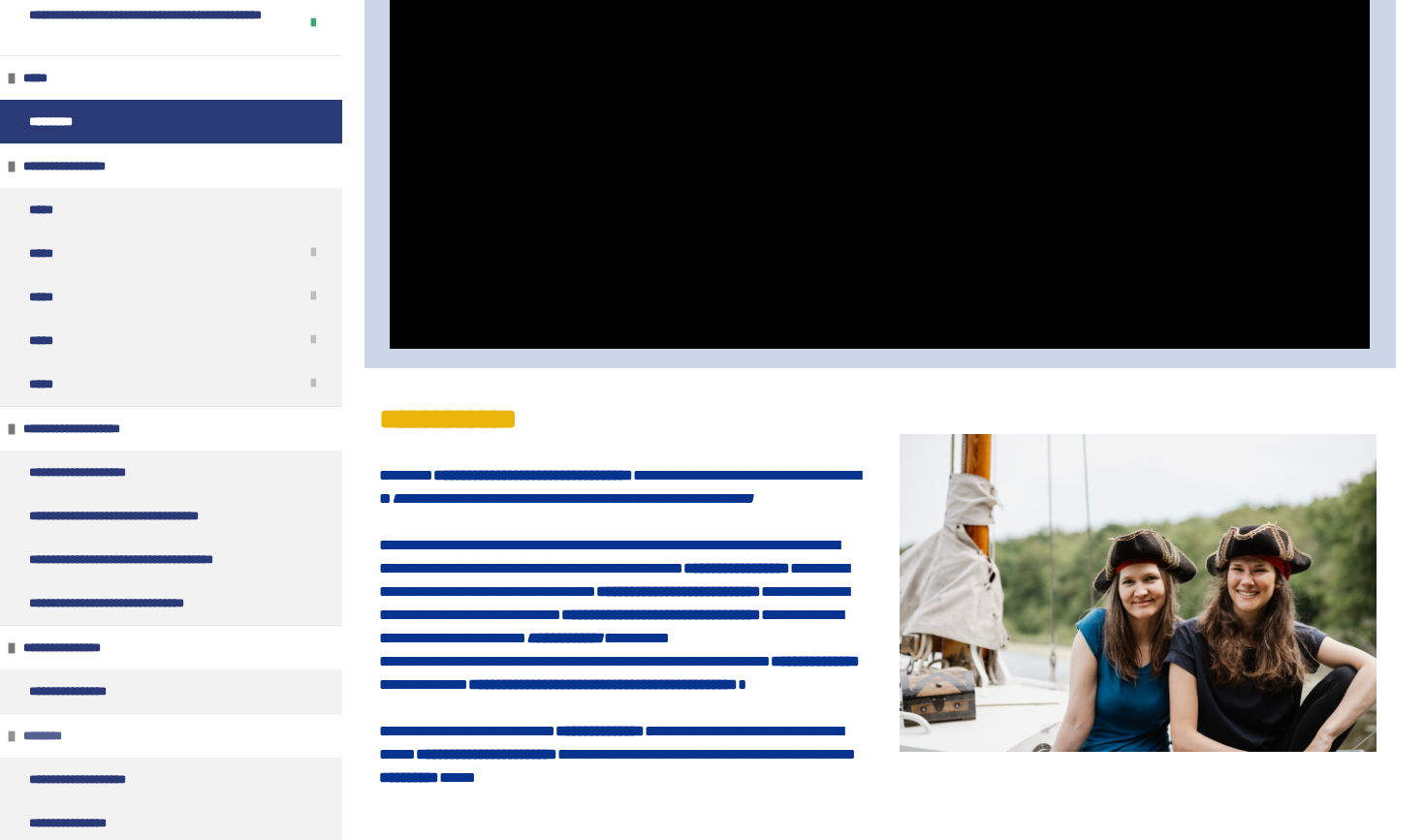scroll, scrollTop: 109, scrollLeft: 0, axis: vertical 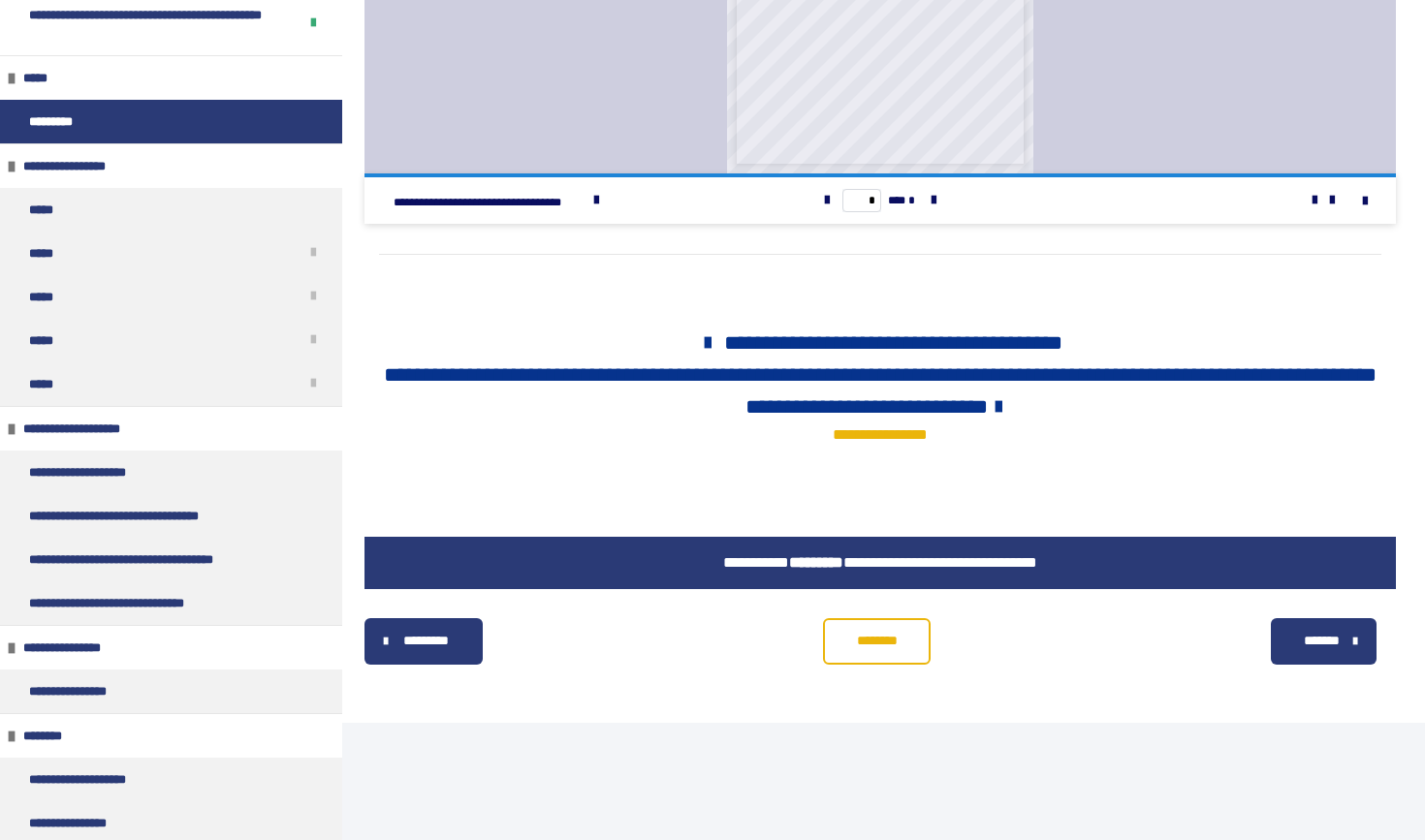 click on "********" at bounding box center [876, 640] 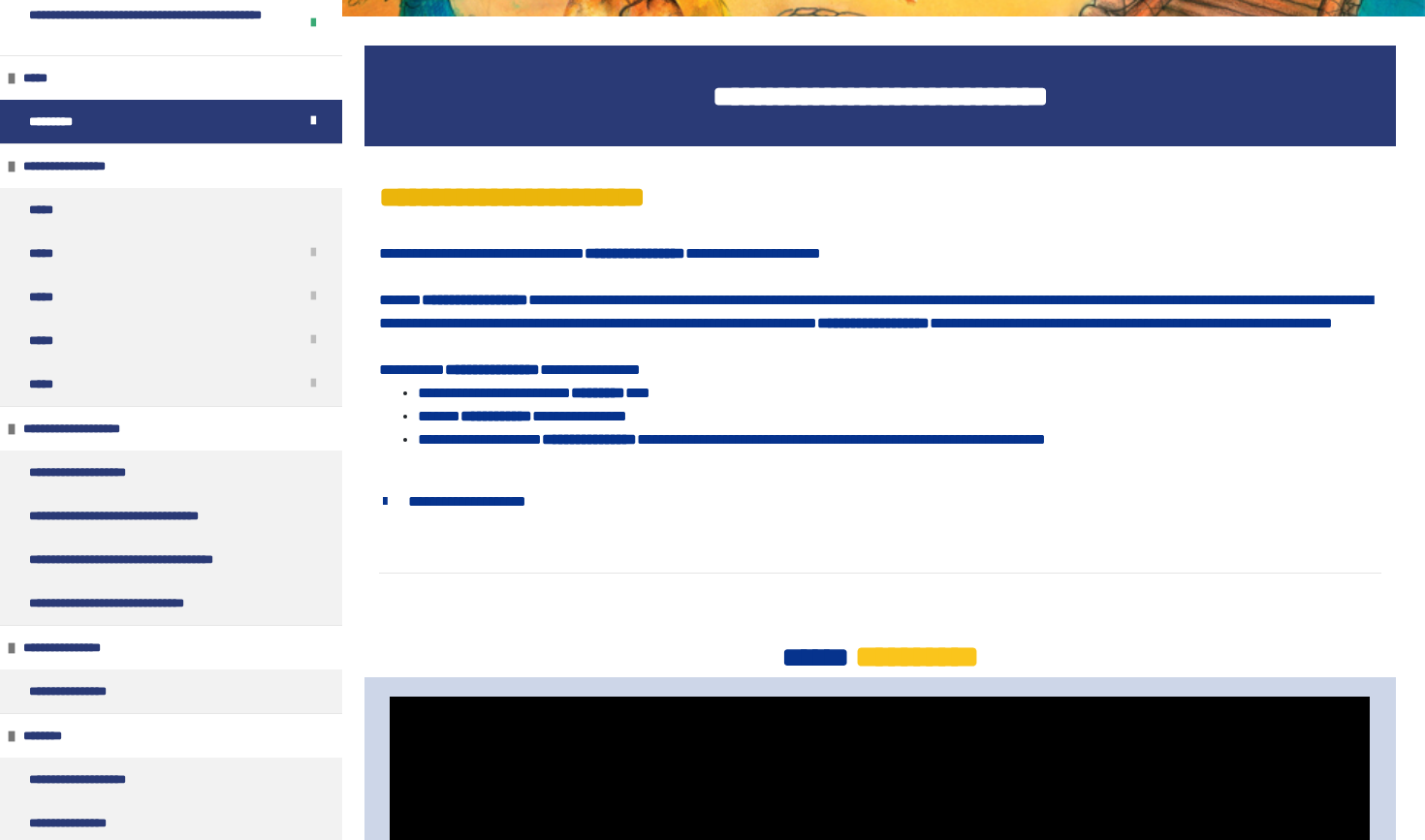 scroll, scrollTop: 342, scrollLeft: 0, axis: vertical 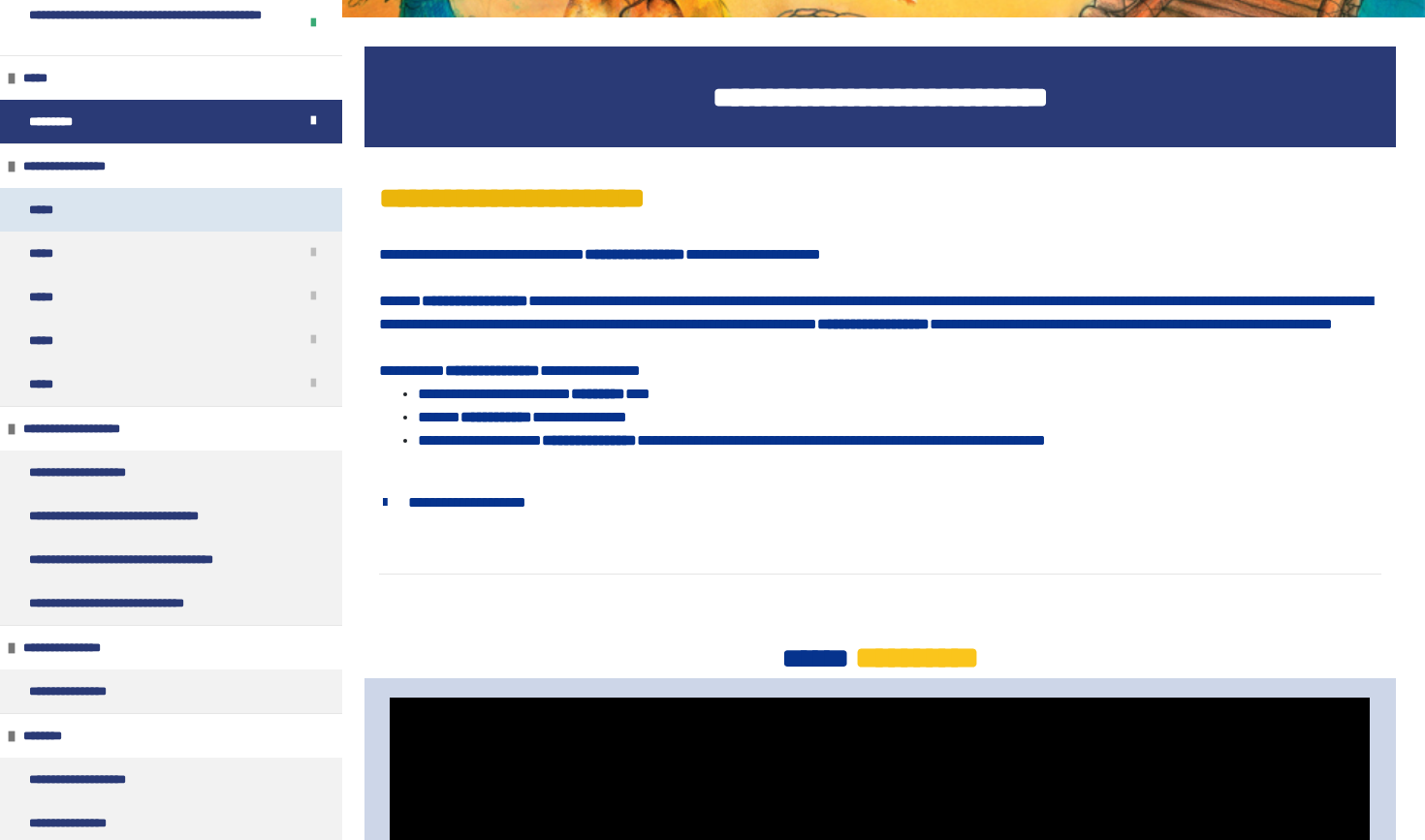 click on "*****" at bounding box center [171, 209] 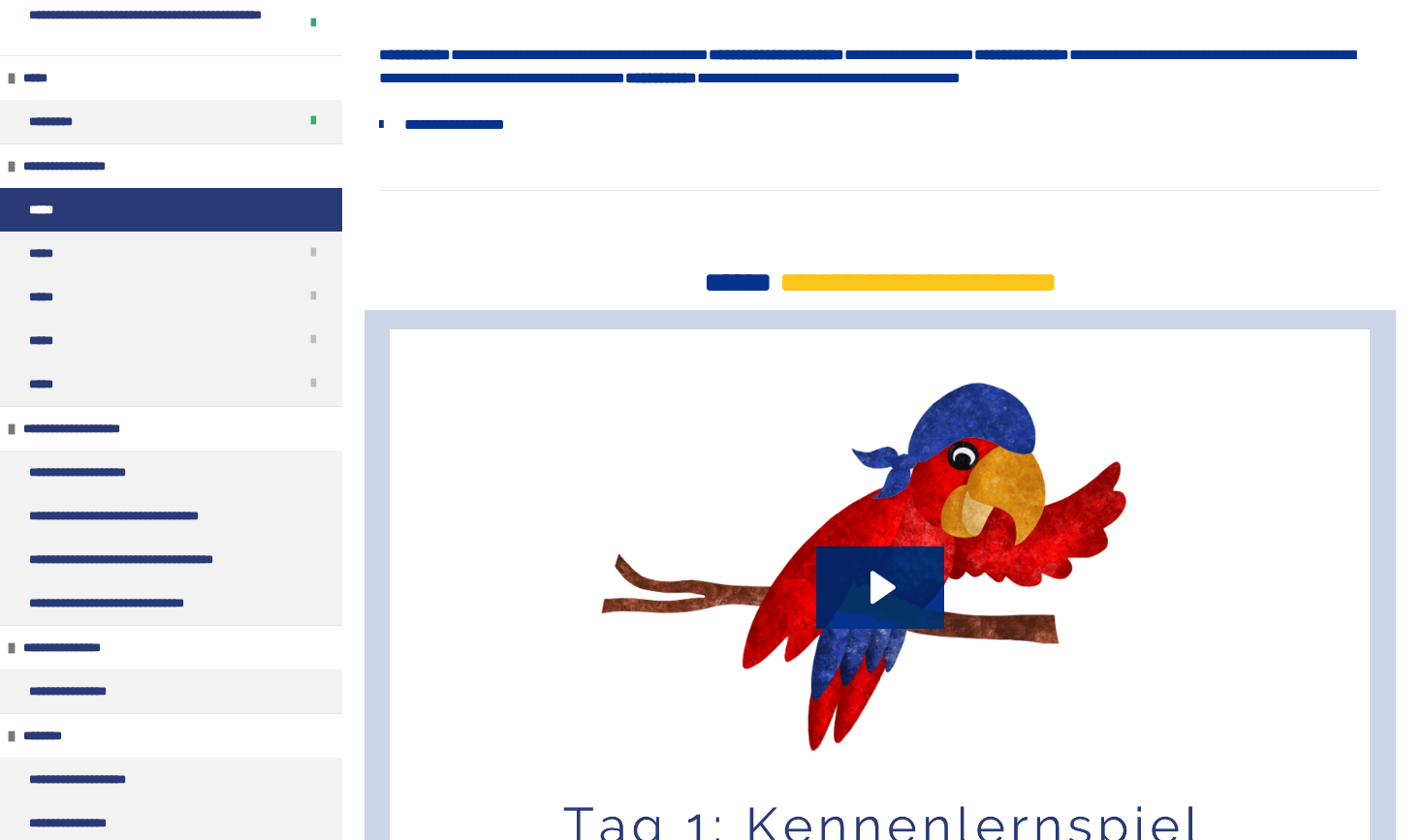 scroll, scrollTop: 216, scrollLeft: 0, axis: vertical 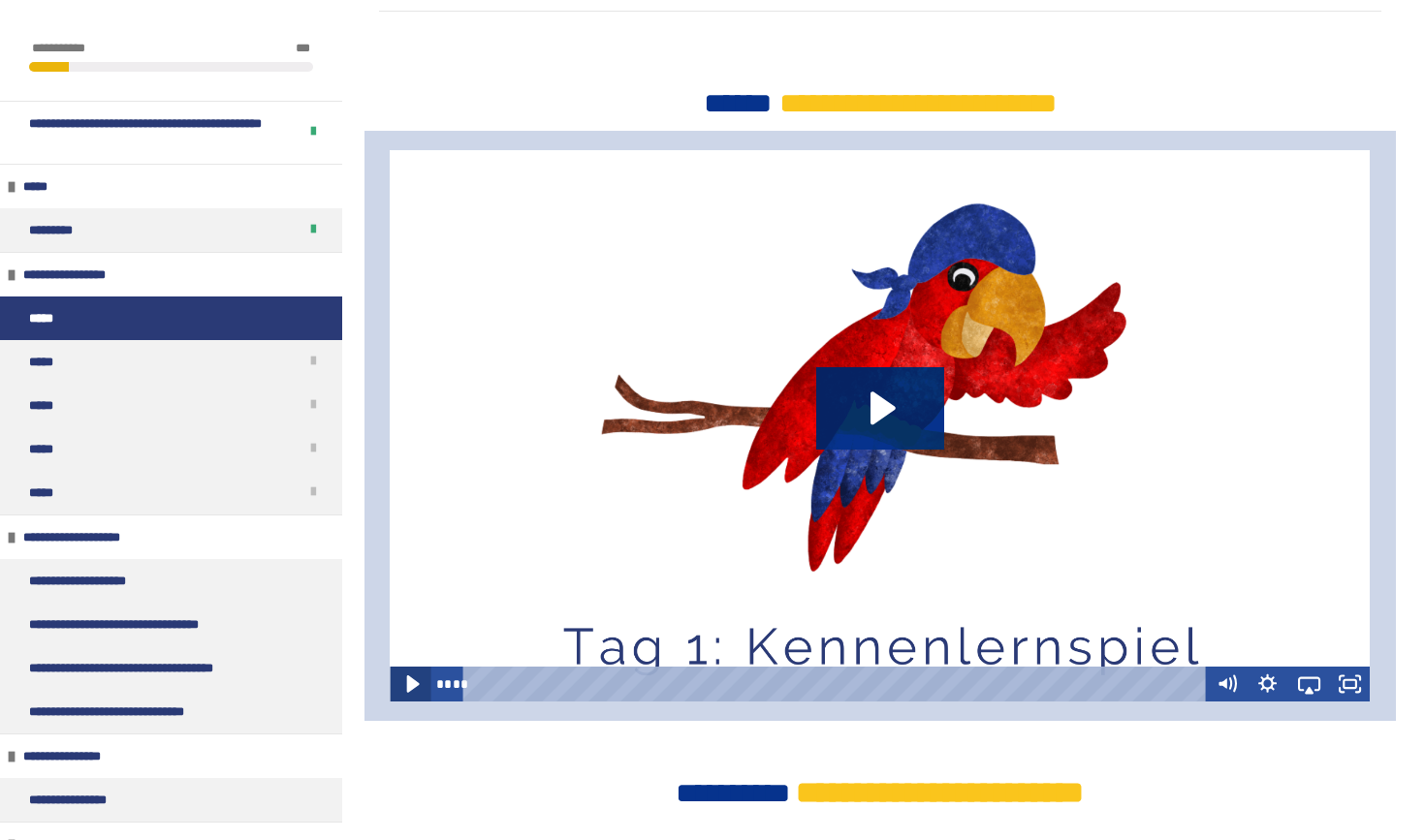 click 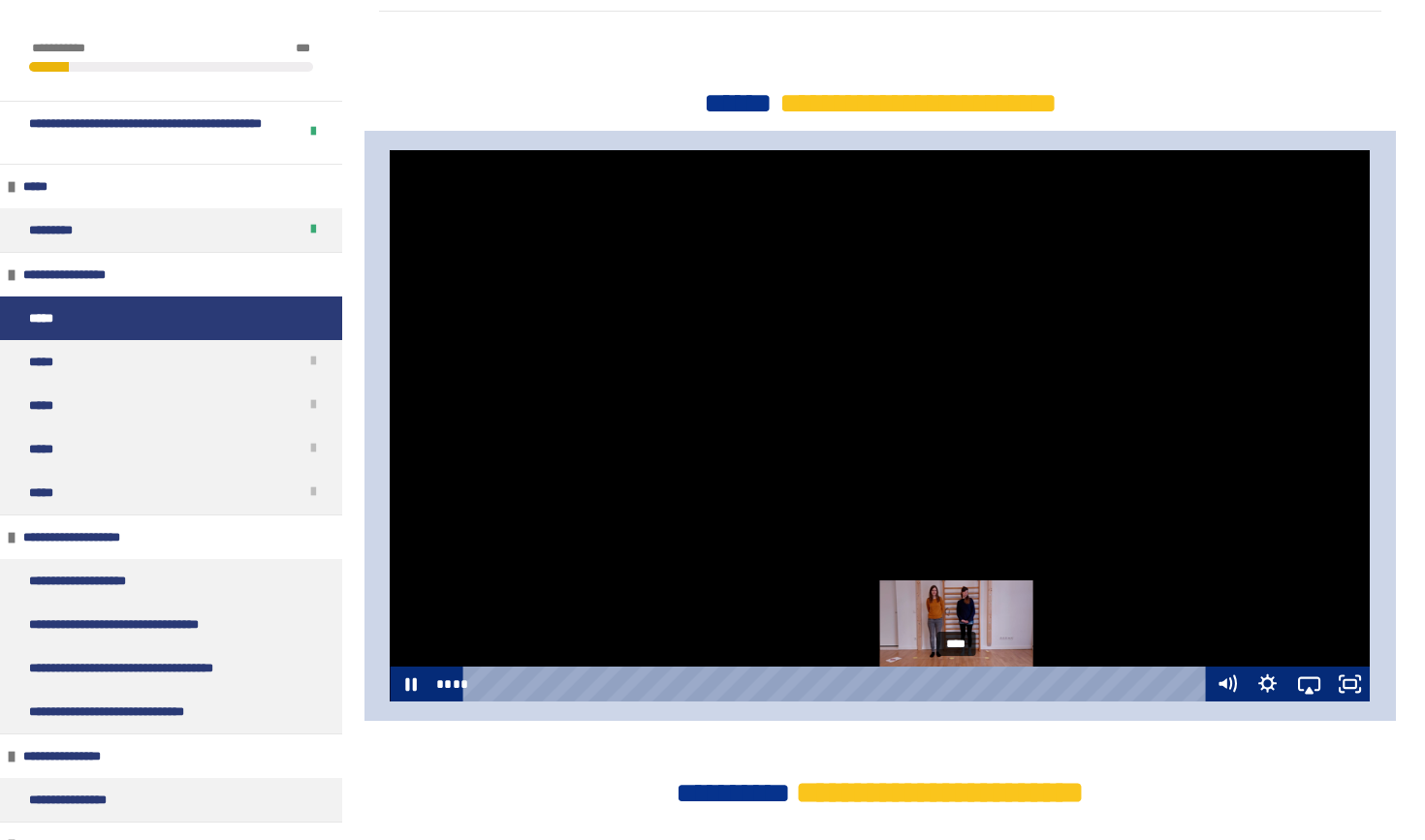drag, startPoint x: 824, startPoint y: 687, endPoint x: 964, endPoint y: 679, distance: 140.22839 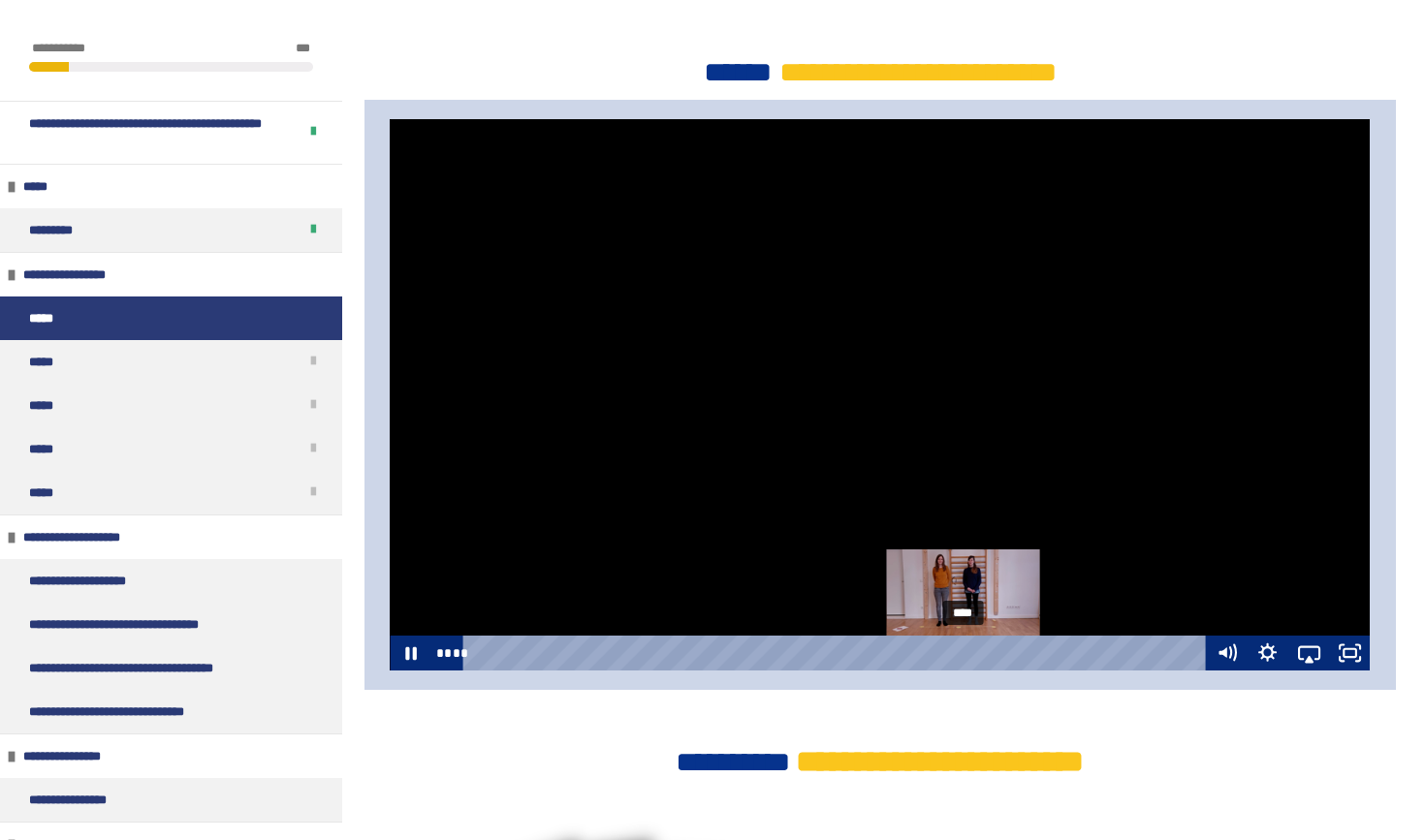 scroll, scrollTop: 708, scrollLeft: 0, axis: vertical 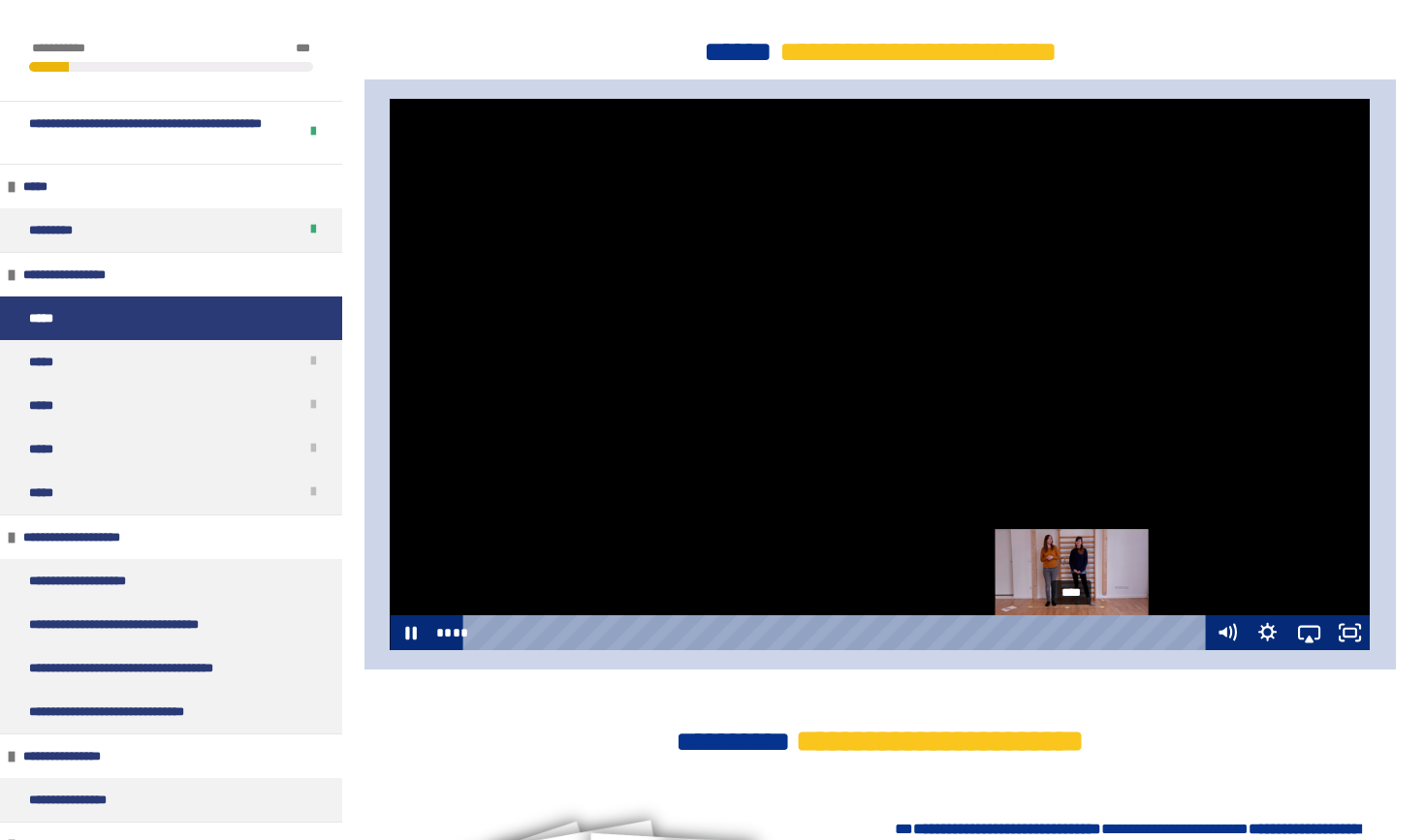 click on "****" at bounding box center (838, 633) 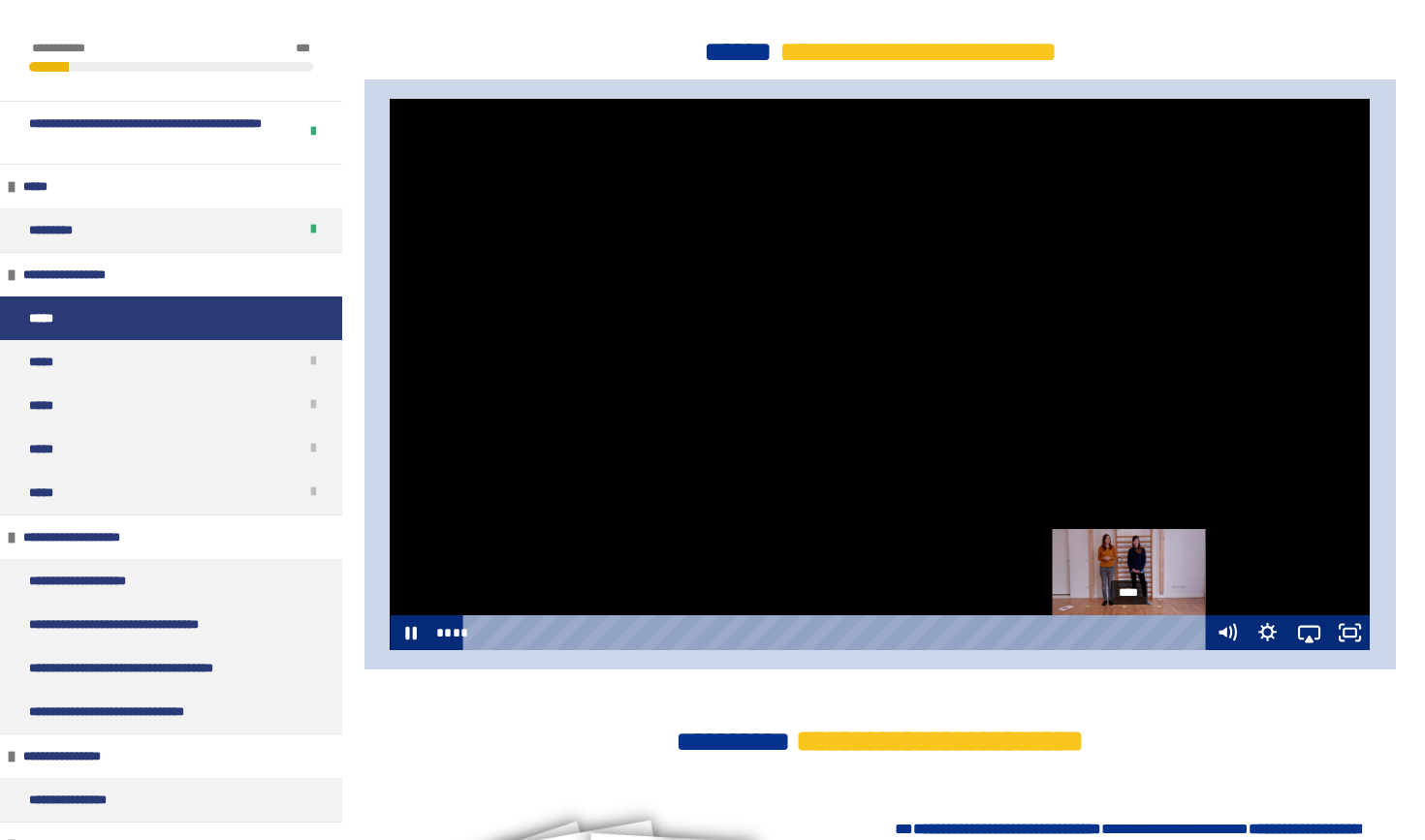 drag, startPoint x: 1093, startPoint y: 635, endPoint x: 1146, endPoint y: 633, distance: 53.037722 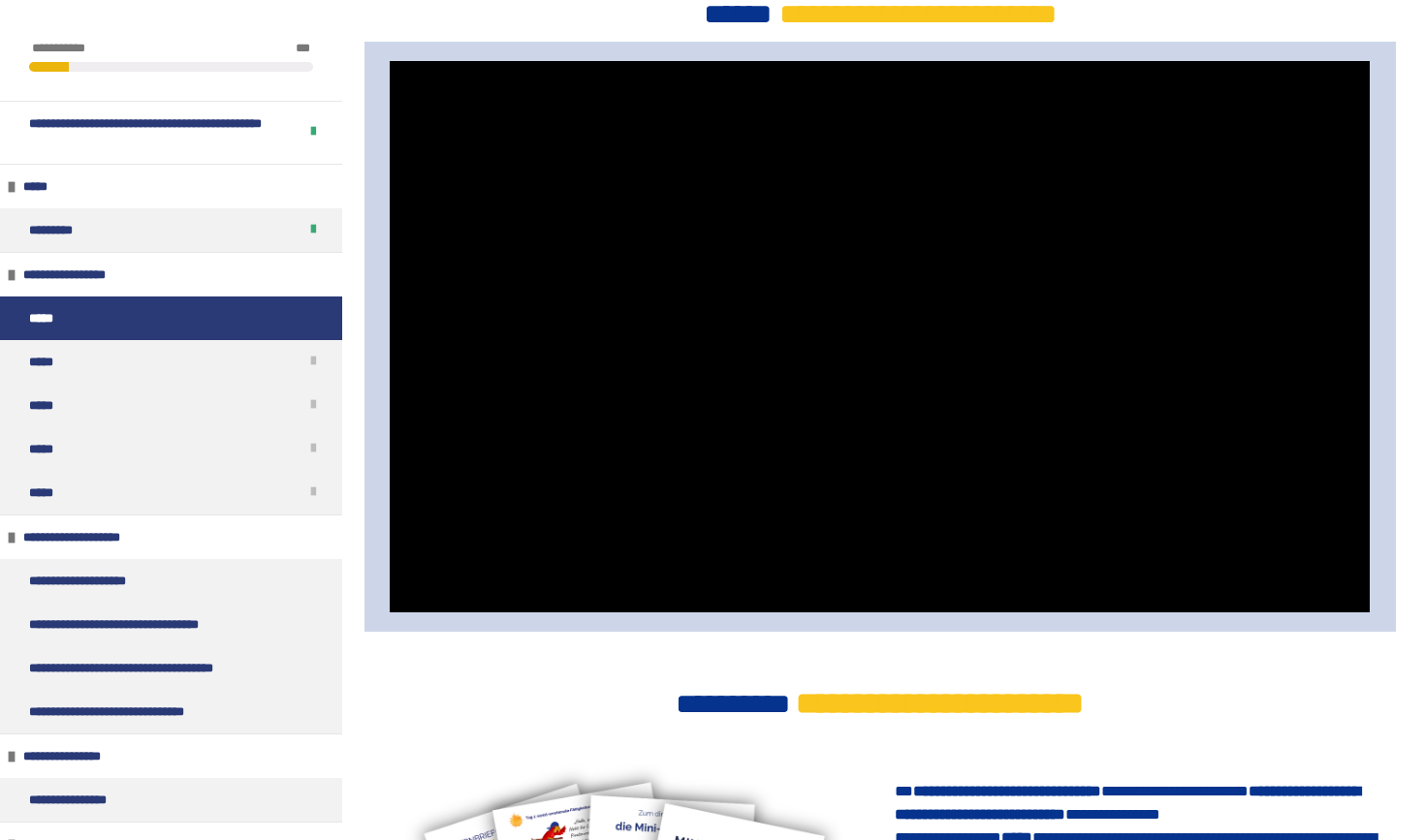 scroll, scrollTop: 756, scrollLeft: 0, axis: vertical 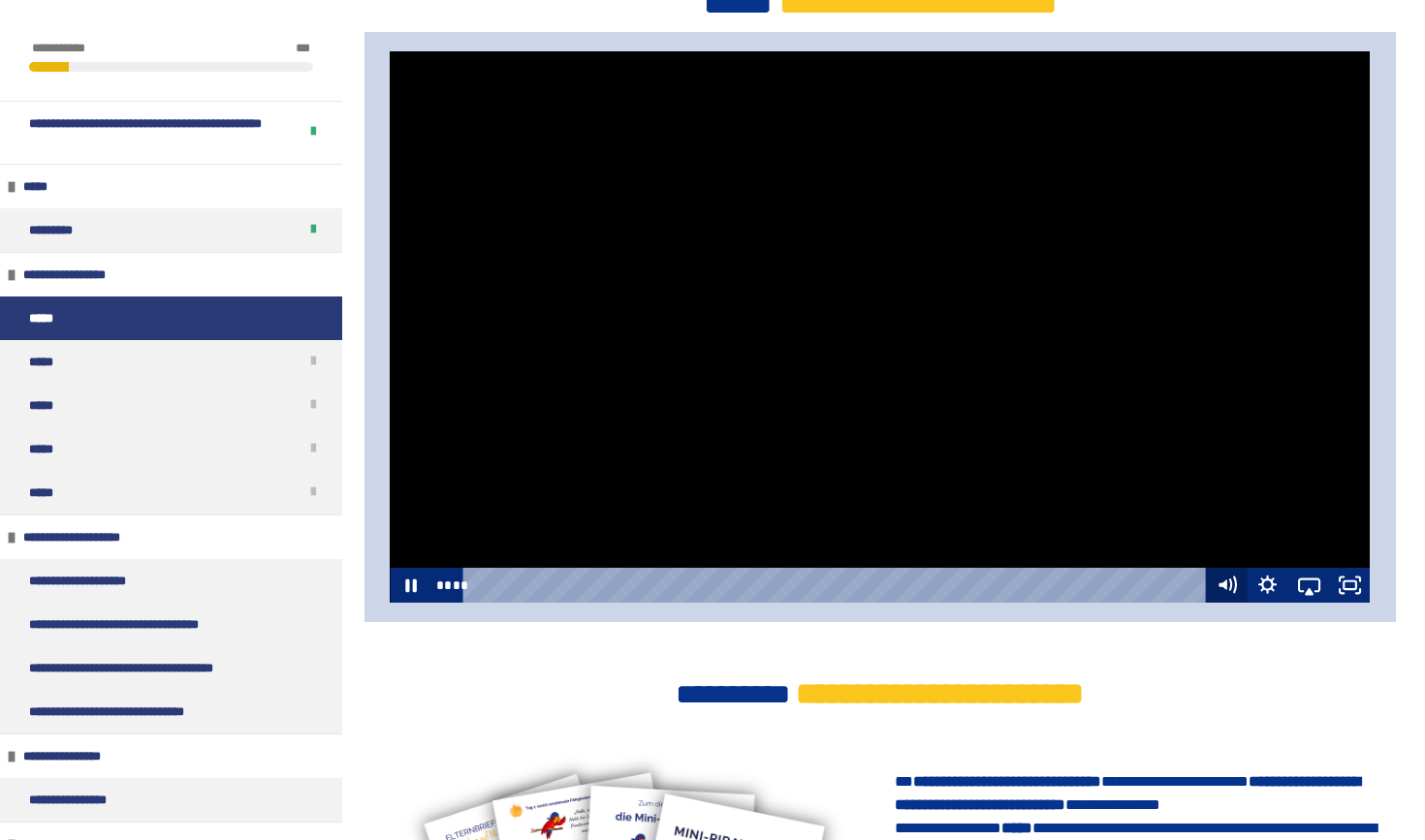 drag, startPoint x: 1156, startPoint y: 585, endPoint x: 1207, endPoint y: 585, distance: 51 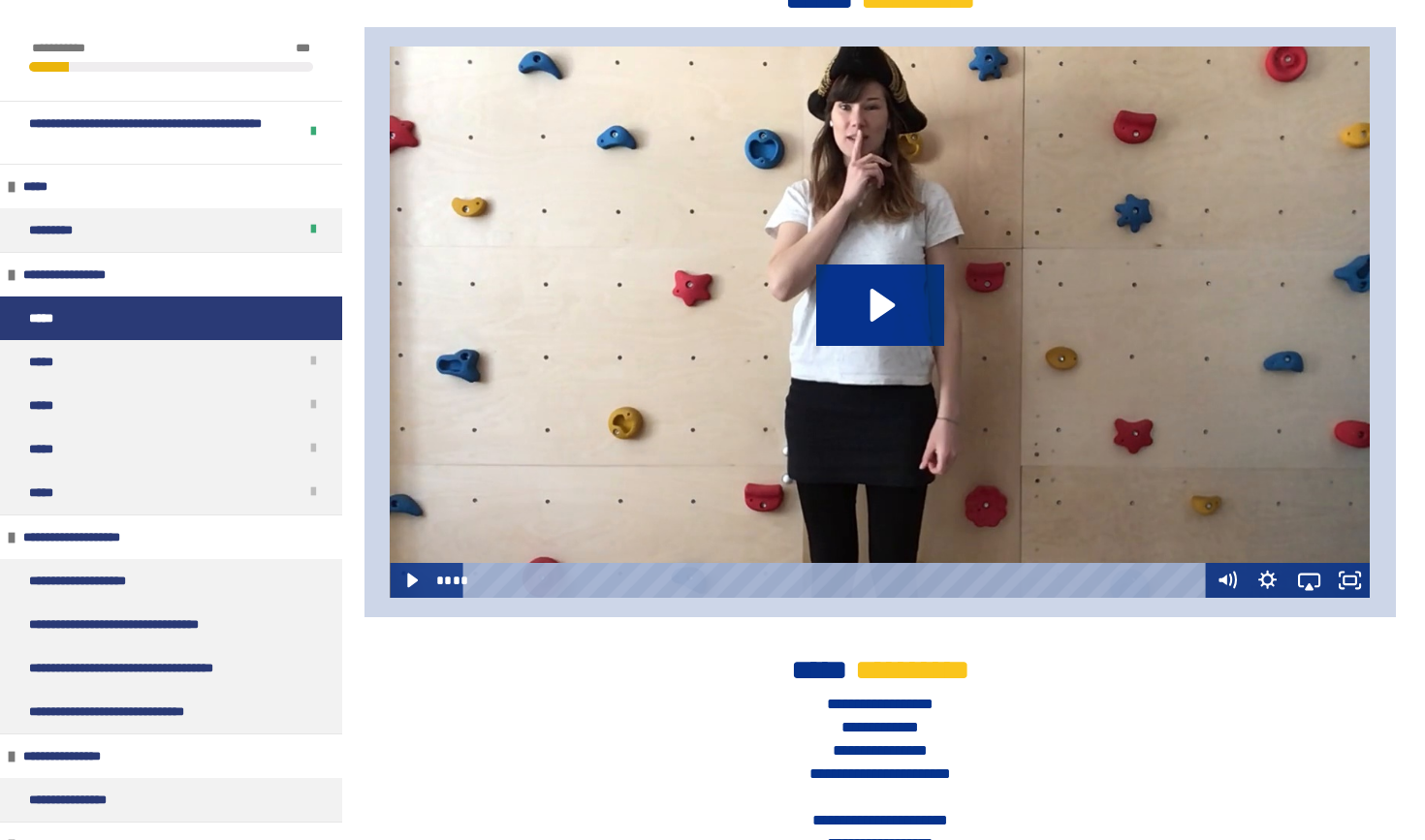 scroll, scrollTop: 2530, scrollLeft: 0, axis: vertical 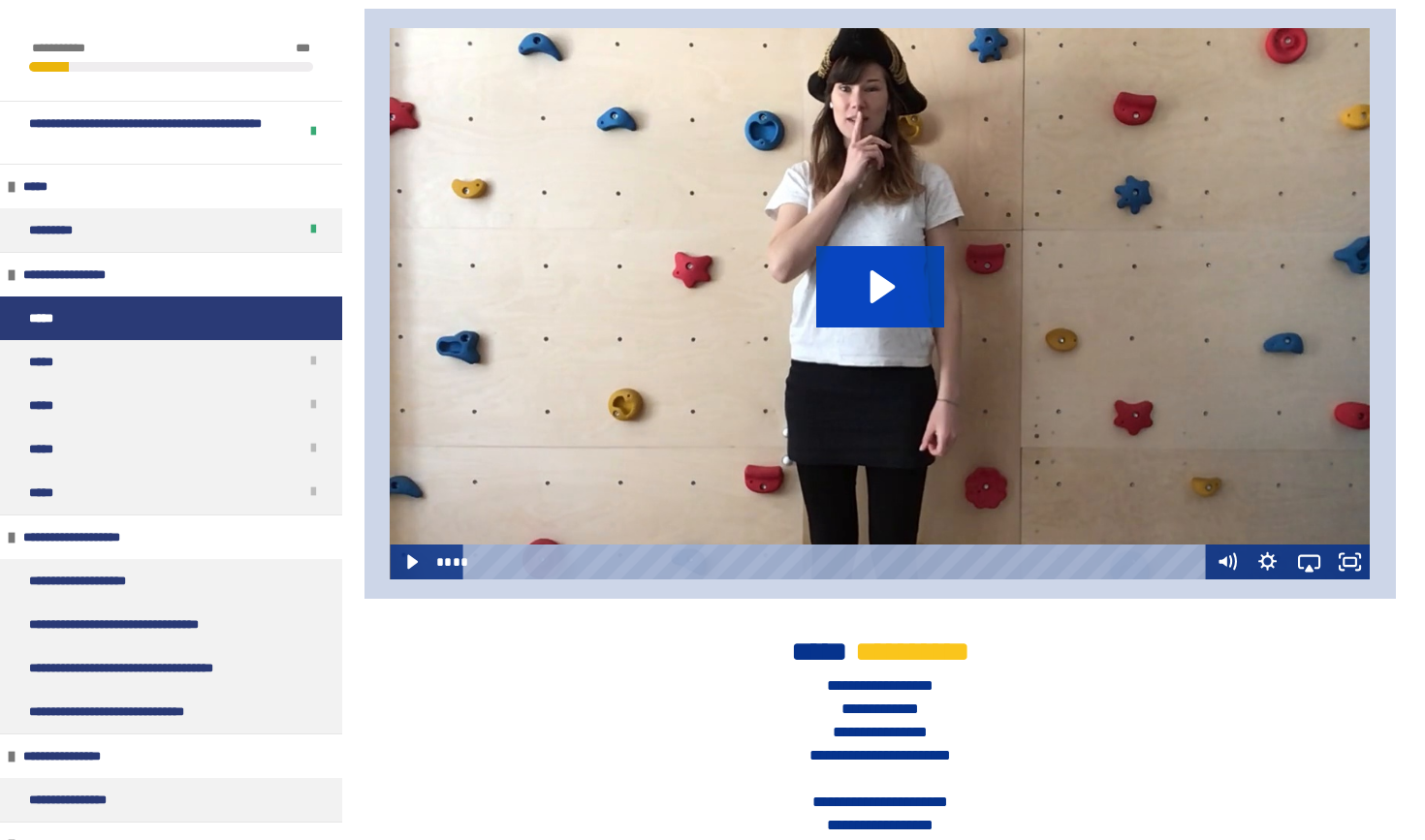 click 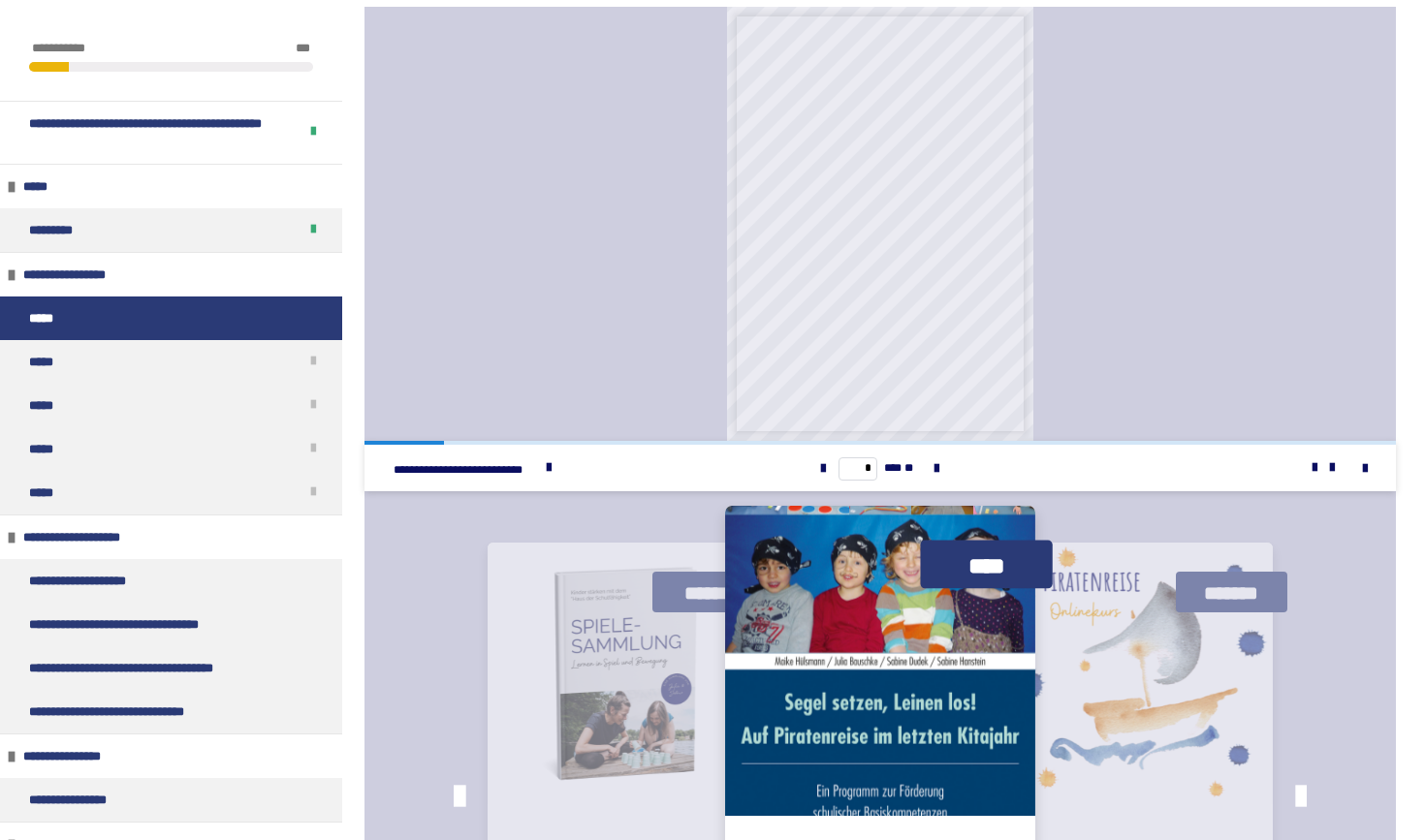 scroll, scrollTop: 3727, scrollLeft: 0, axis: vertical 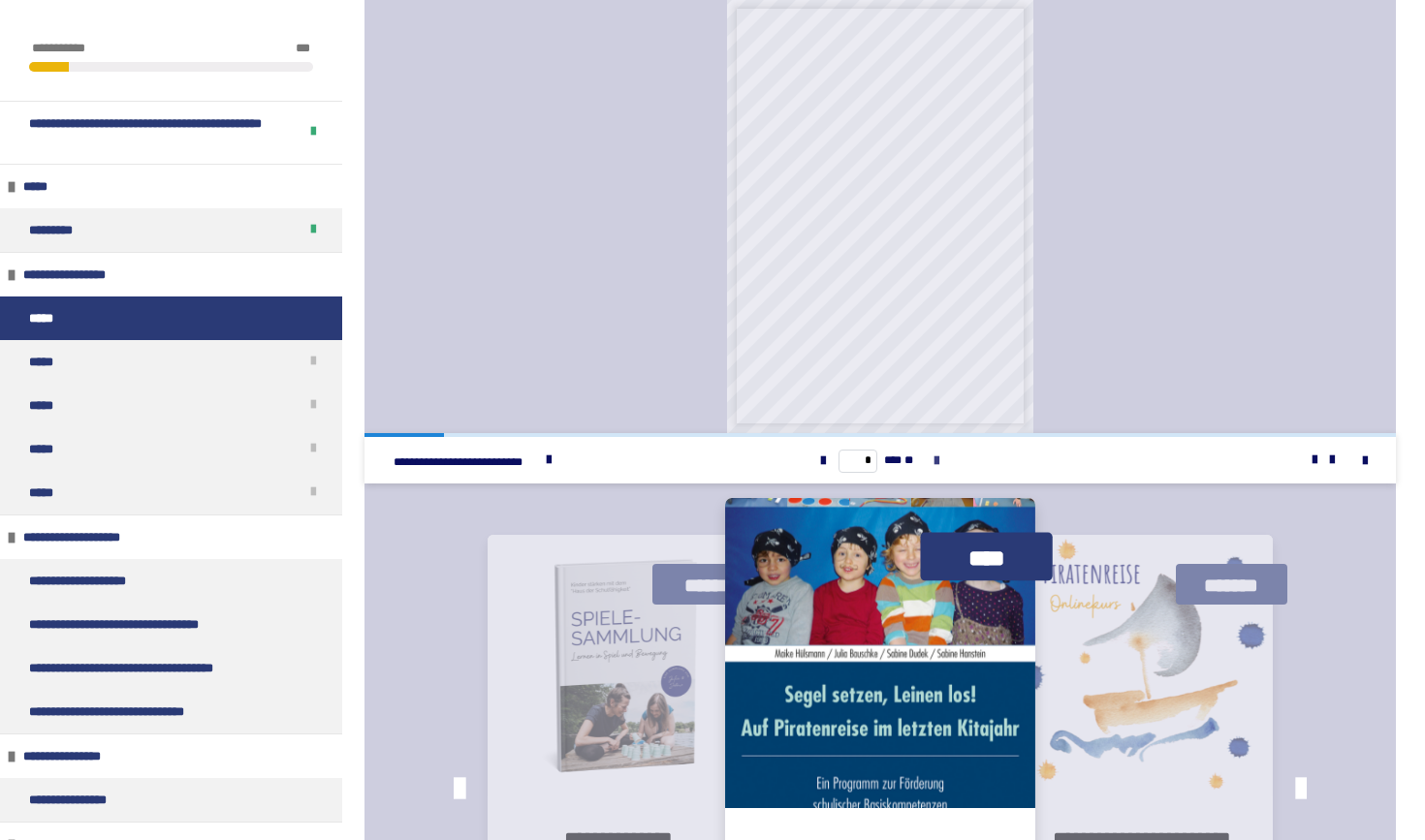click at bounding box center [936, 461] 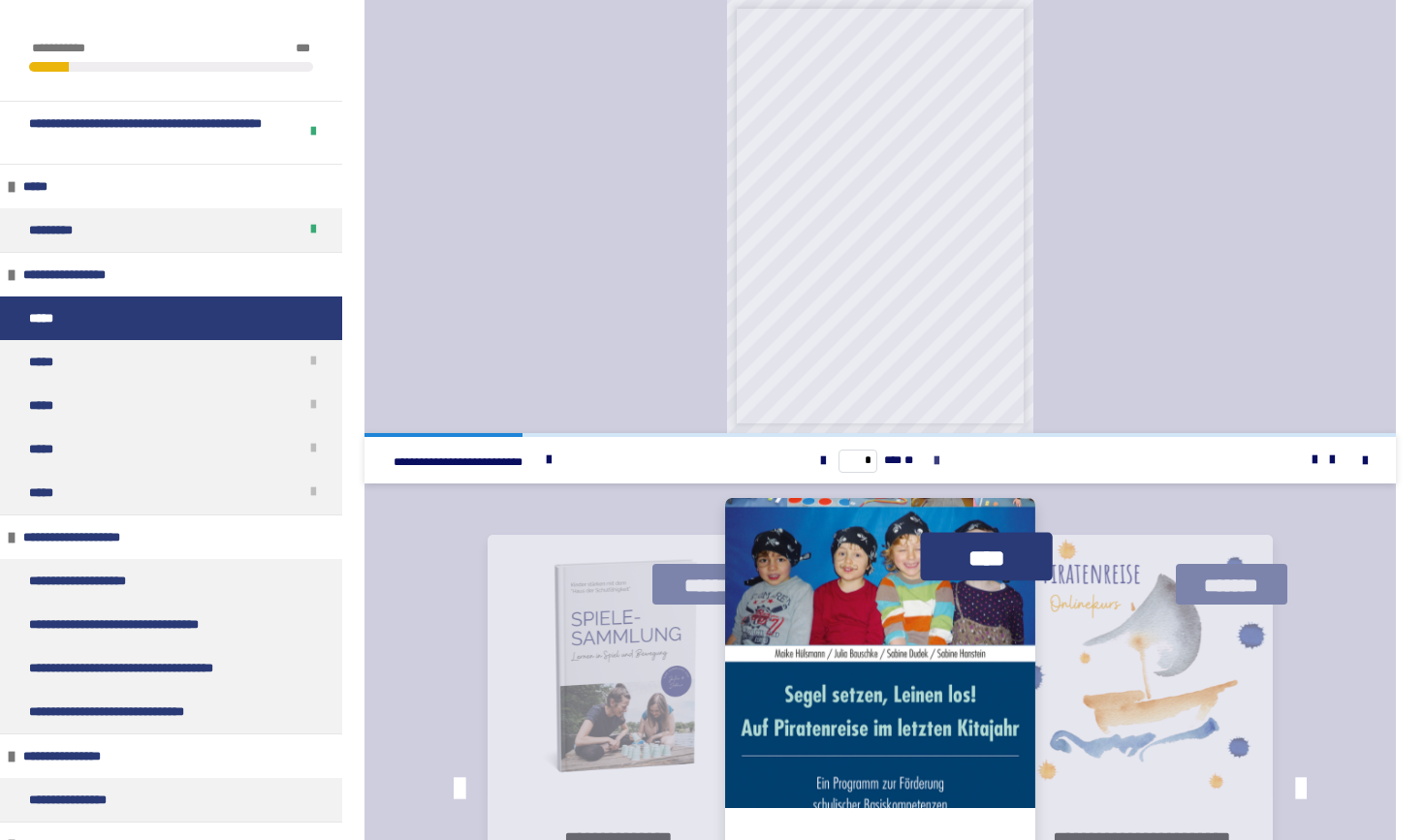 click at bounding box center [936, 461] 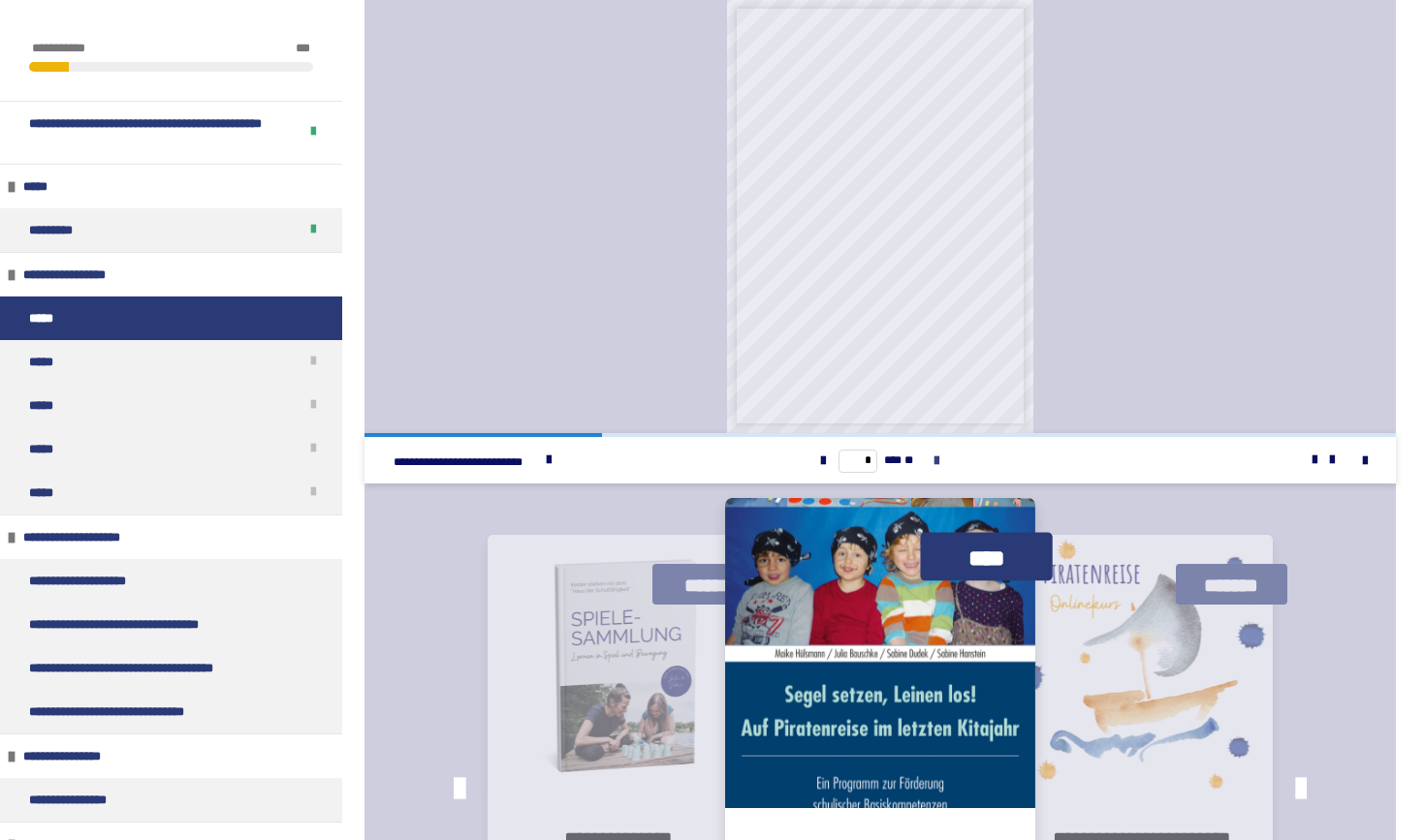 click at bounding box center (936, 461) 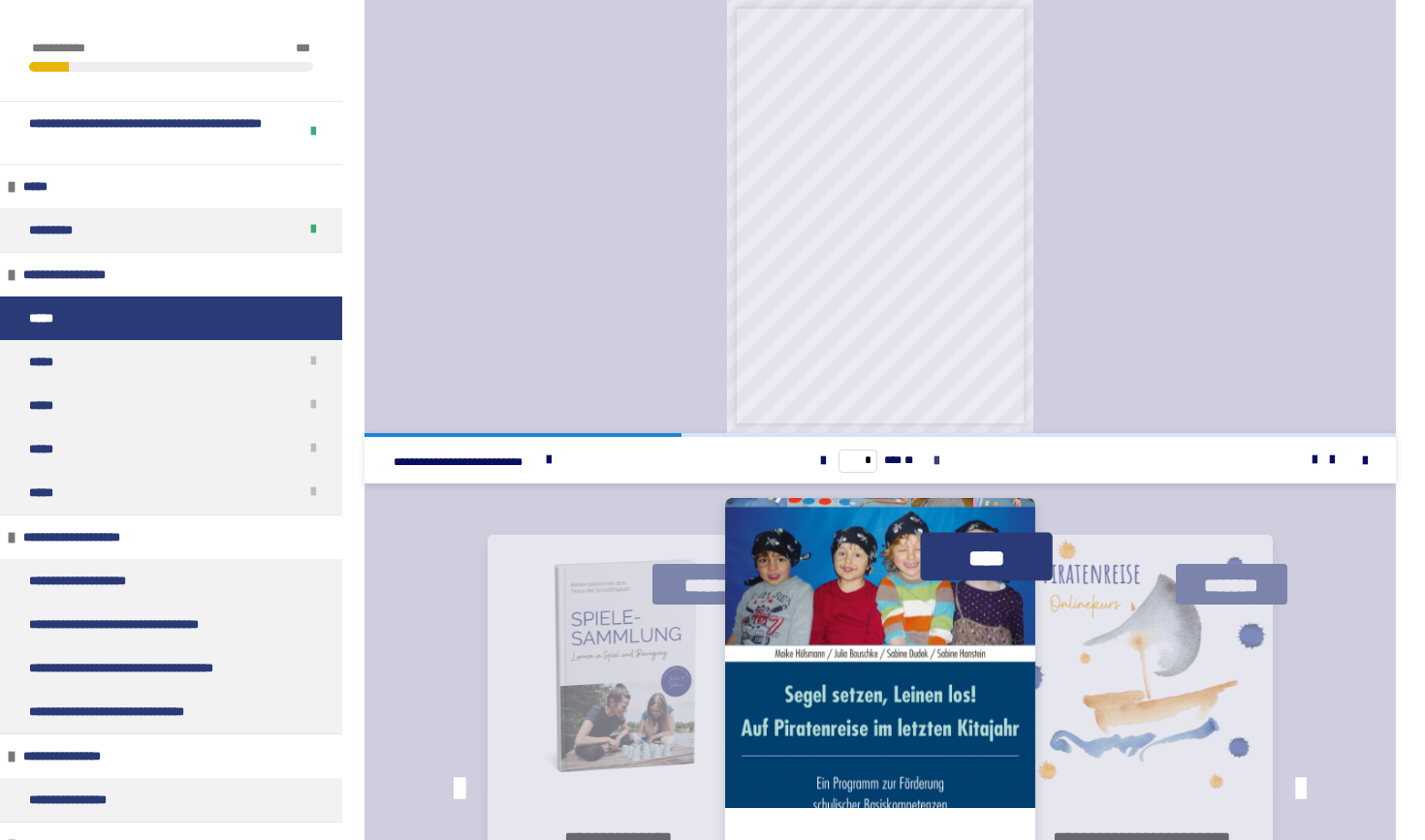 click at bounding box center [936, 461] 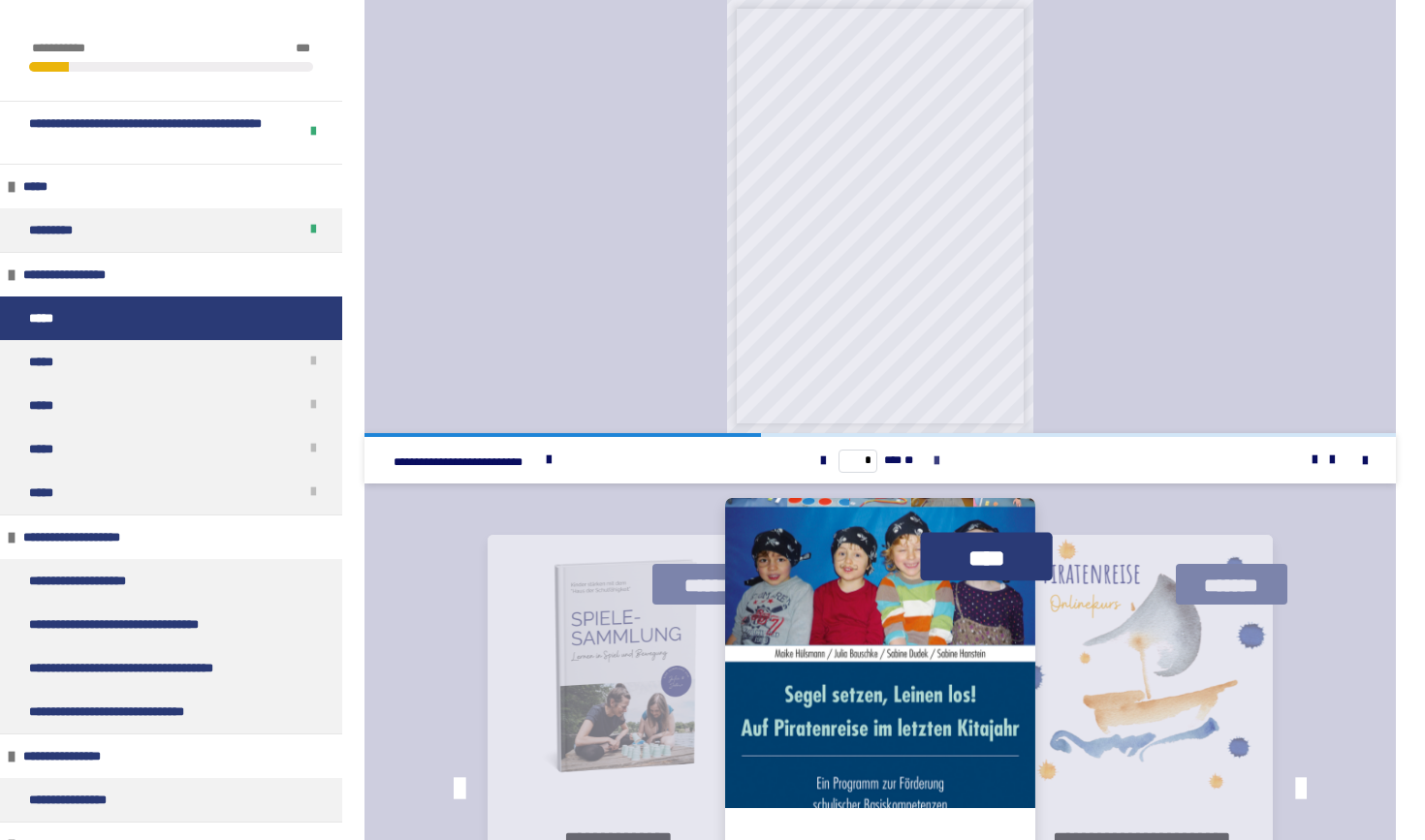 click at bounding box center (936, 461) 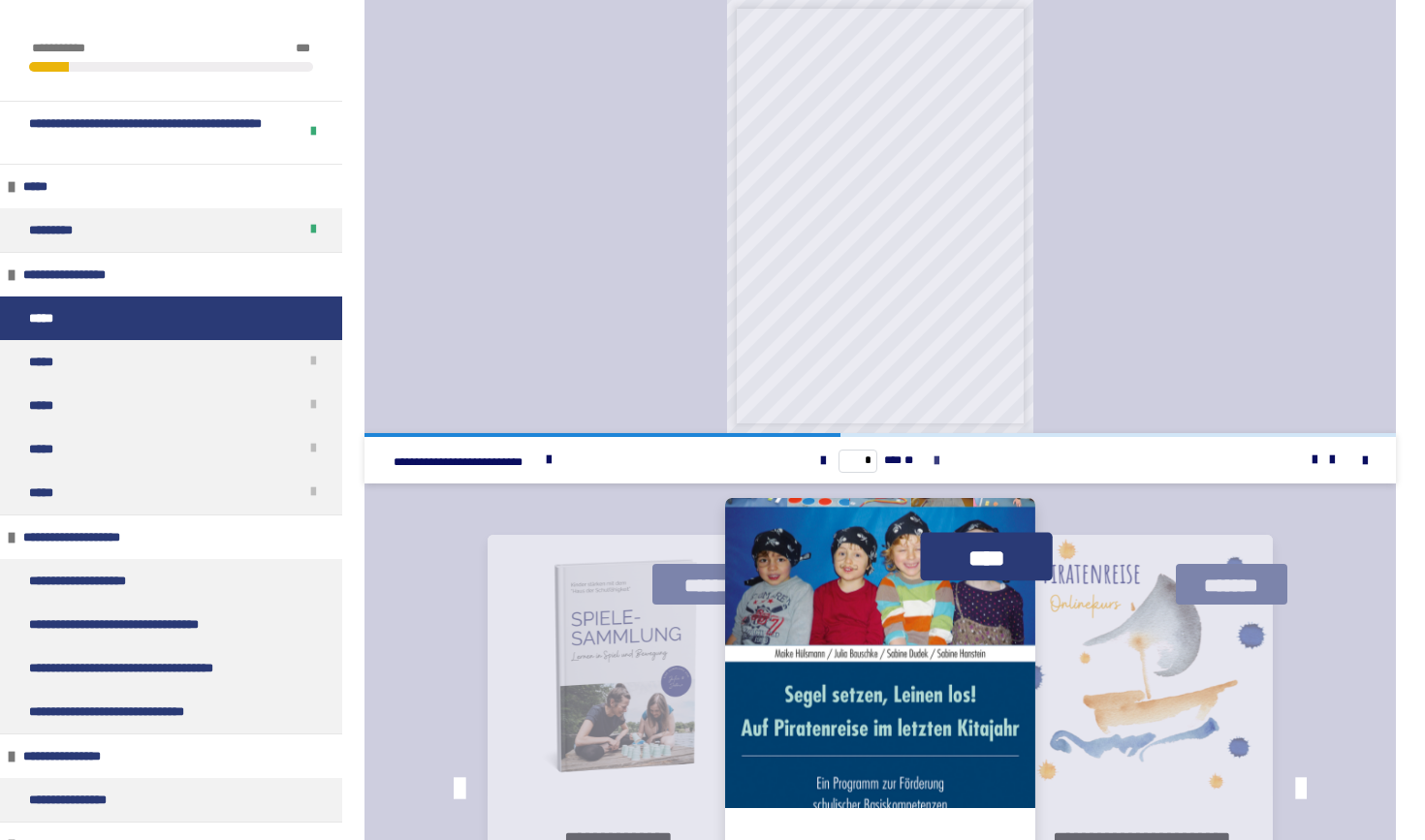 click at bounding box center (936, 461) 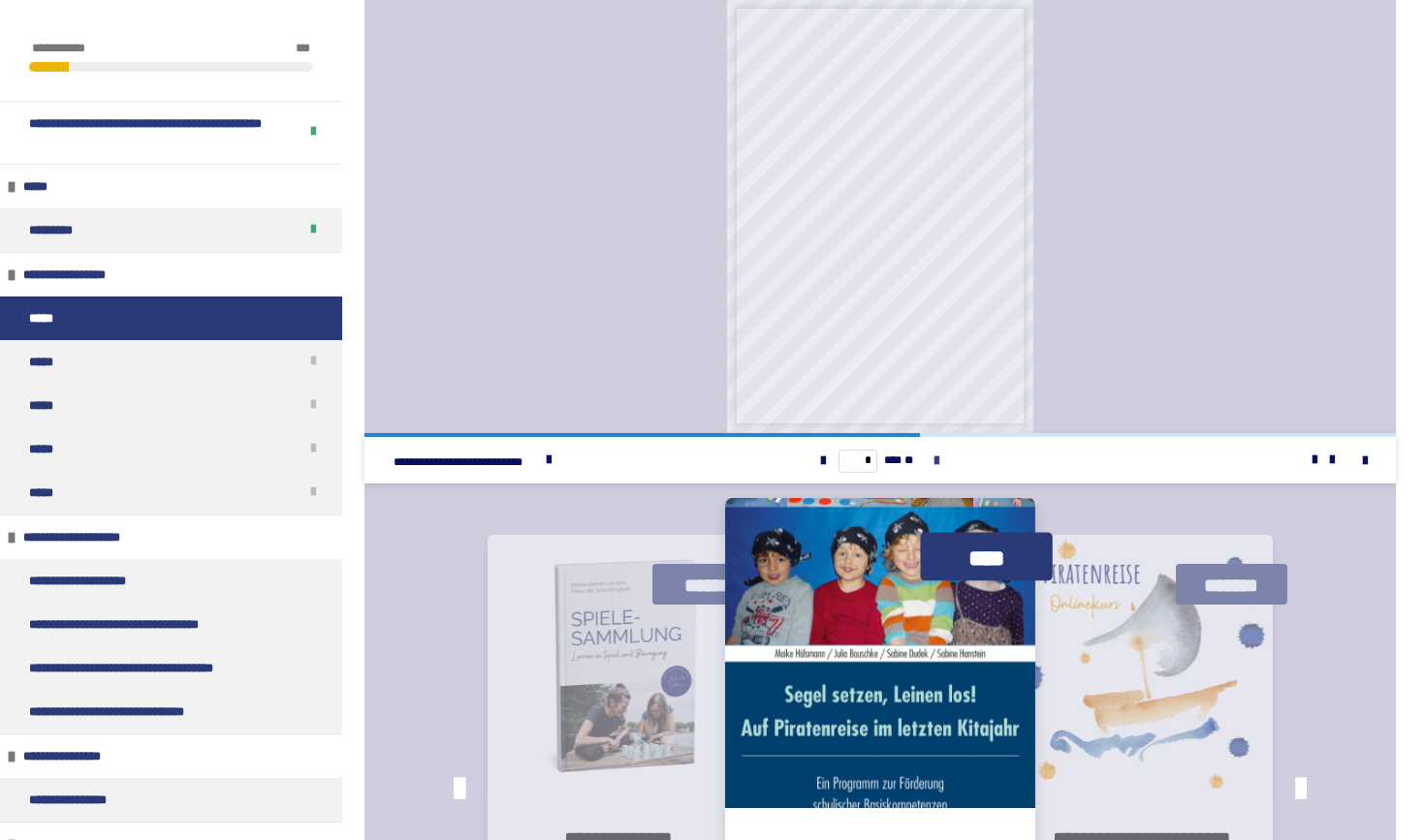 click at bounding box center [936, 461] 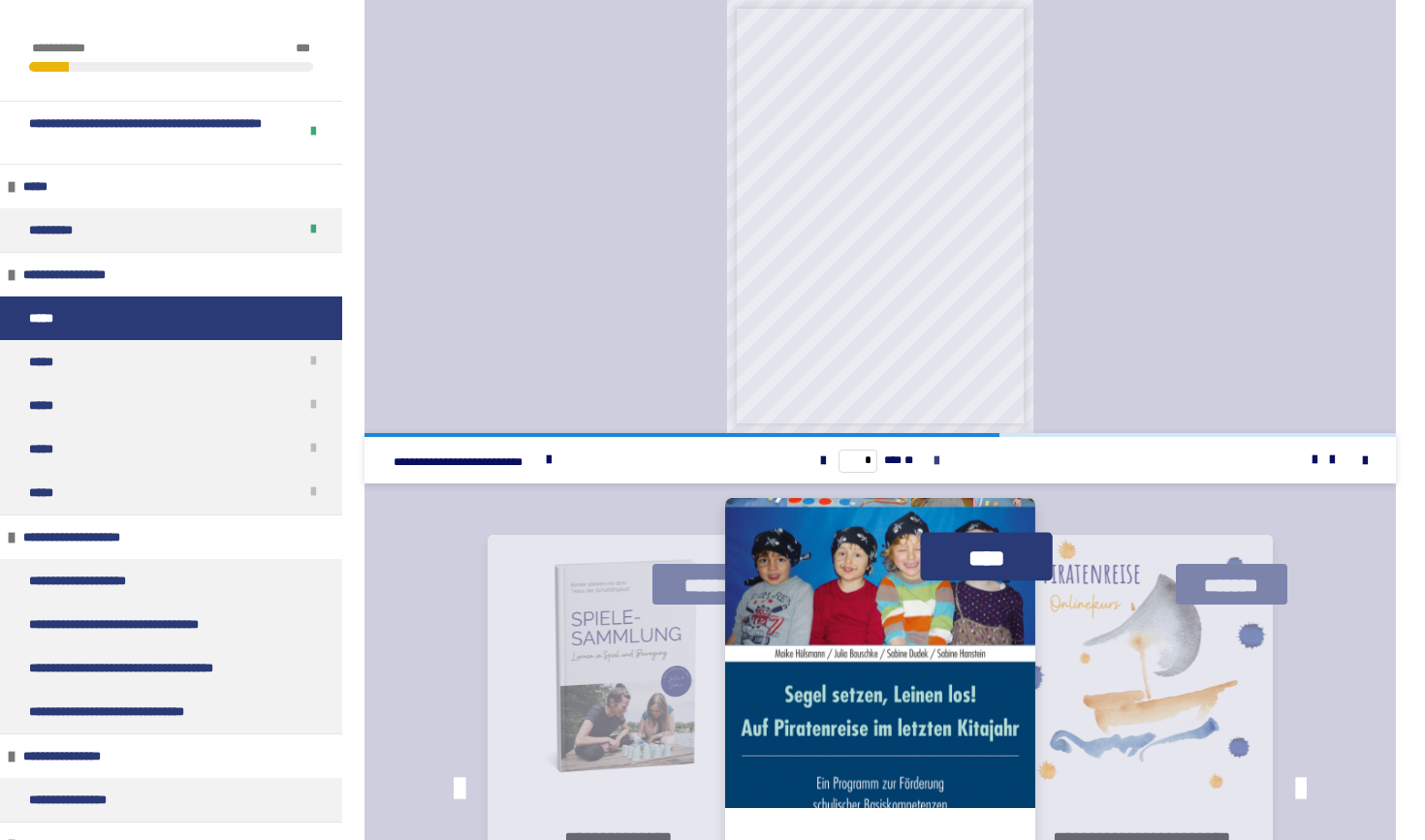 click at bounding box center [936, 461] 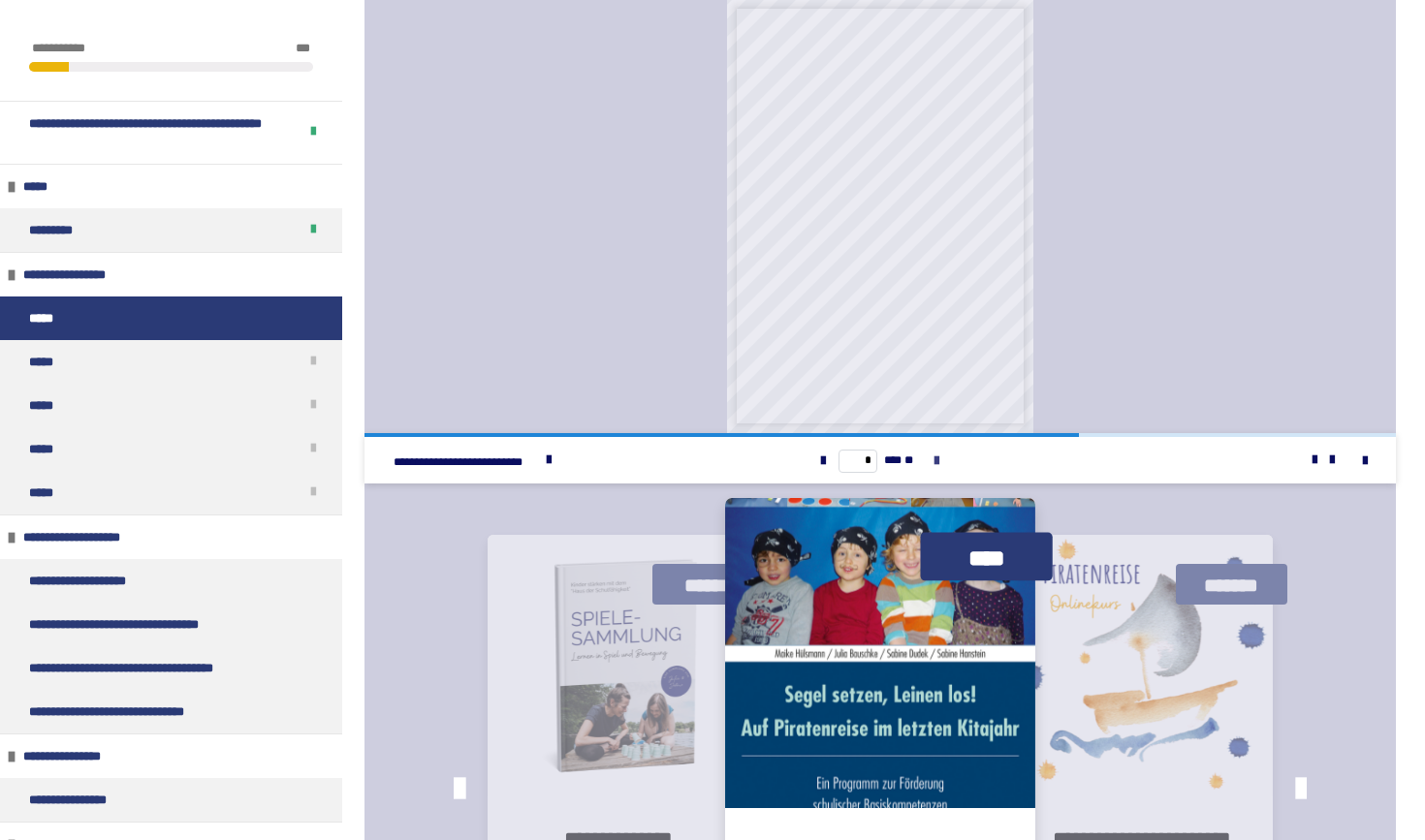 click at bounding box center (936, 461) 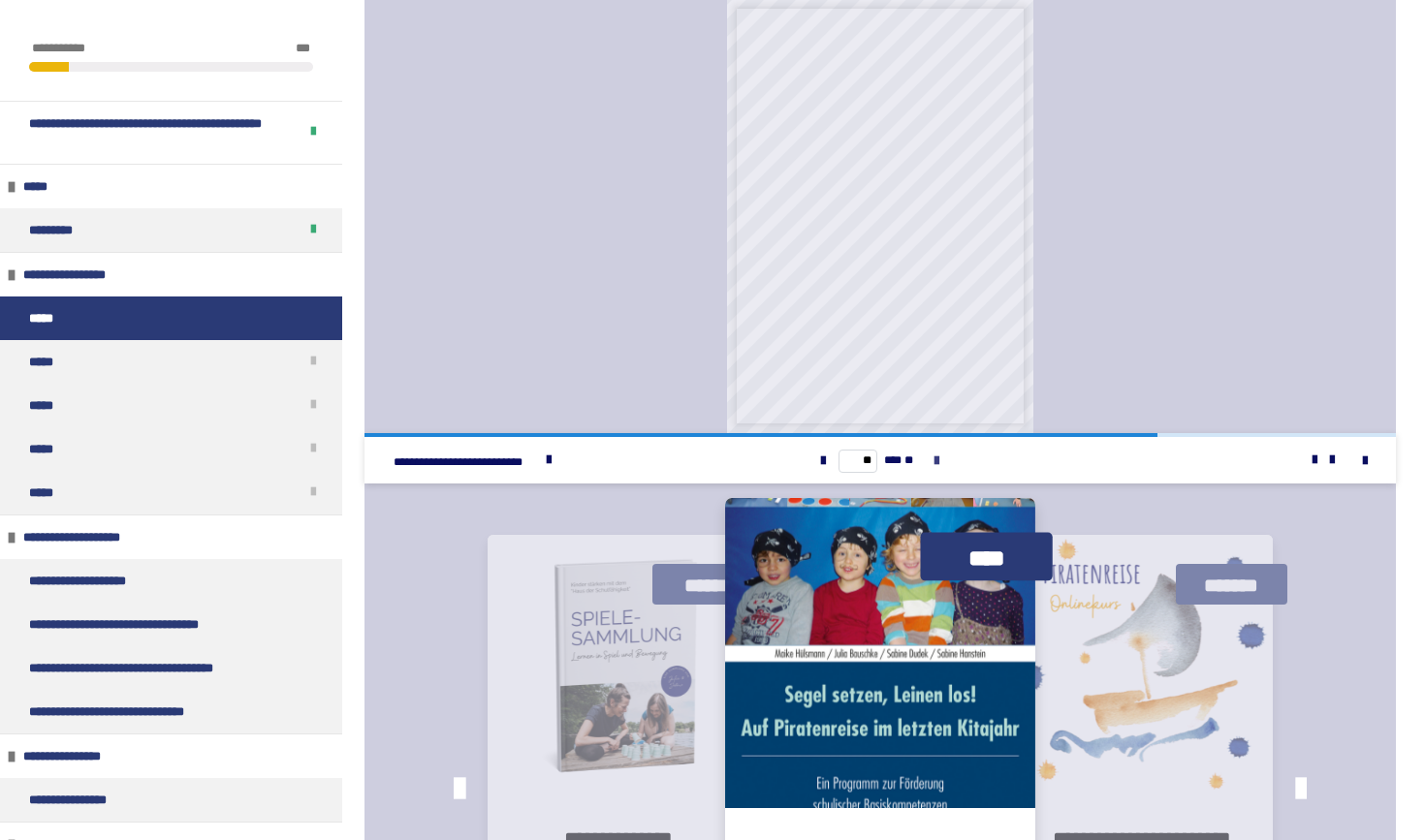 click at bounding box center [936, 461] 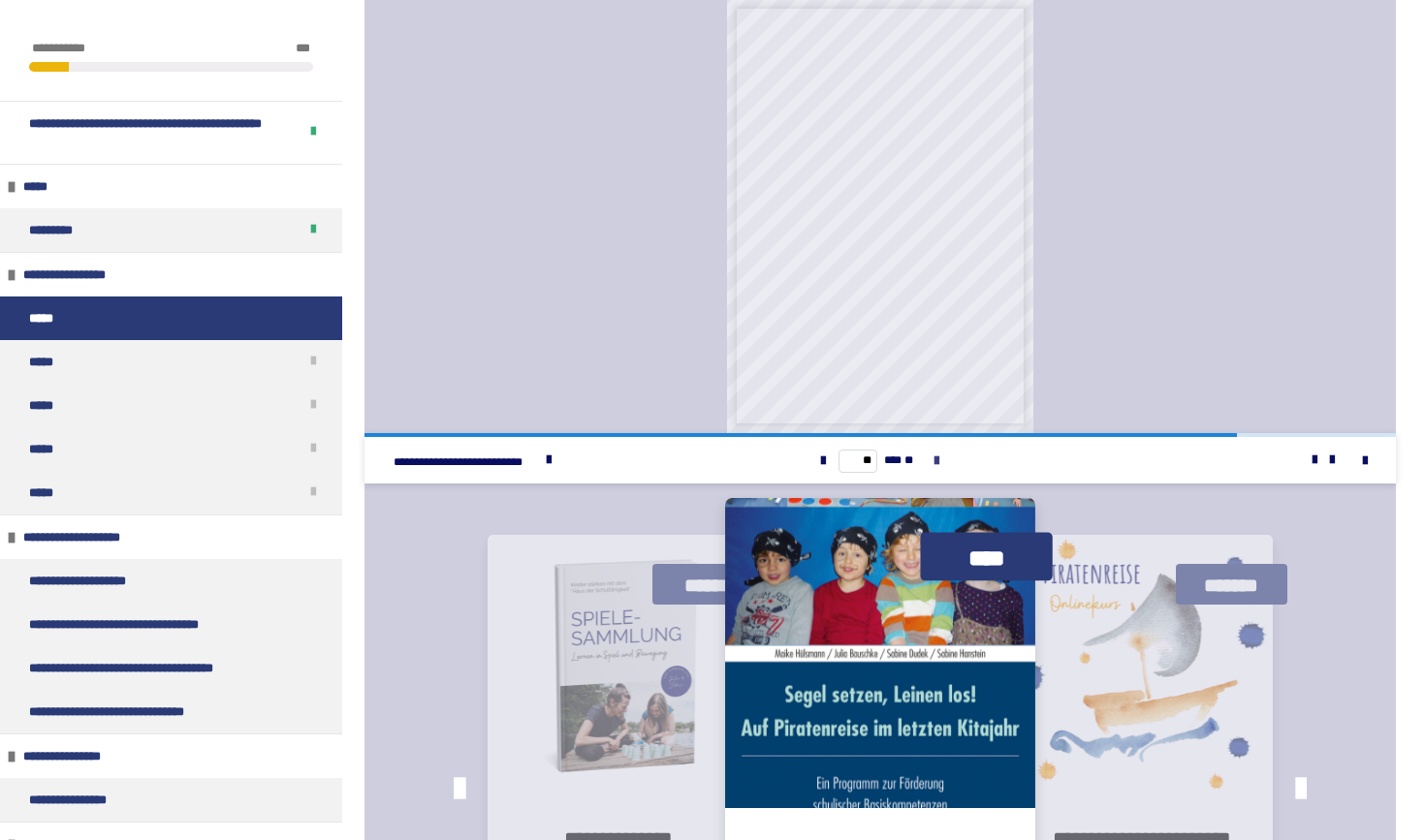 click at bounding box center [936, 461] 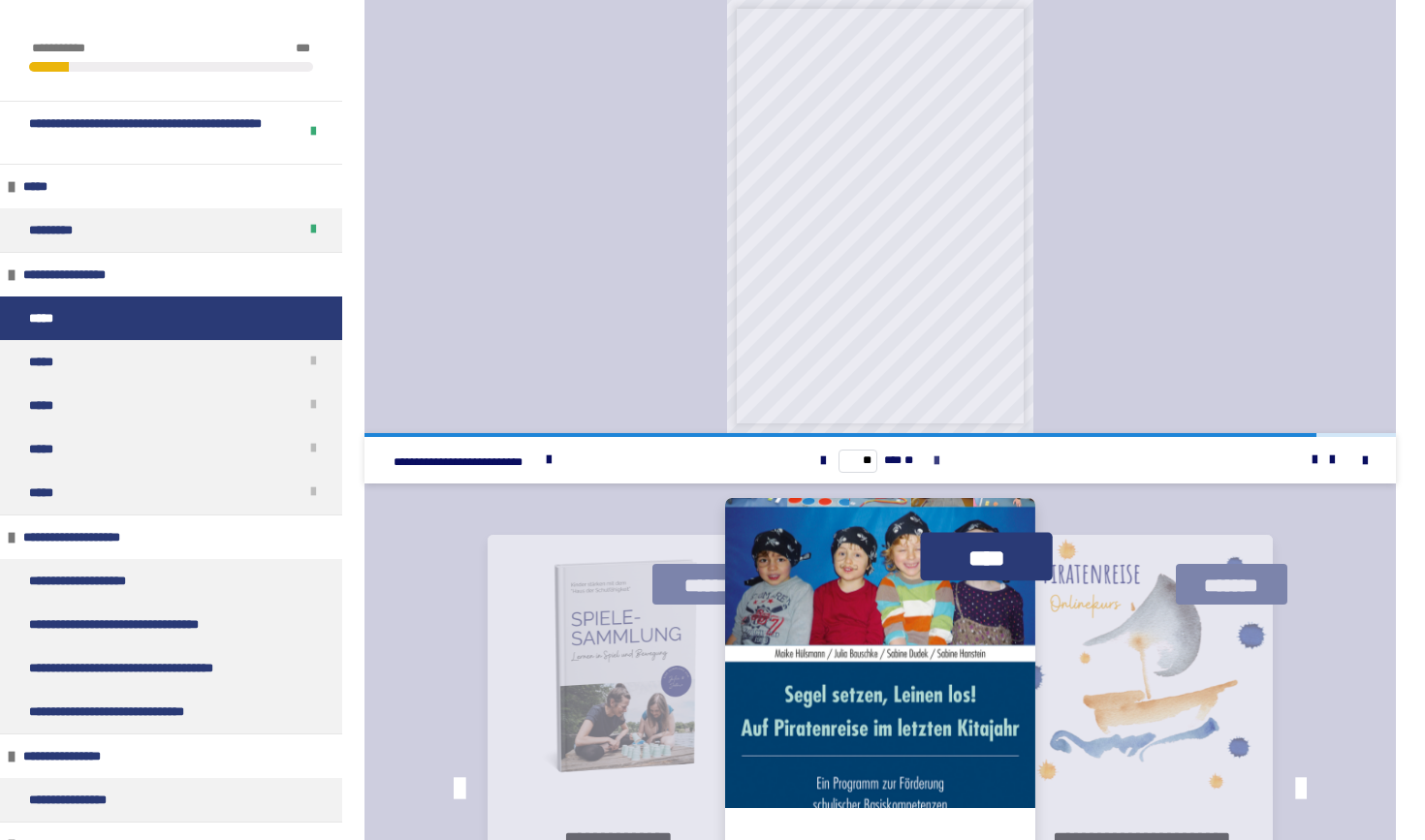 click at bounding box center (936, 461) 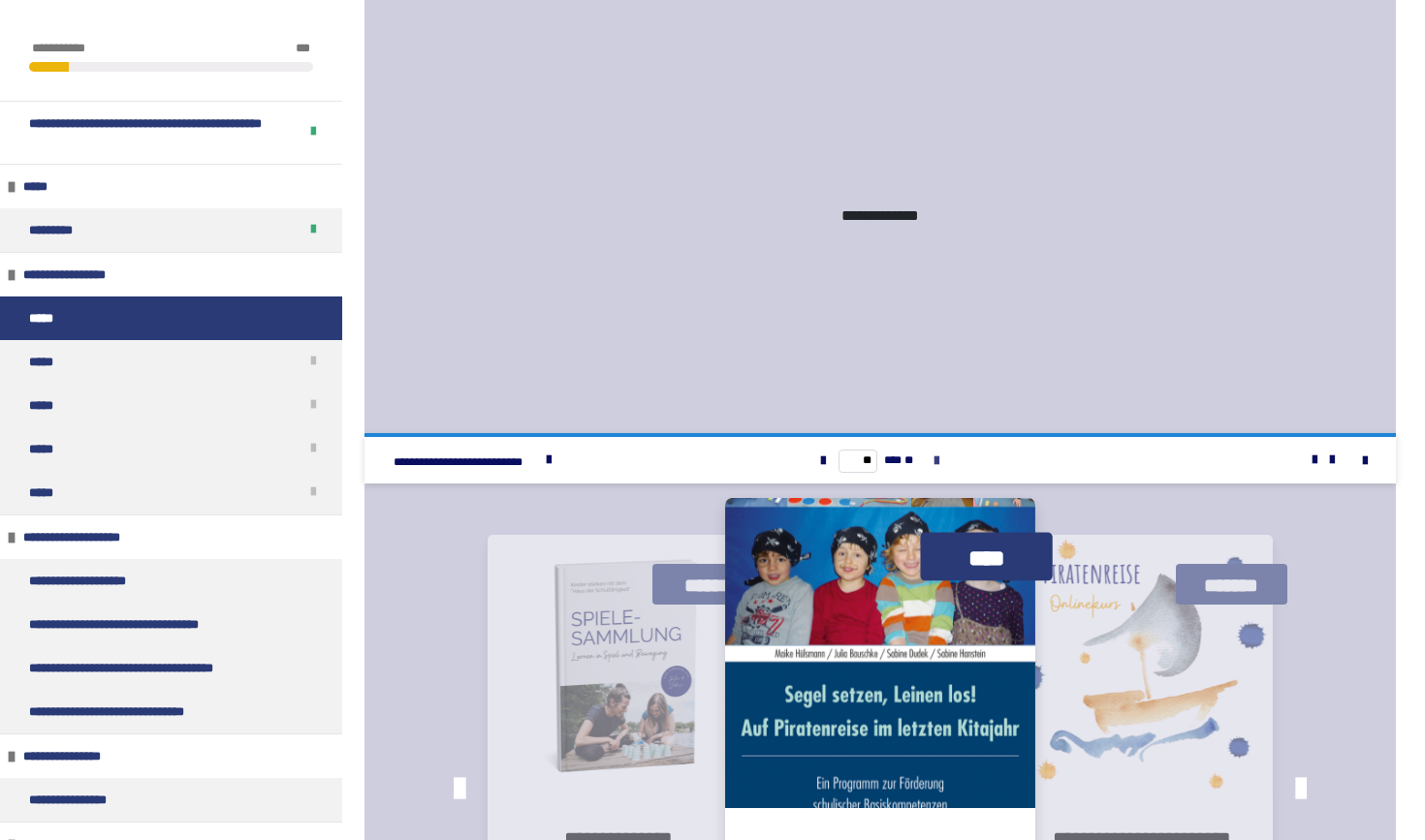 type on "**" 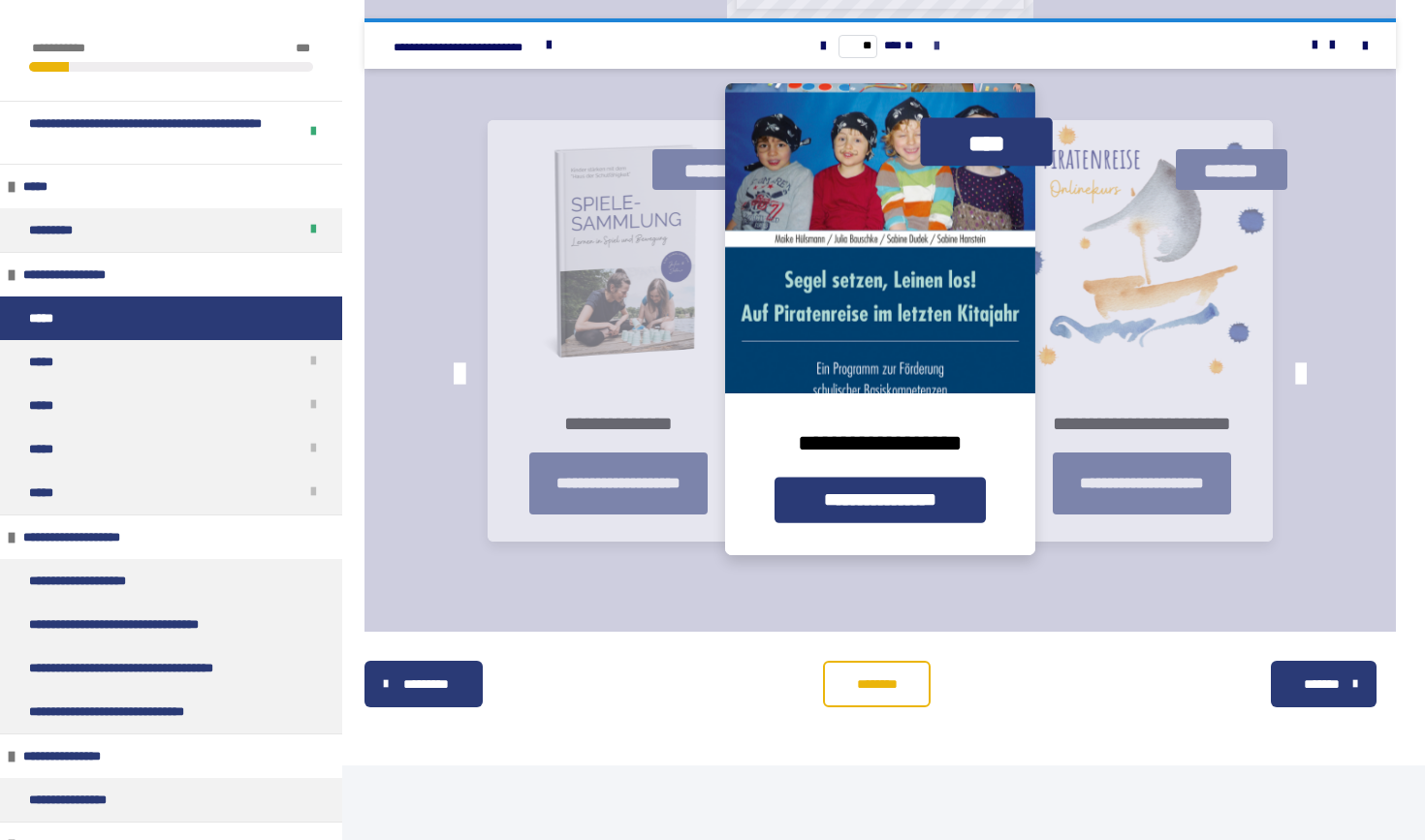 scroll, scrollTop: 4142, scrollLeft: 0, axis: vertical 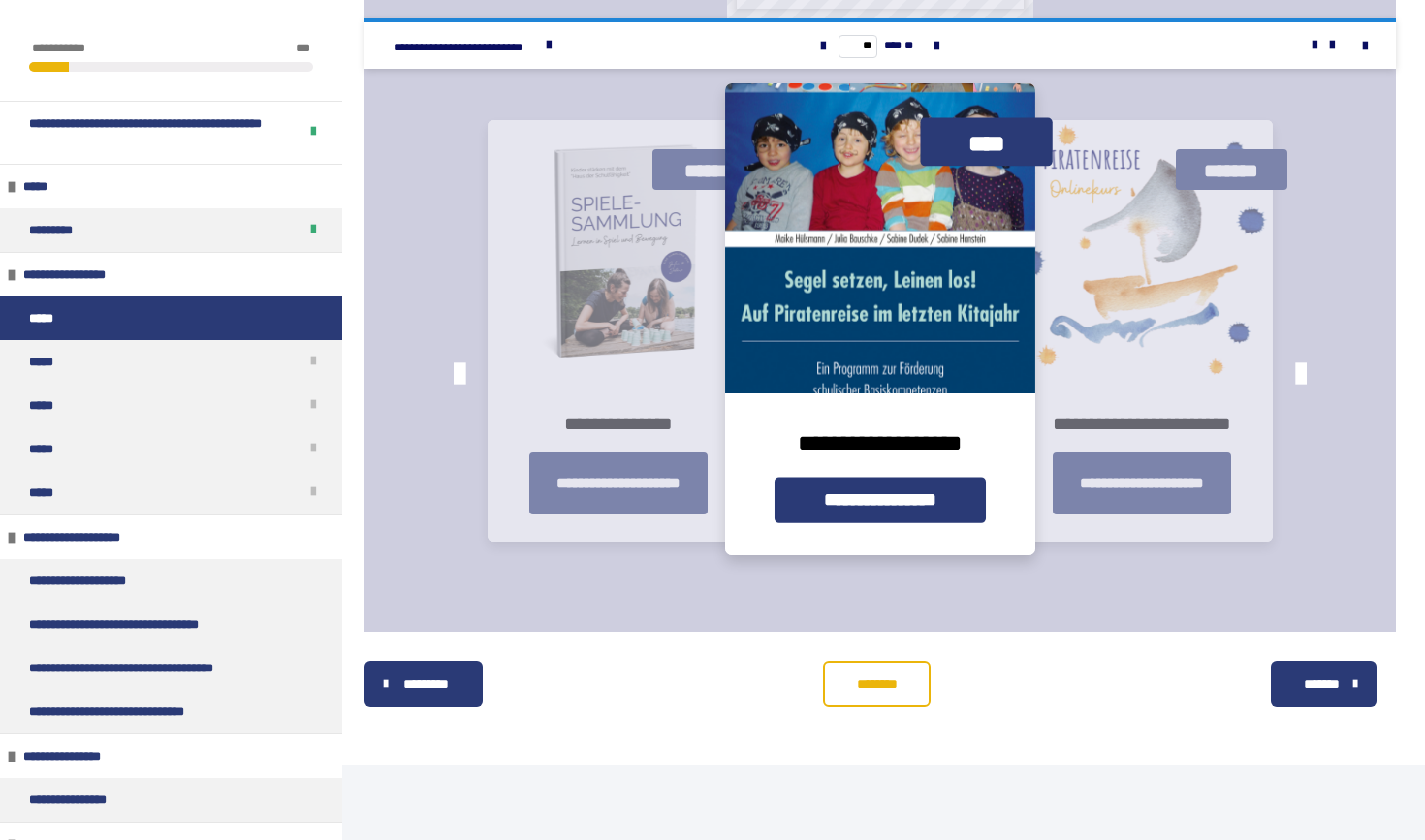 click on "********" at bounding box center (876, 684) 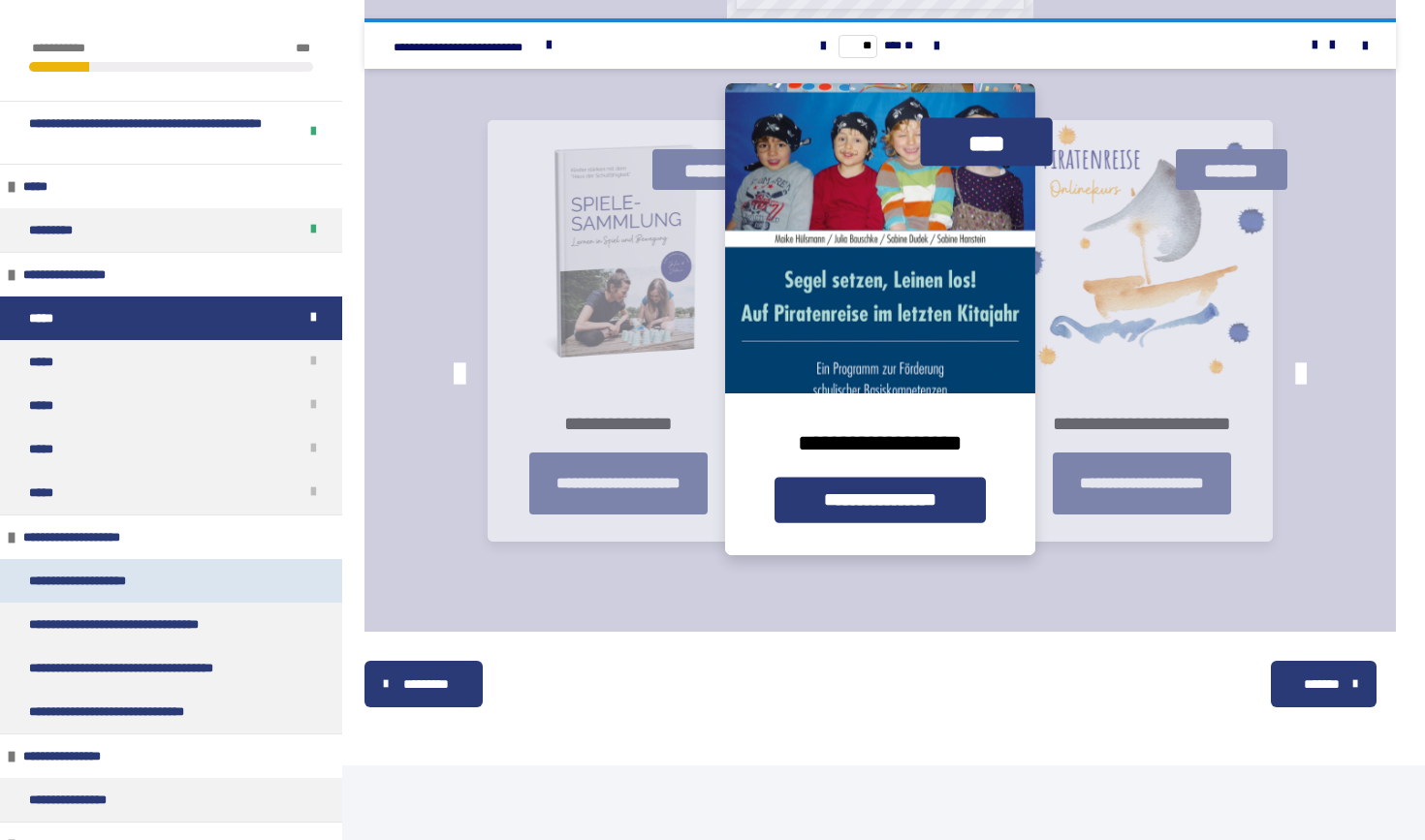 click on "**********" at bounding box center (171, 580) 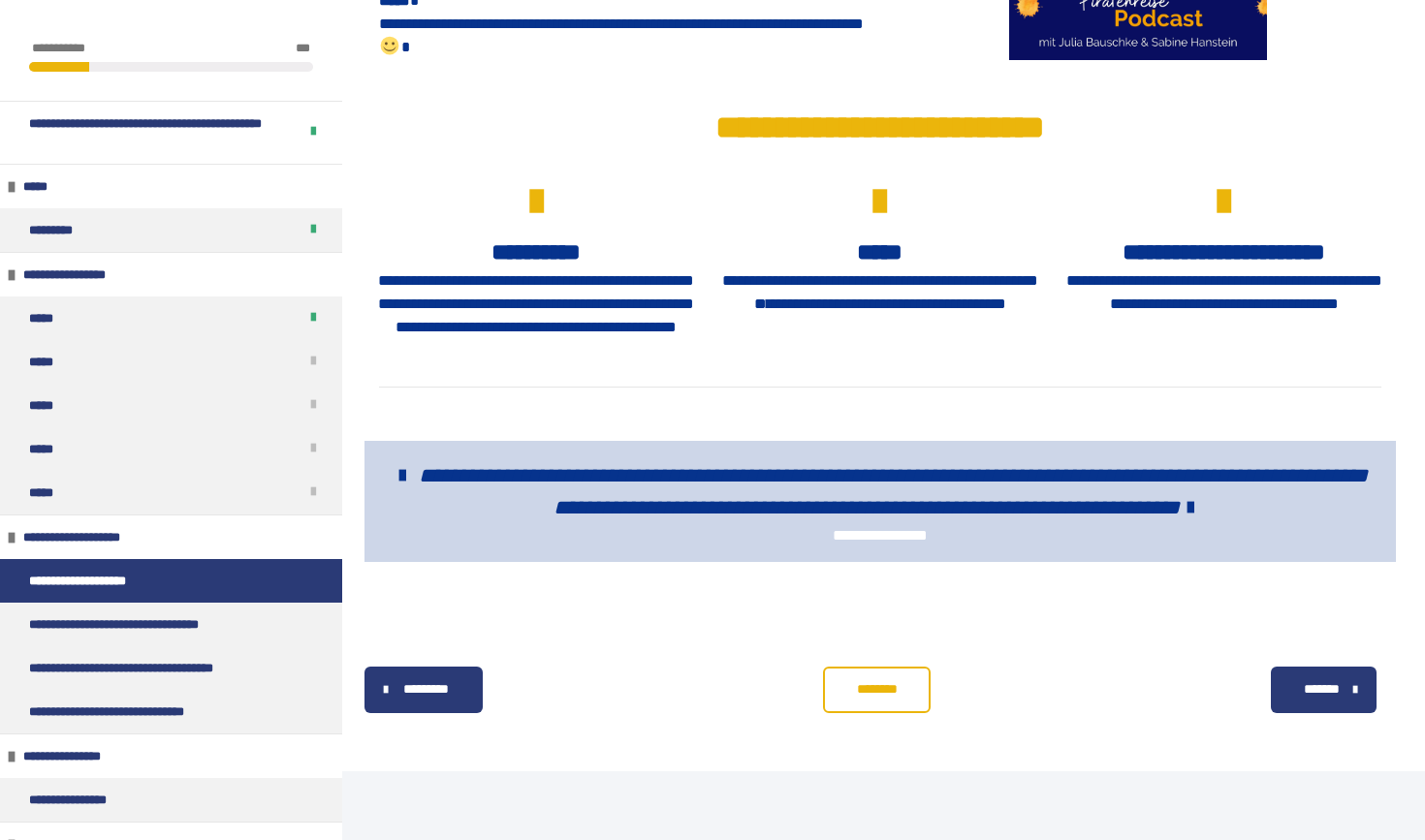 scroll, scrollTop: 687, scrollLeft: 0, axis: vertical 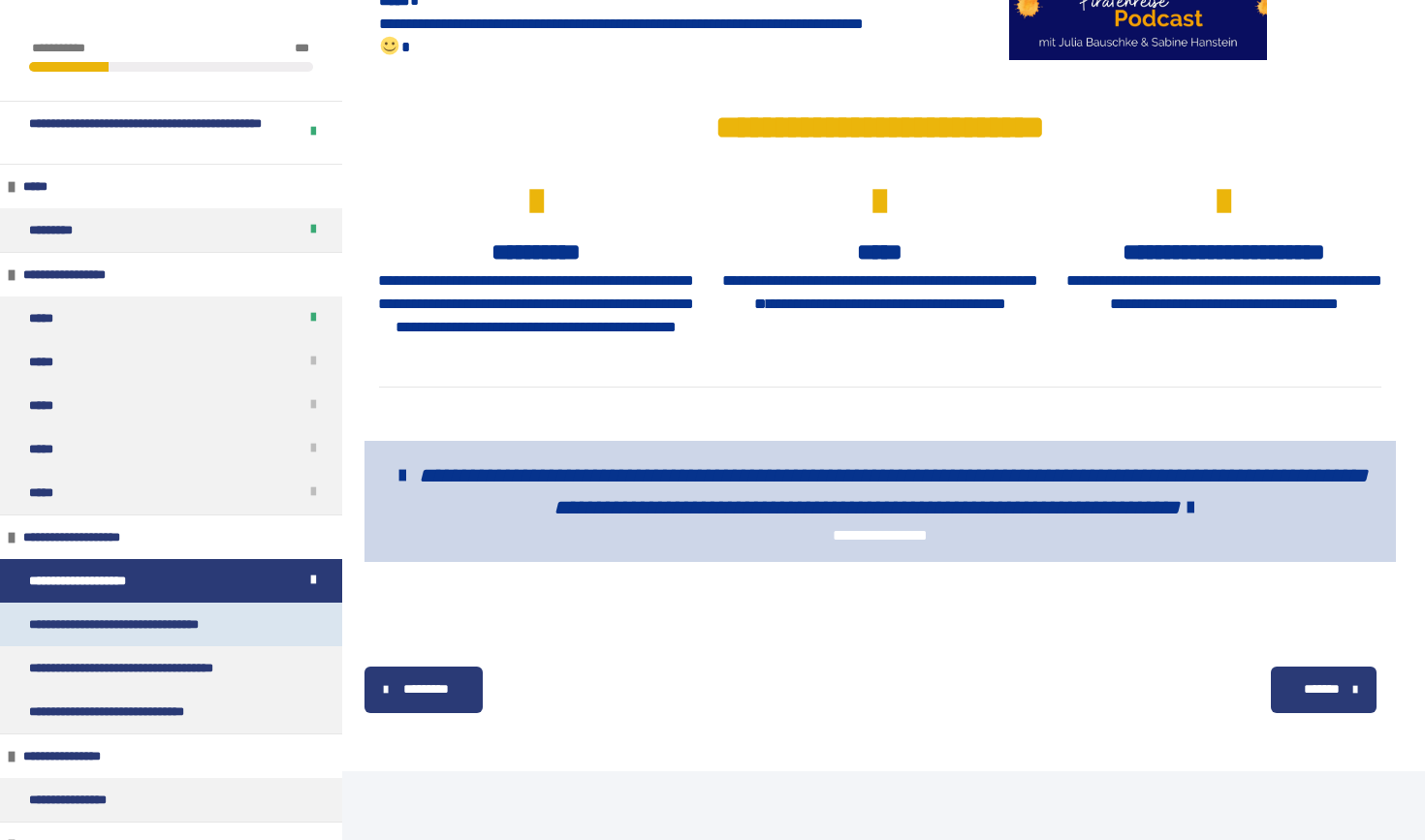 click on "**********" at bounding box center [171, 624] 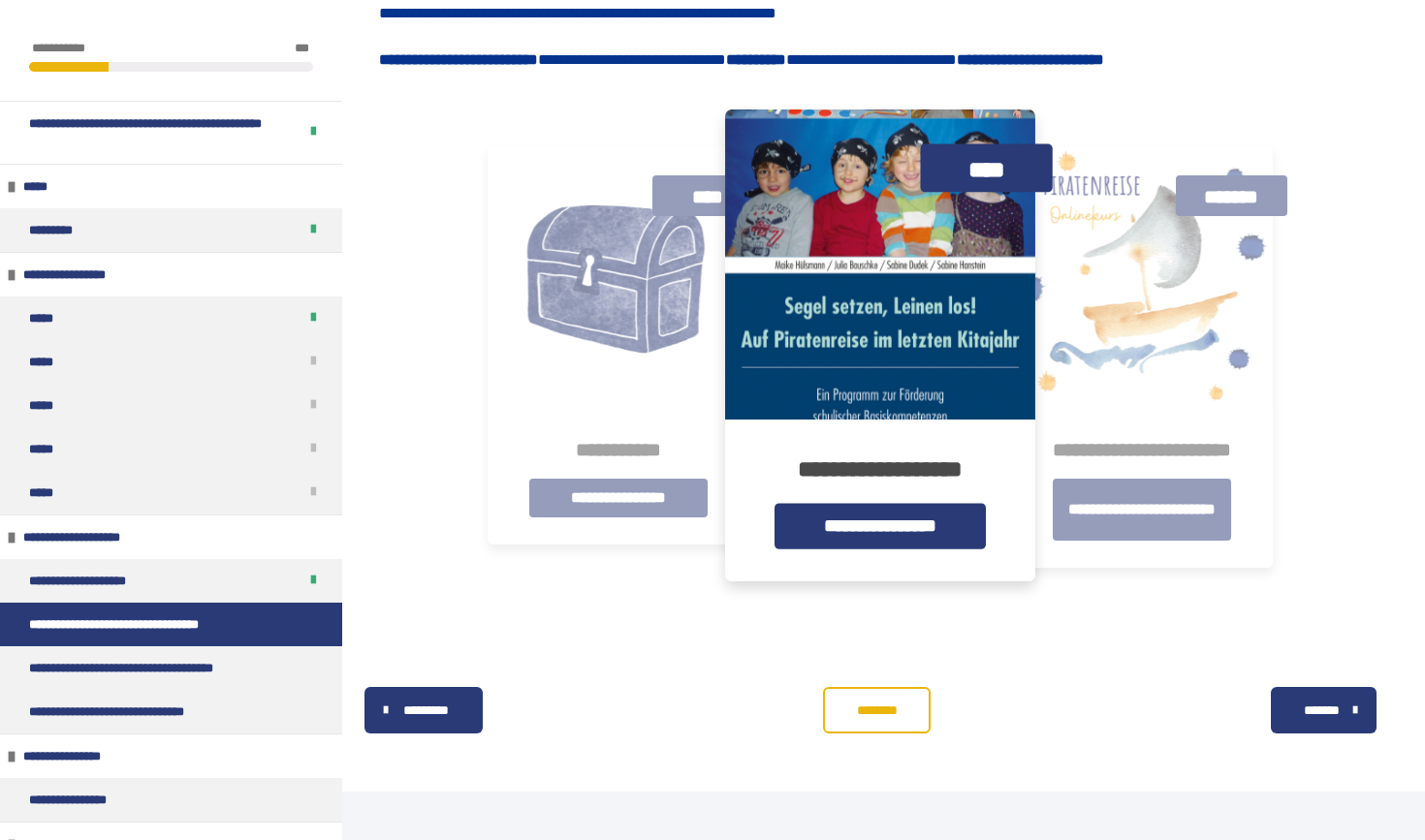 scroll, scrollTop: 1265, scrollLeft: 0, axis: vertical 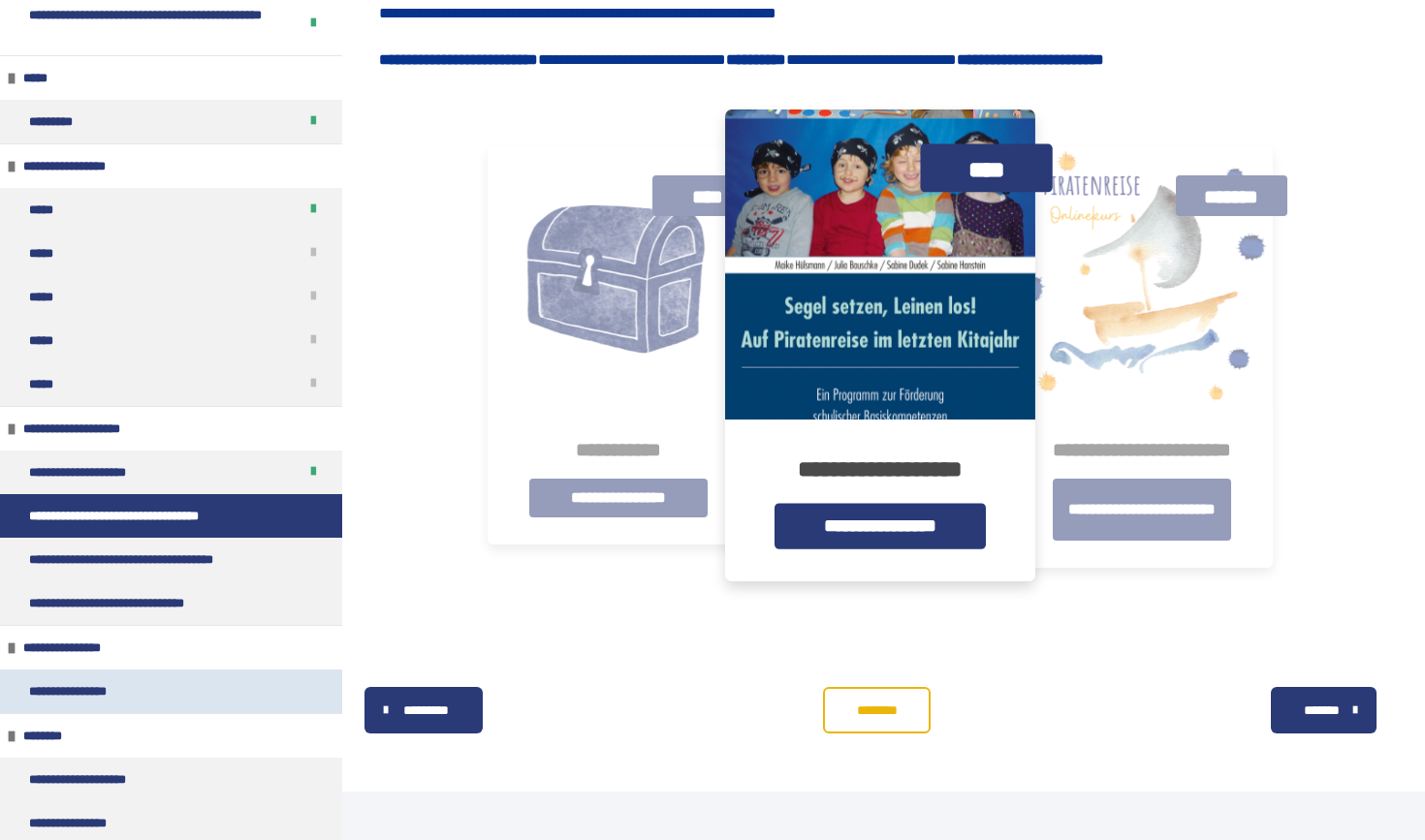 click on "**********" at bounding box center [171, 691] 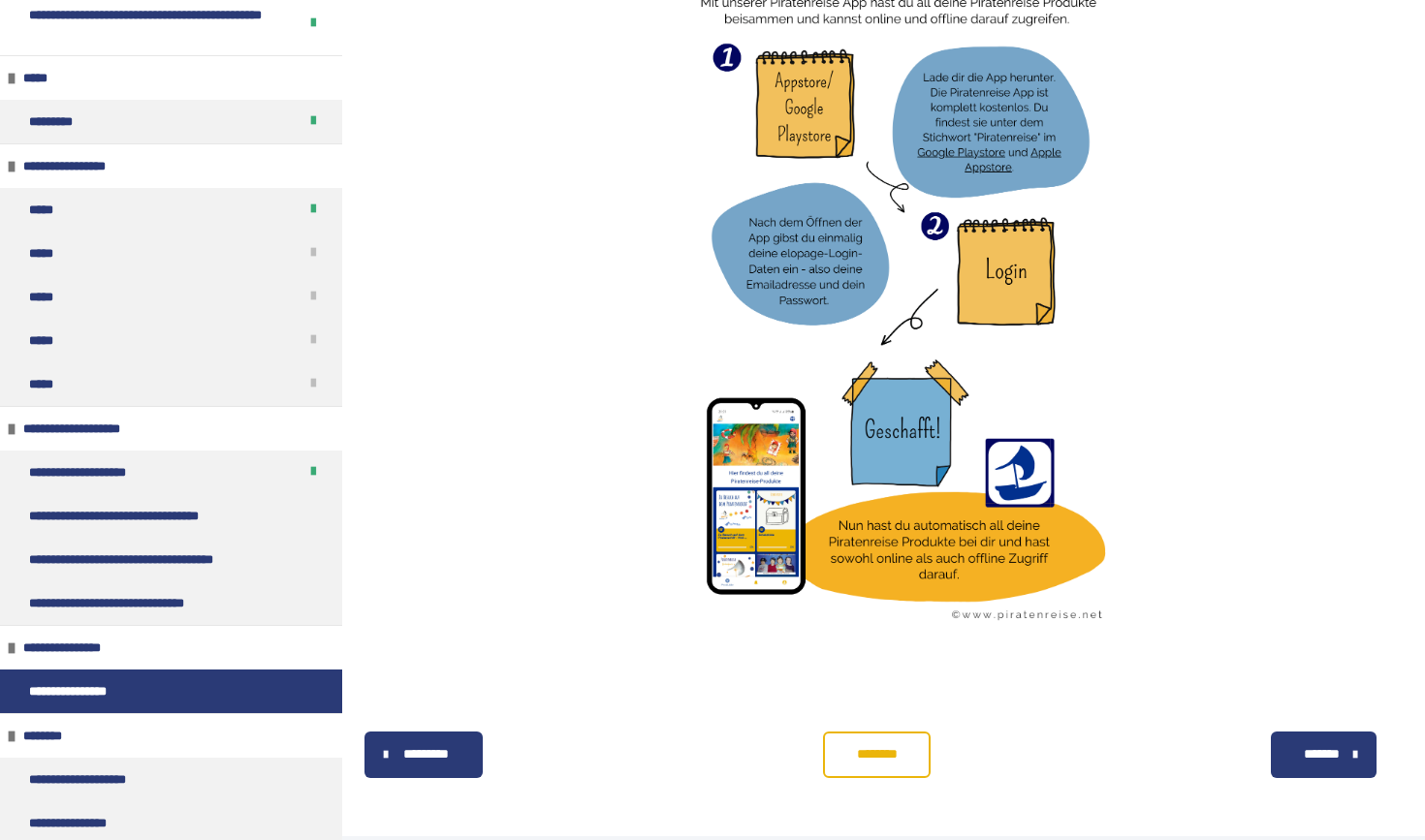 scroll, scrollTop: 1164, scrollLeft: 0, axis: vertical 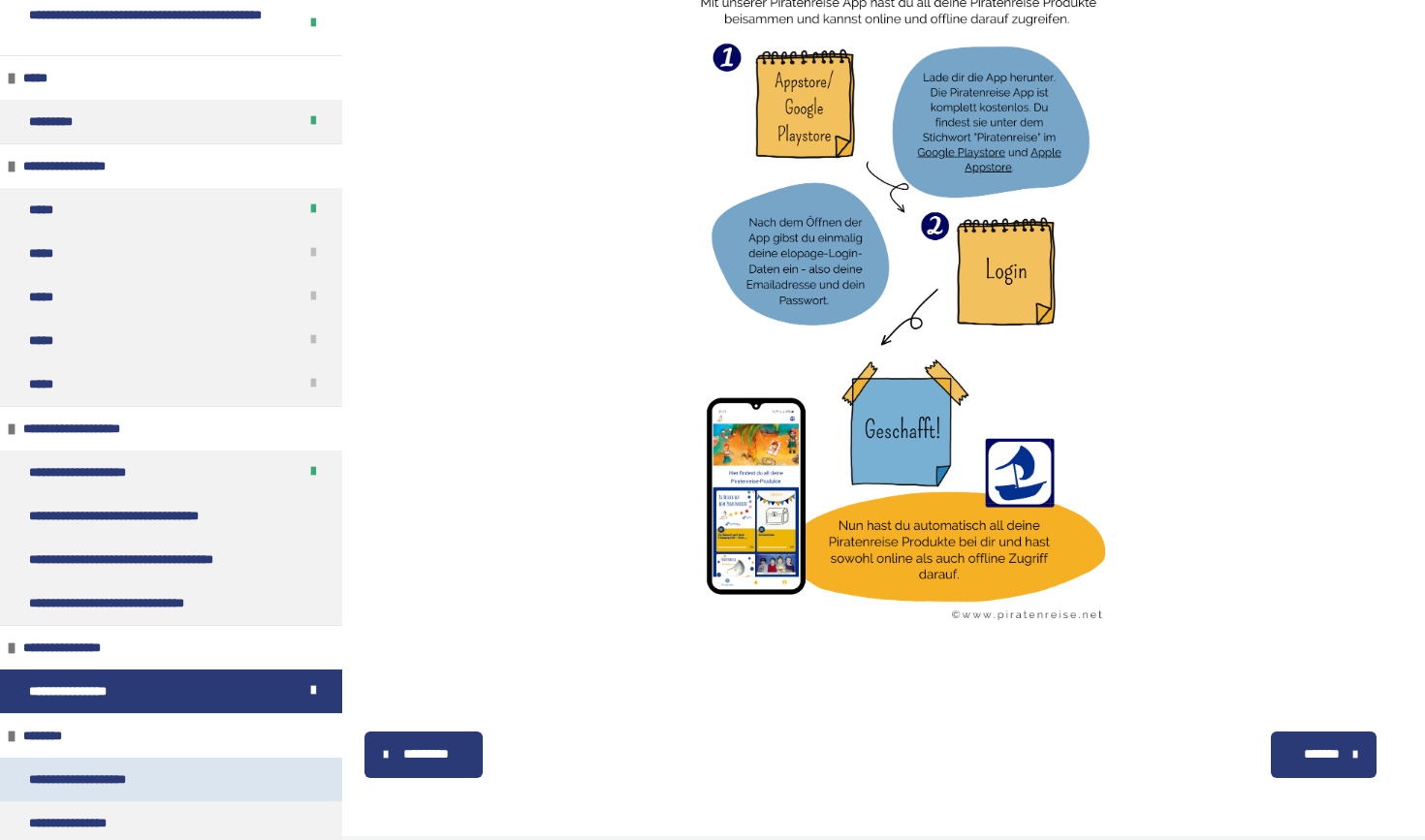click on "**********" at bounding box center (171, 779) 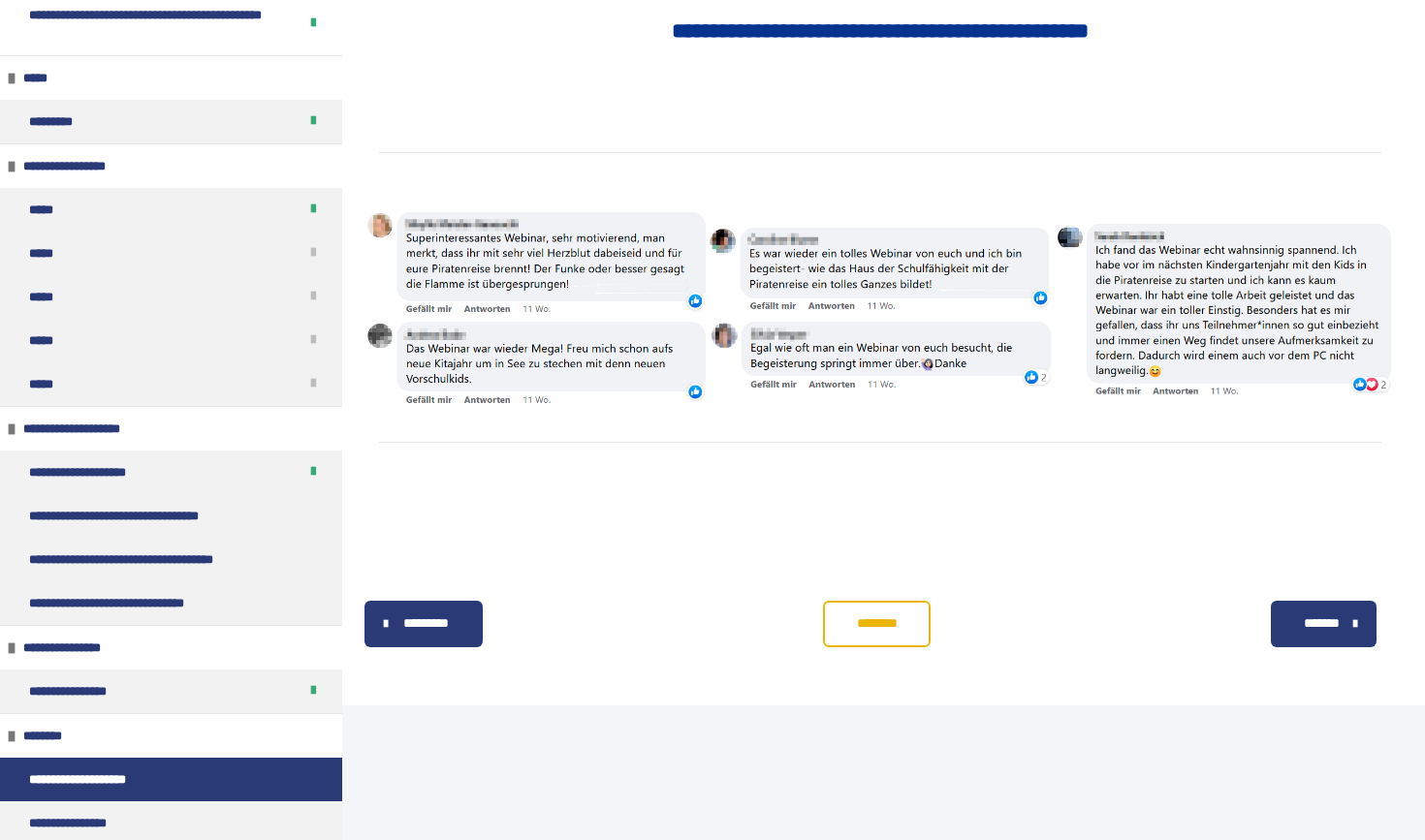 scroll, scrollTop: 1846, scrollLeft: 0, axis: vertical 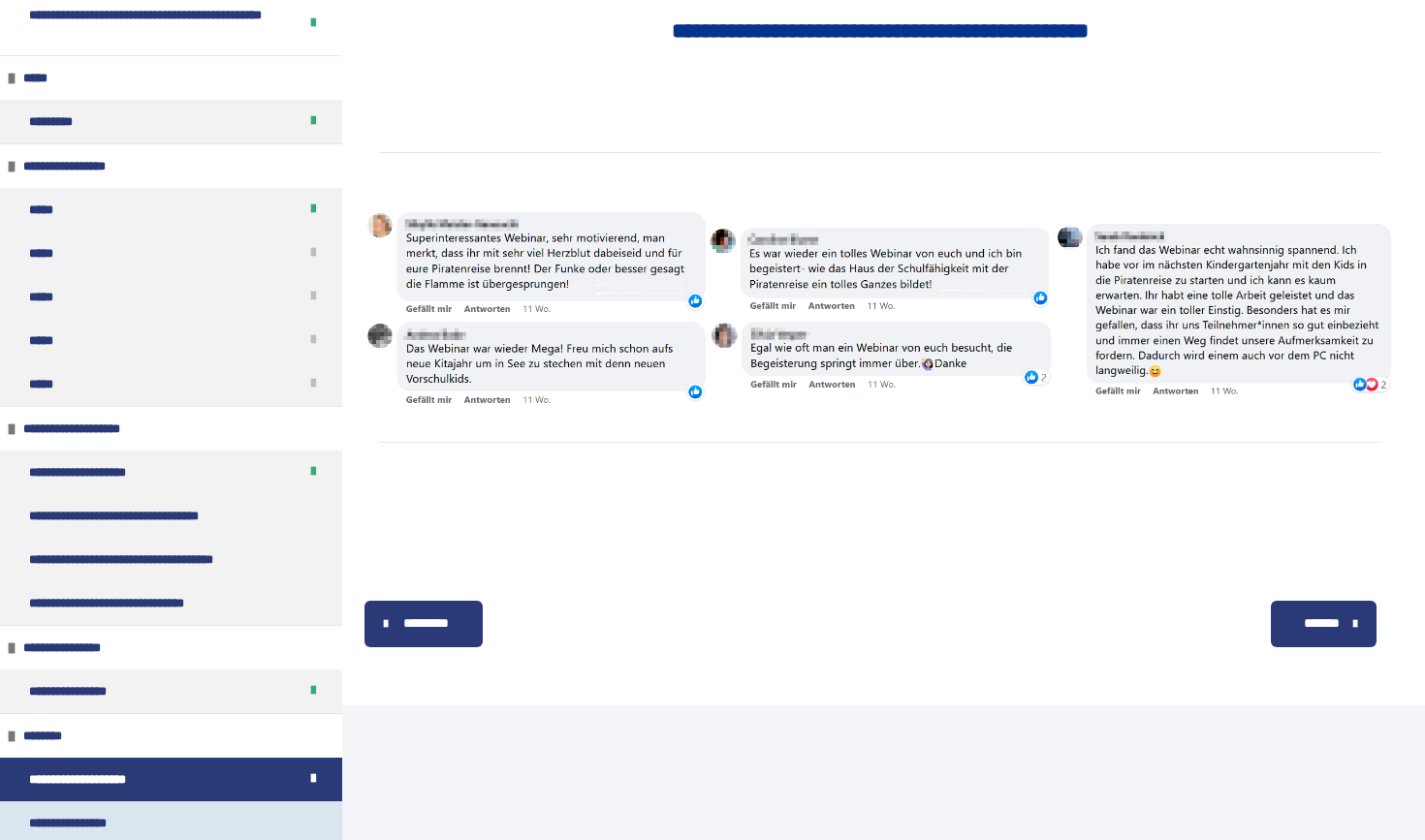 click on "**********" at bounding box center [171, 823] 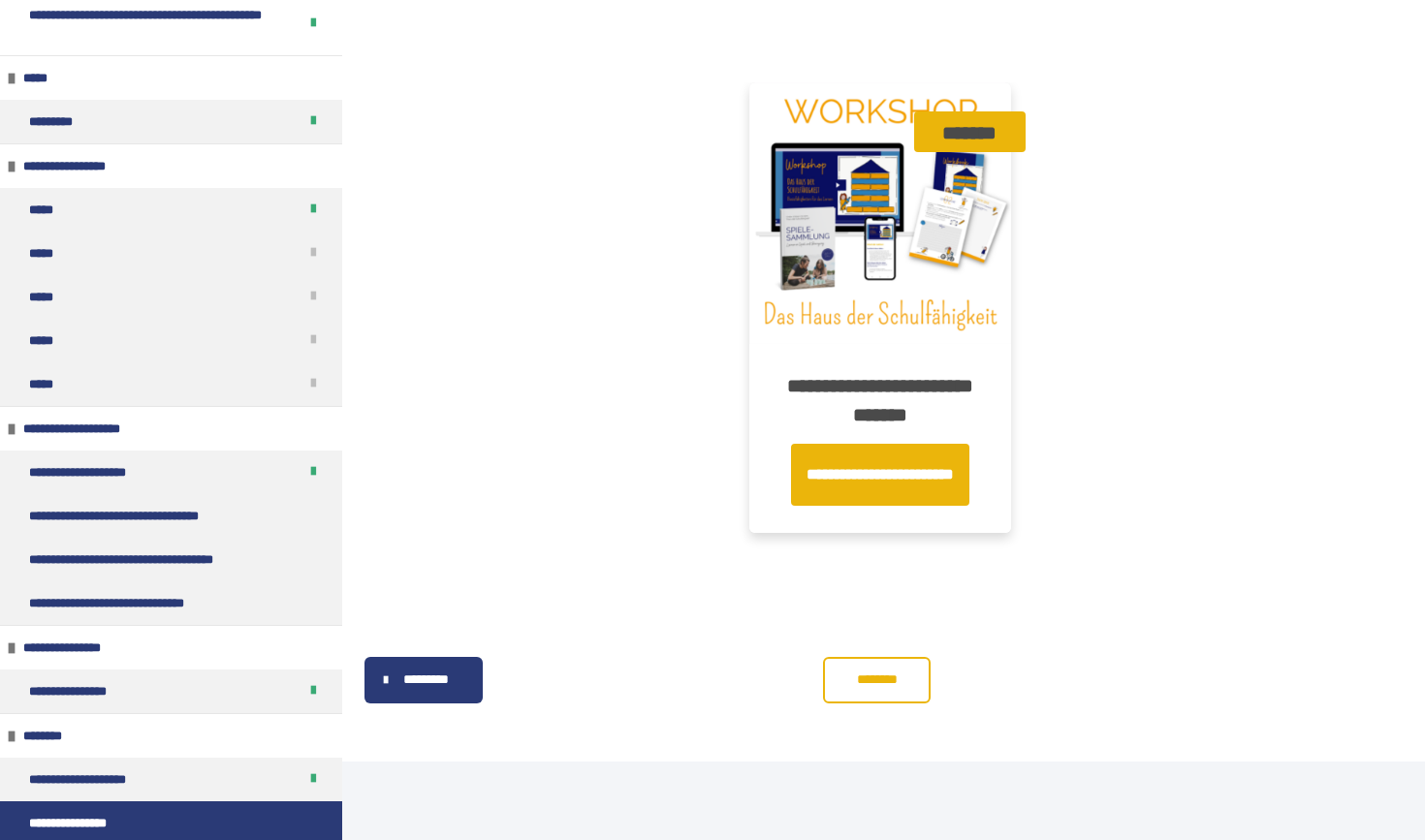 scroll, scrollTop: 2289, scrollLeft: 0, axis: vertical 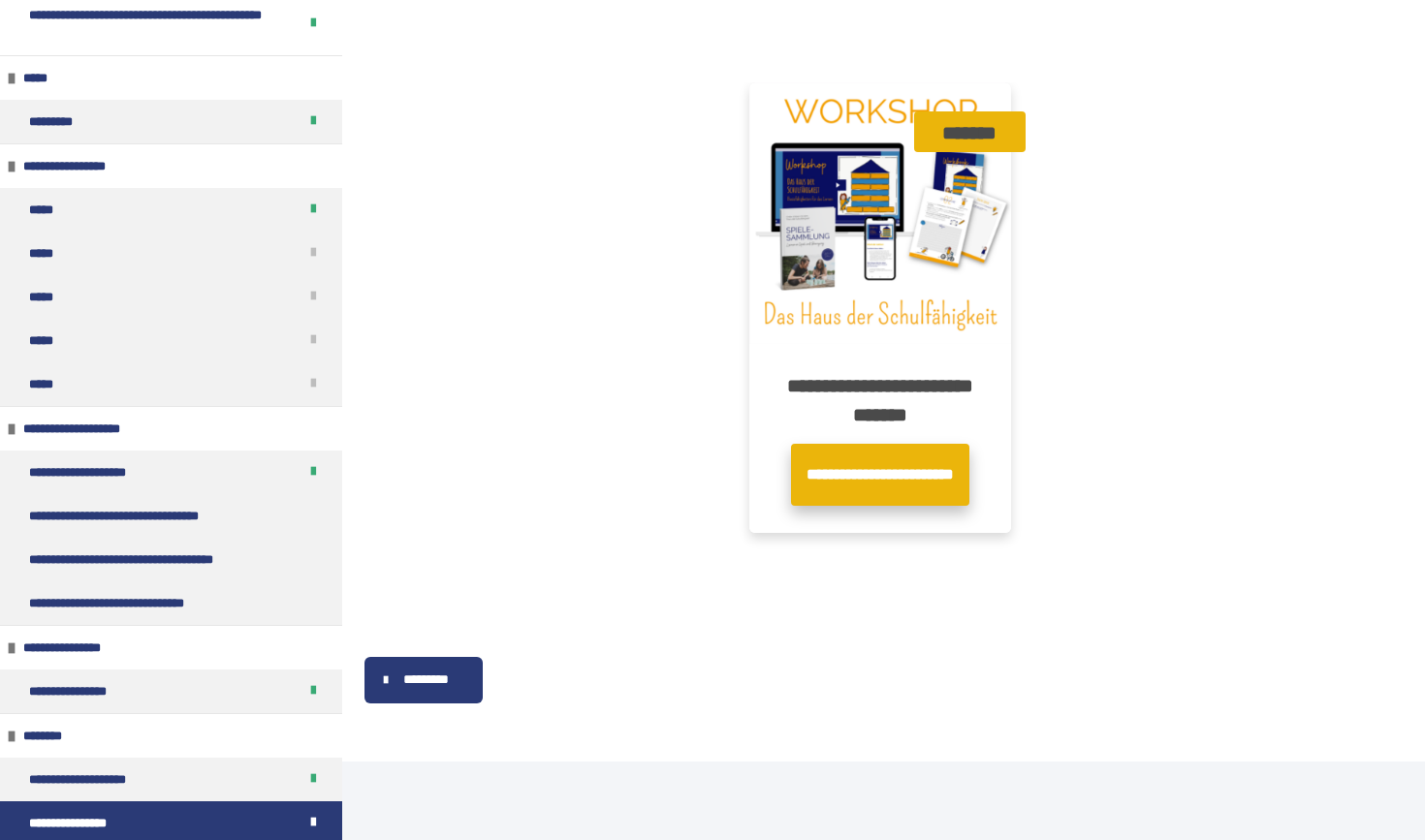 click on "**********" at bounding box center [880, 475] 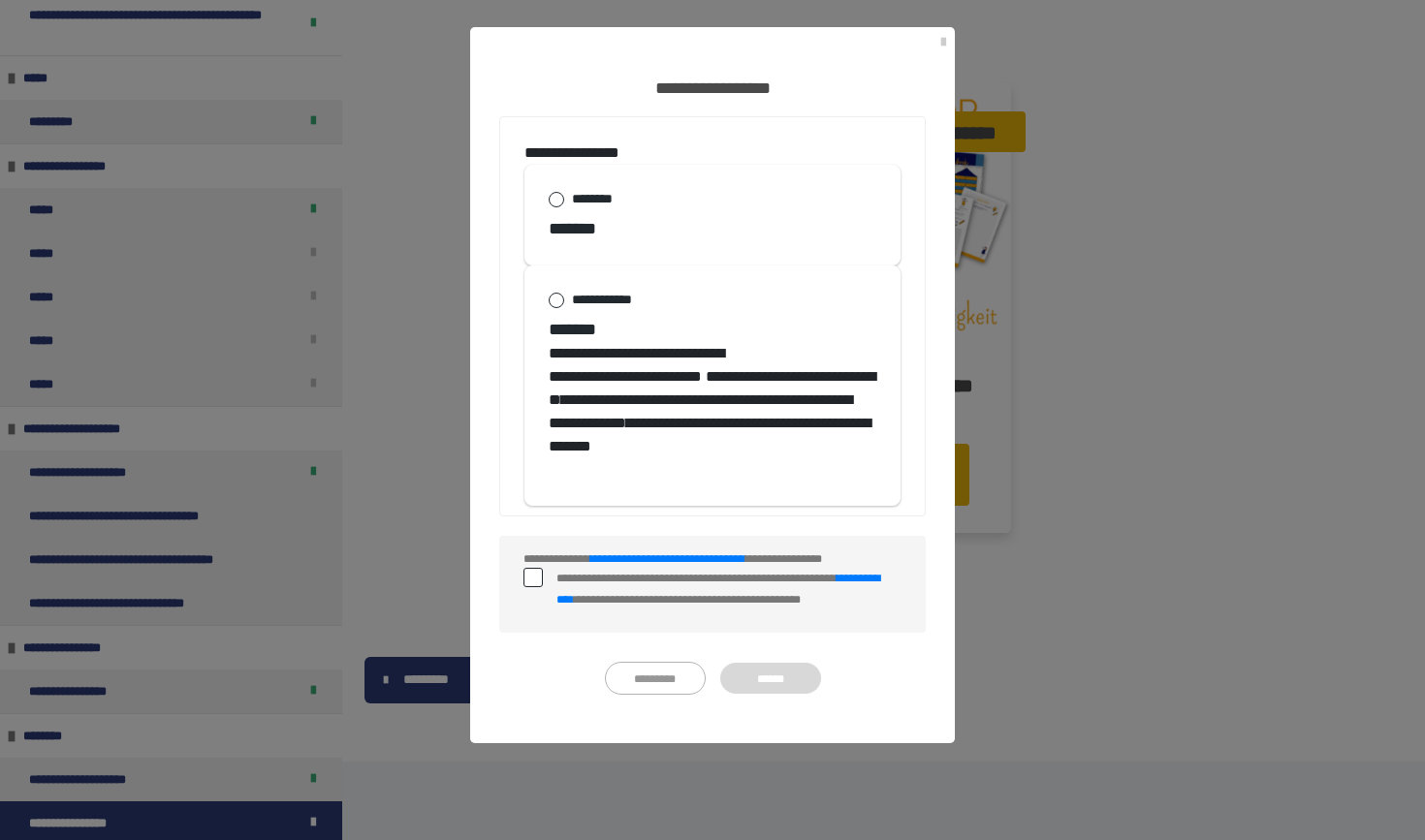 click on "*********" at bounding box center [655, 678] 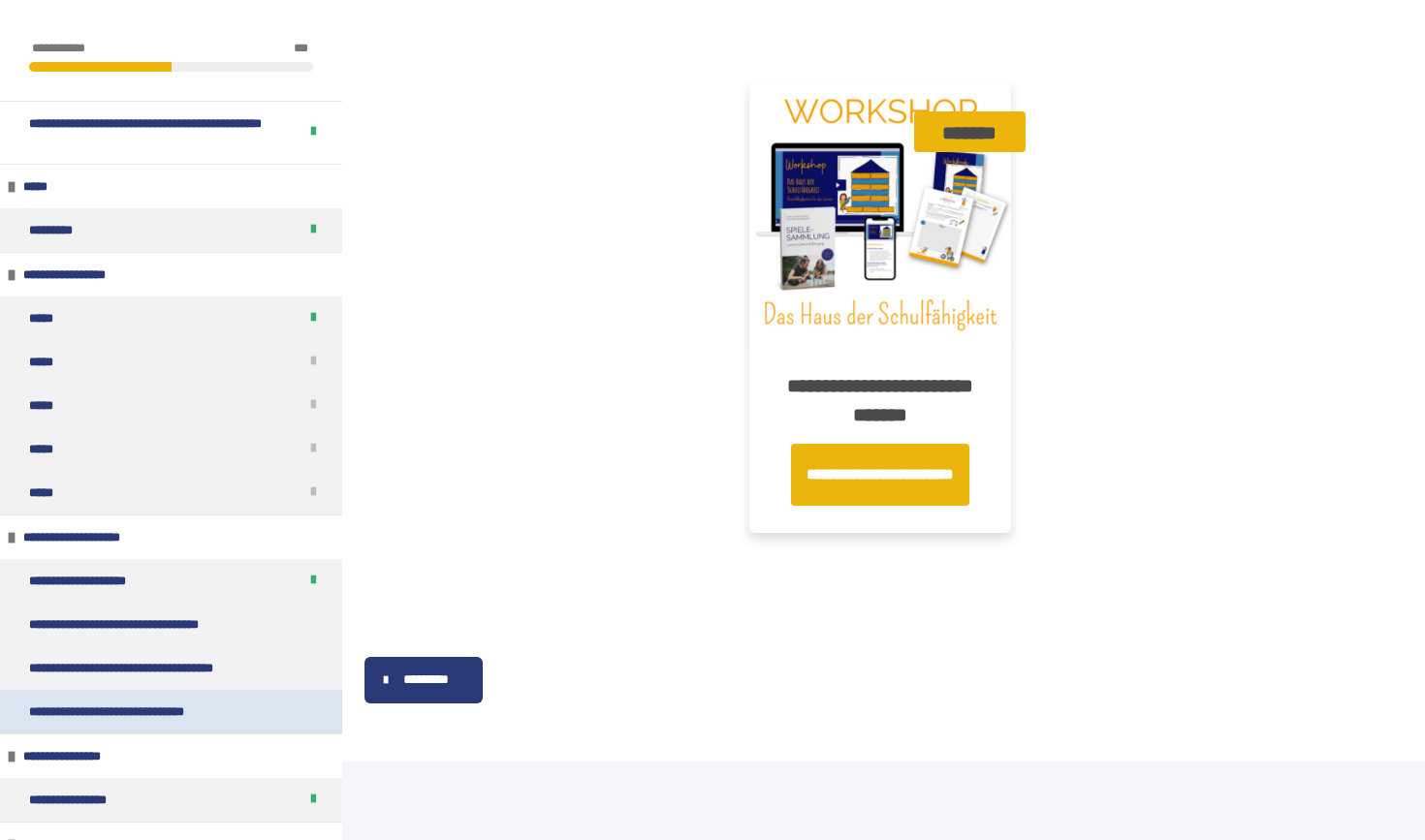 scroll, scrollTop: 0, scrollLeft: 0, axis: both 